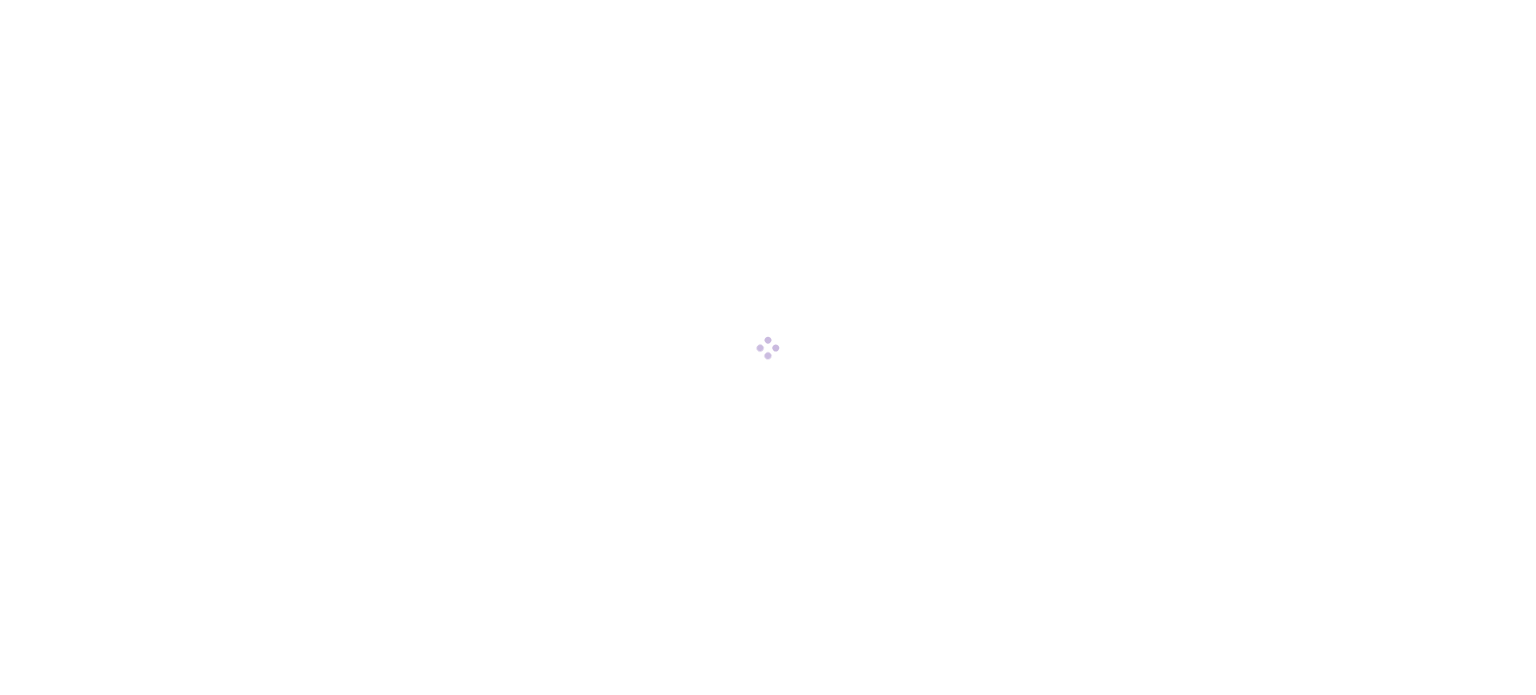 scroll, scrollTop: 0, scrollLeft: 0, axis: both 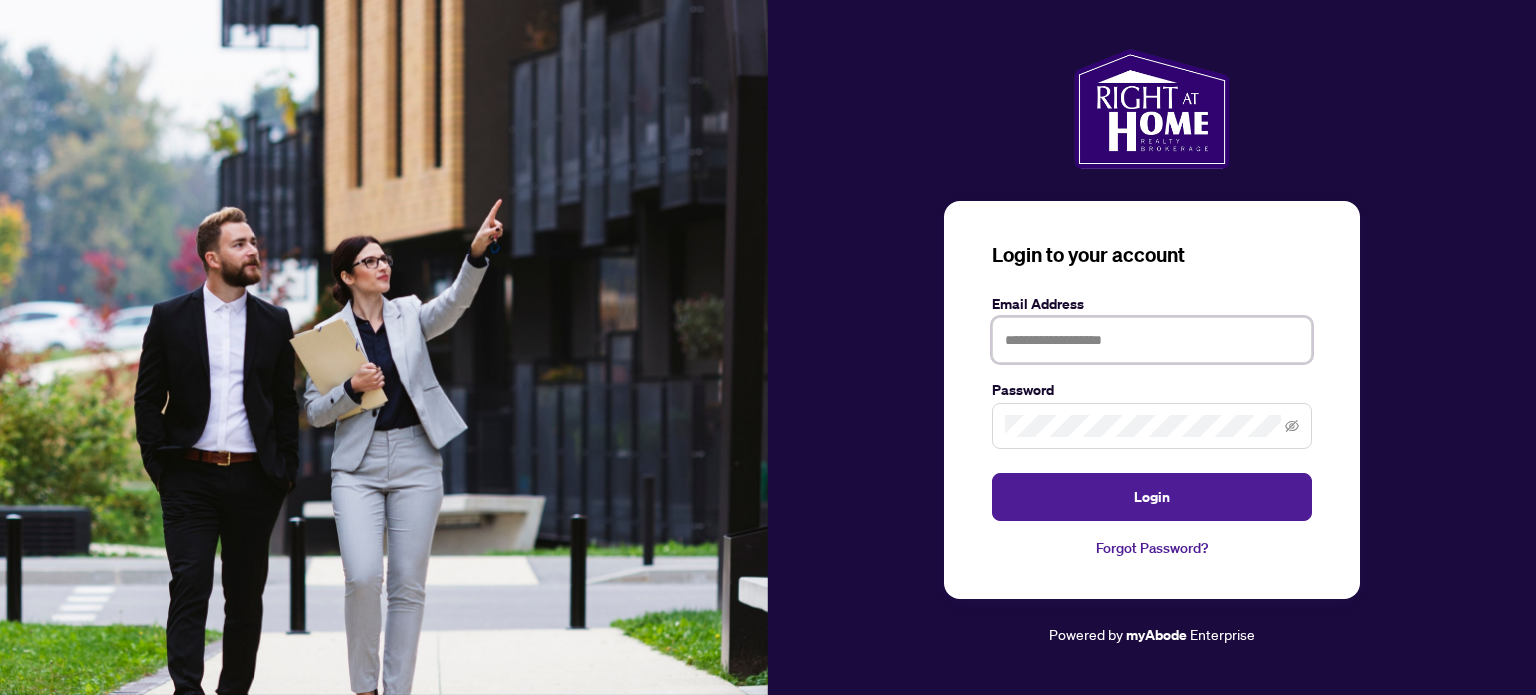 click at bounding box center (1152, 340) 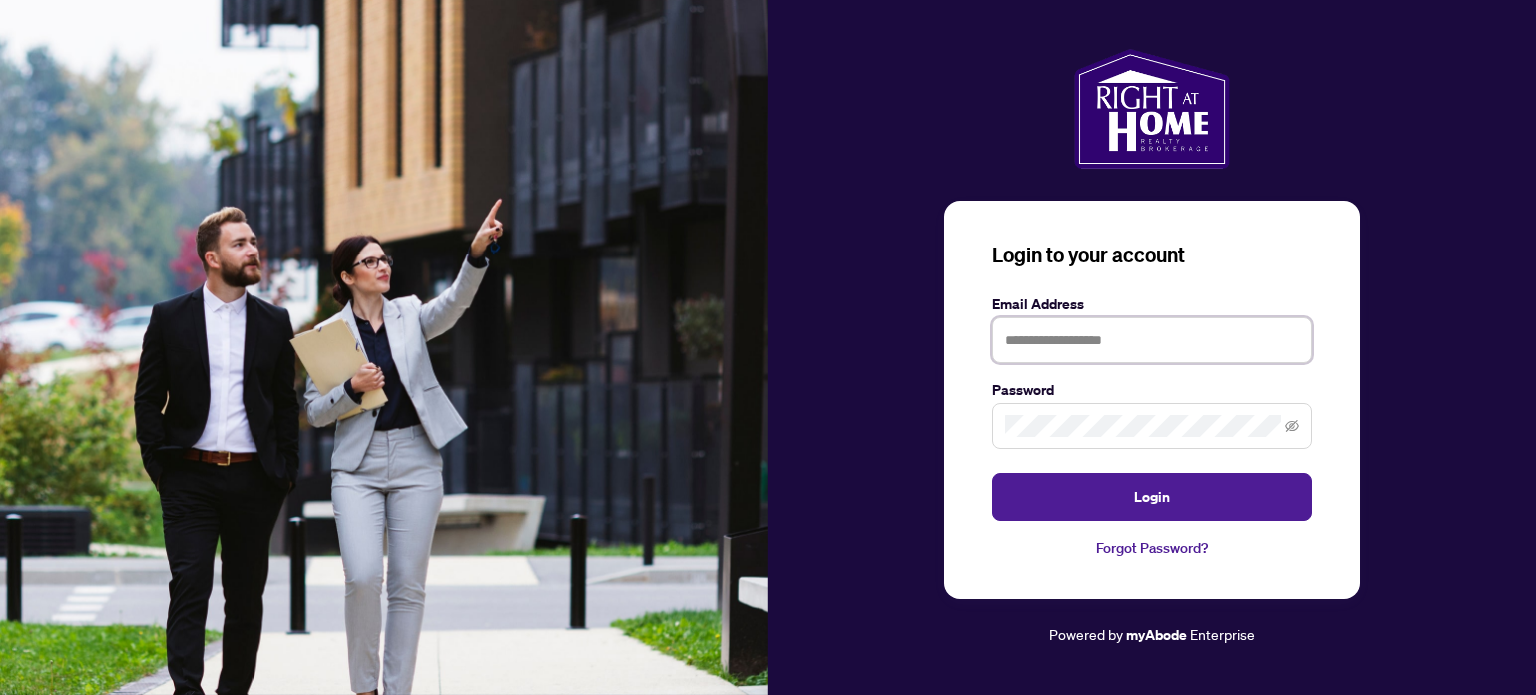 type on "**********" 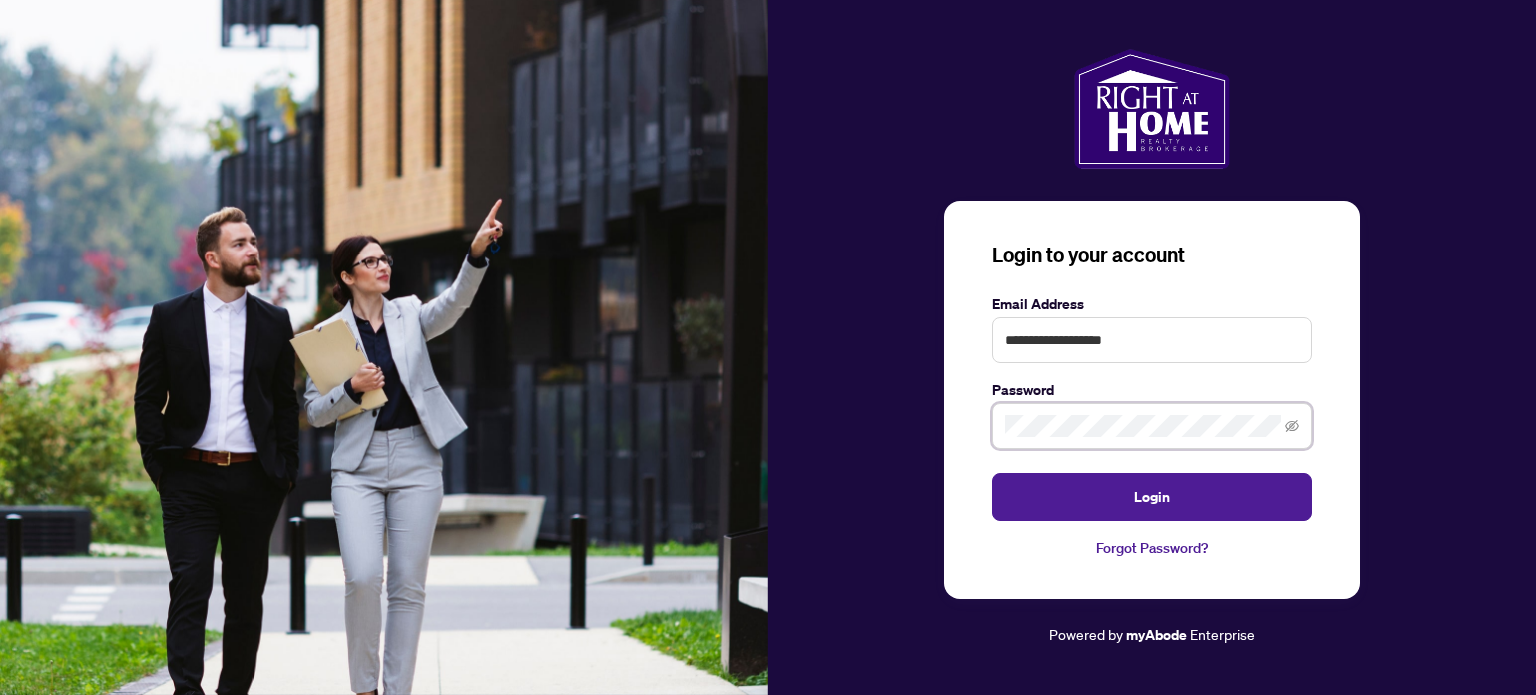 click on "Login" at bounding box center [1152, 497] 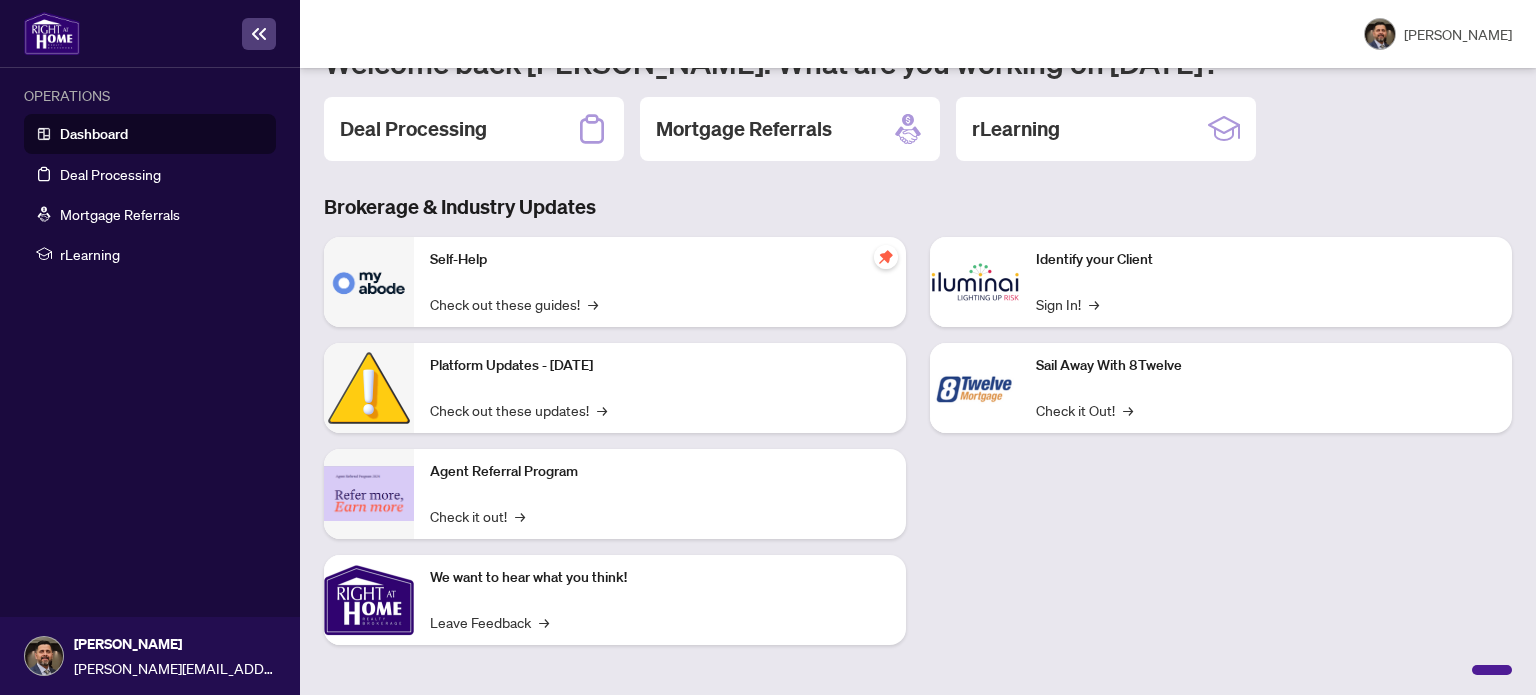 scroll, scrollTop: 212, scrollLeft: 0, axis: vertical 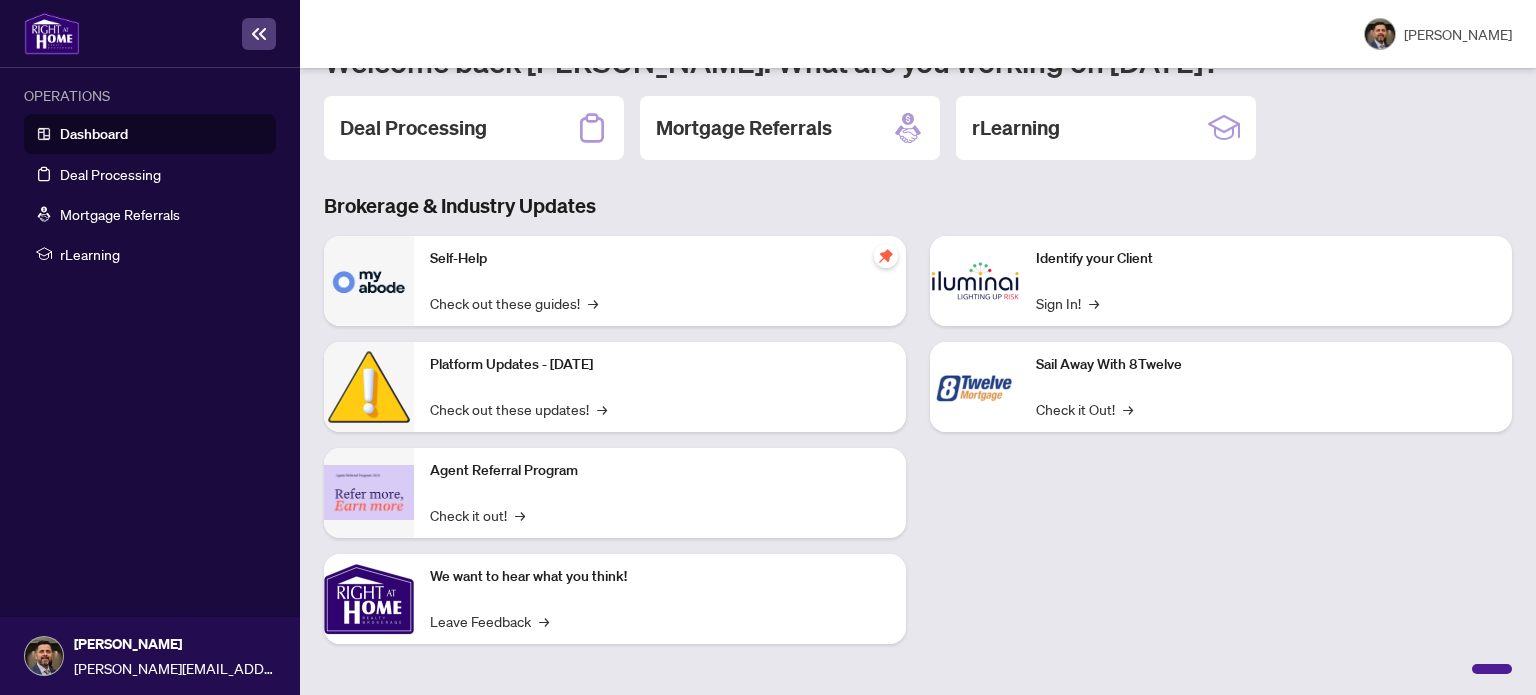 click on "Dashboard" at bounding box center (94, 134) 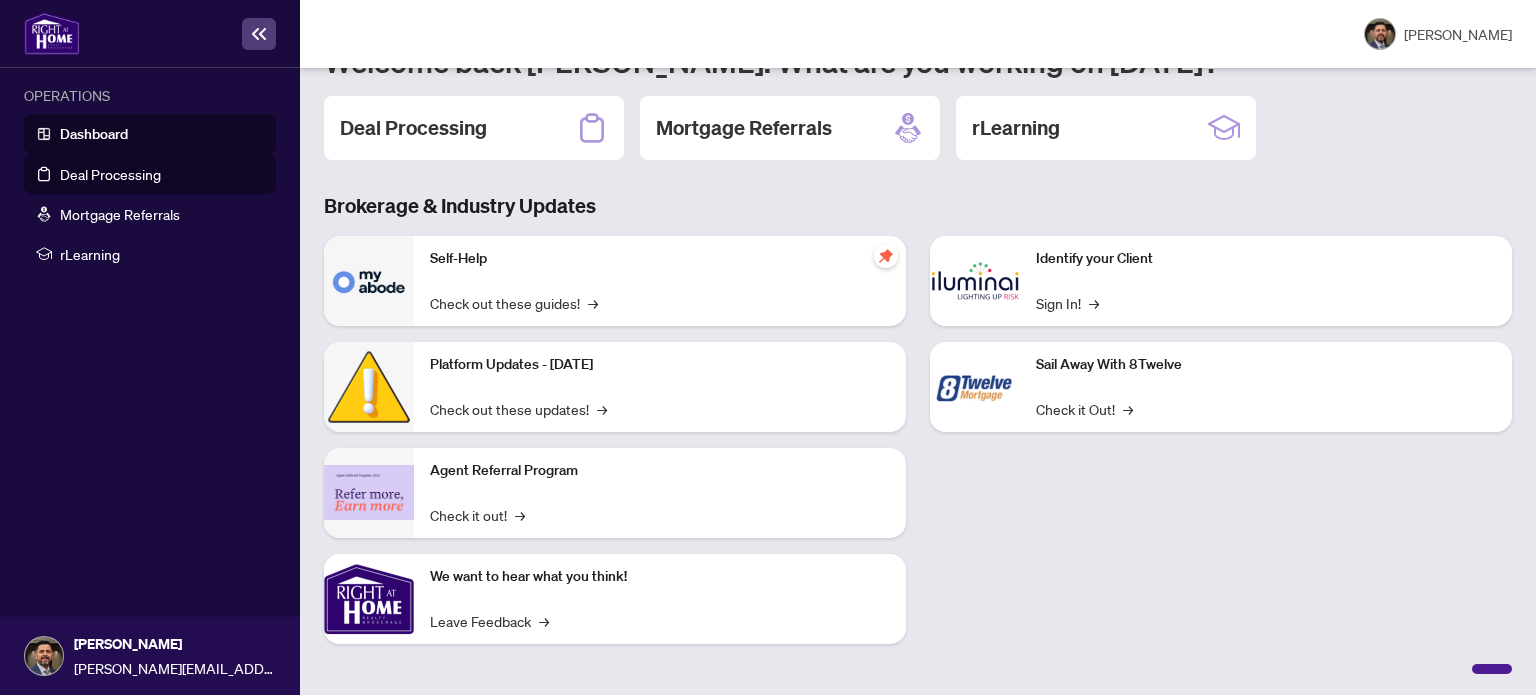 click on "Deal Processing" at bounding box center [110, 174] 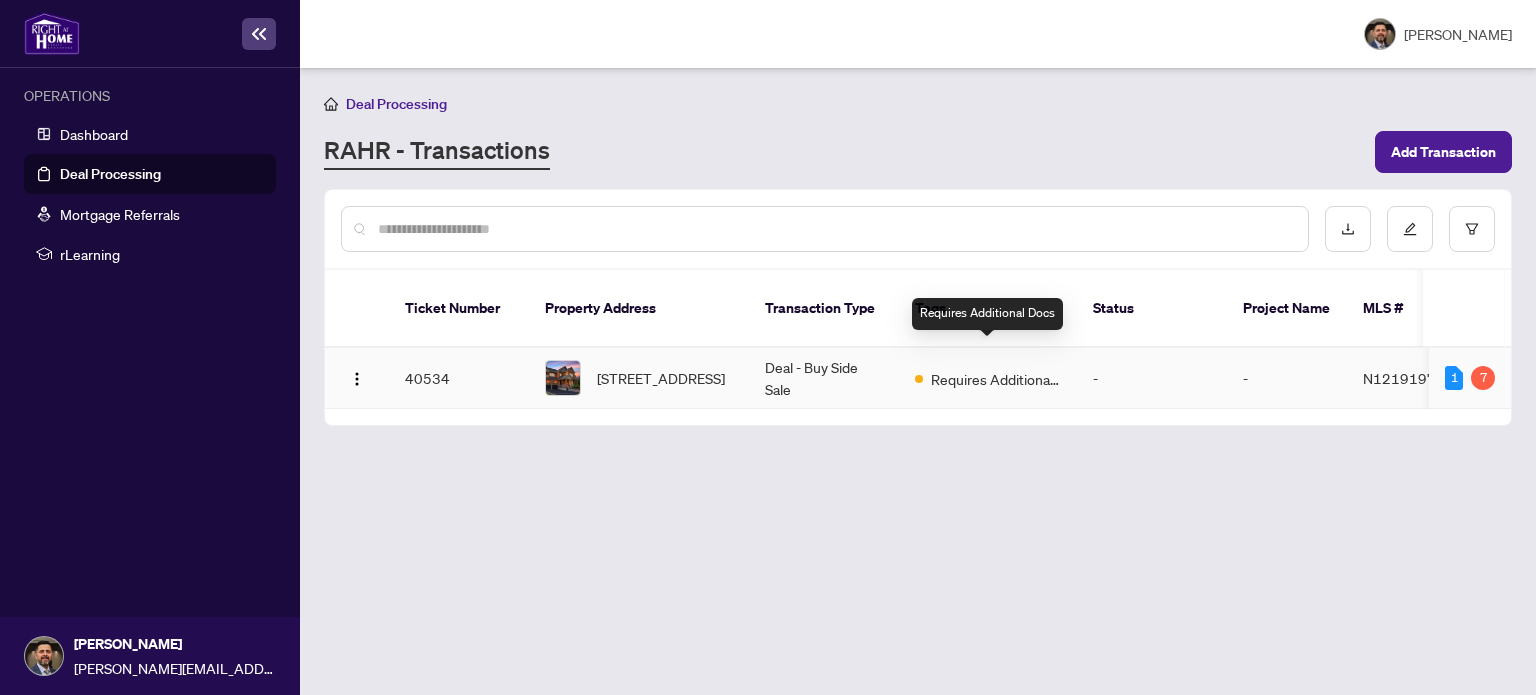 click on "Requires Additional Docs" at bounding box center [996, 379] 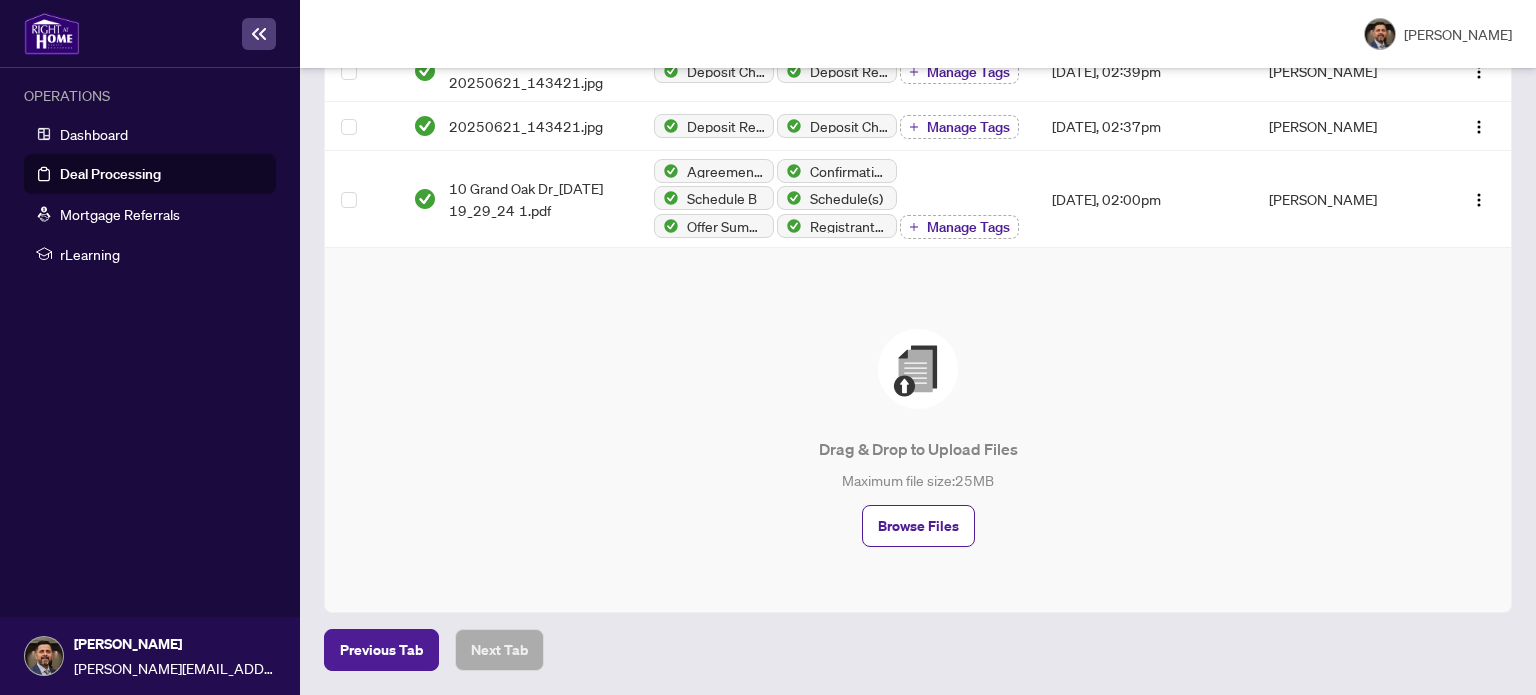 scroll, scrollTop: 600, scrollLeft: 0, axis: vertical 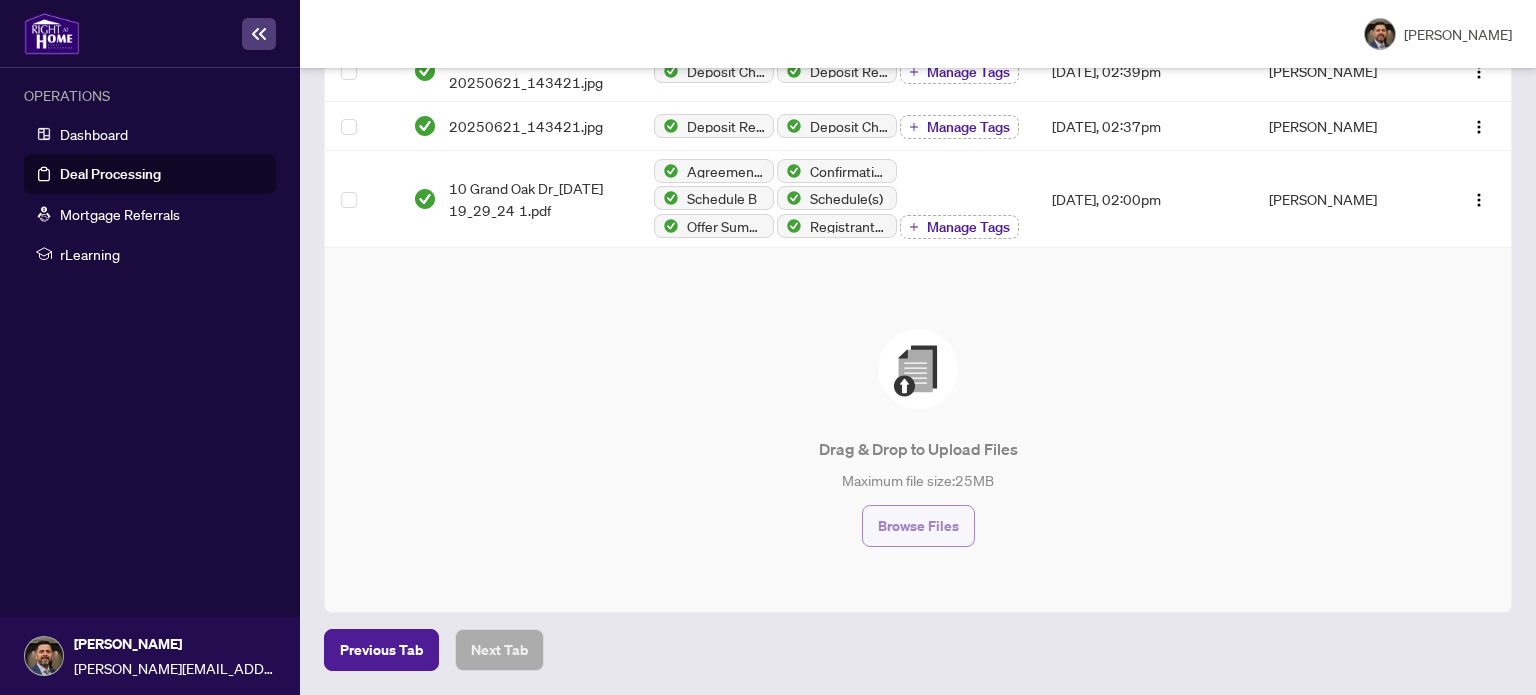 click on "Browse Files" at bounding box center [918, 526] 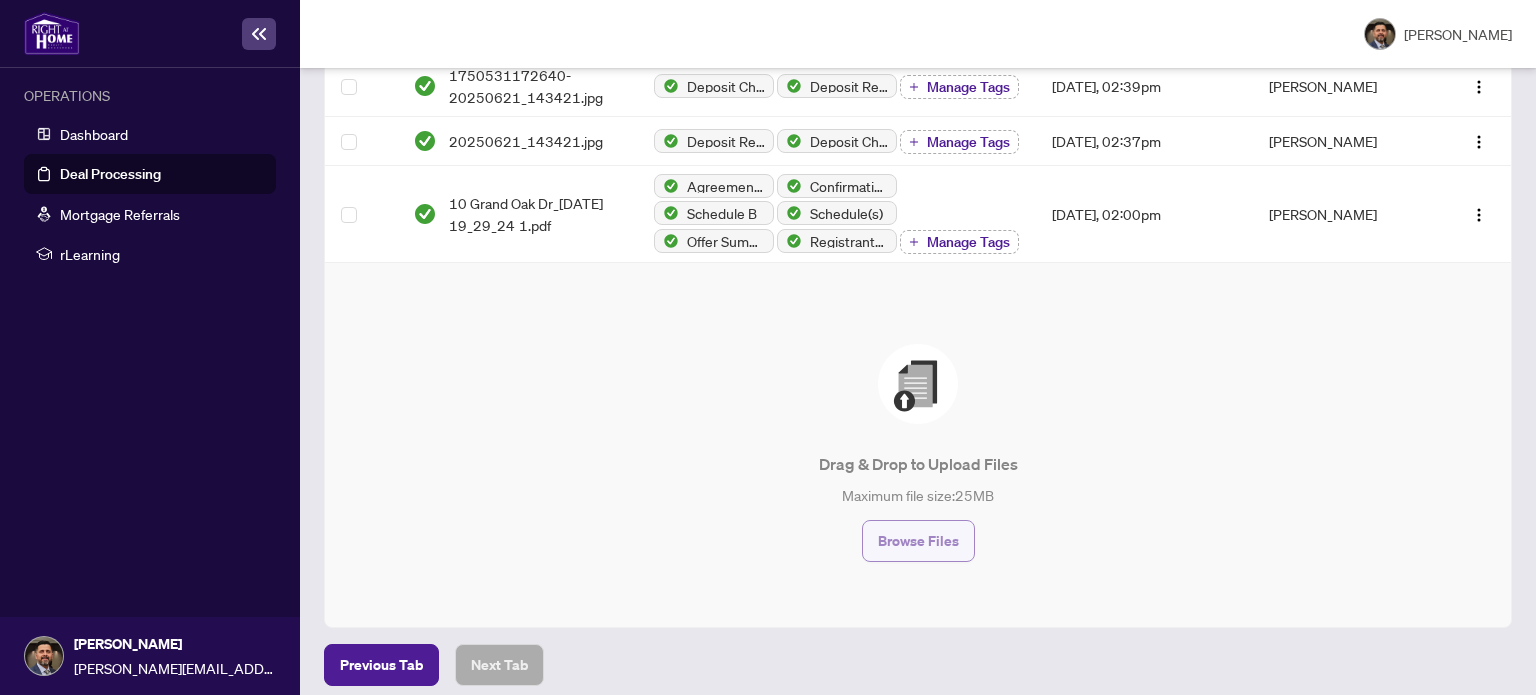 click on "Browse Files" at bounding box center [918, 541] 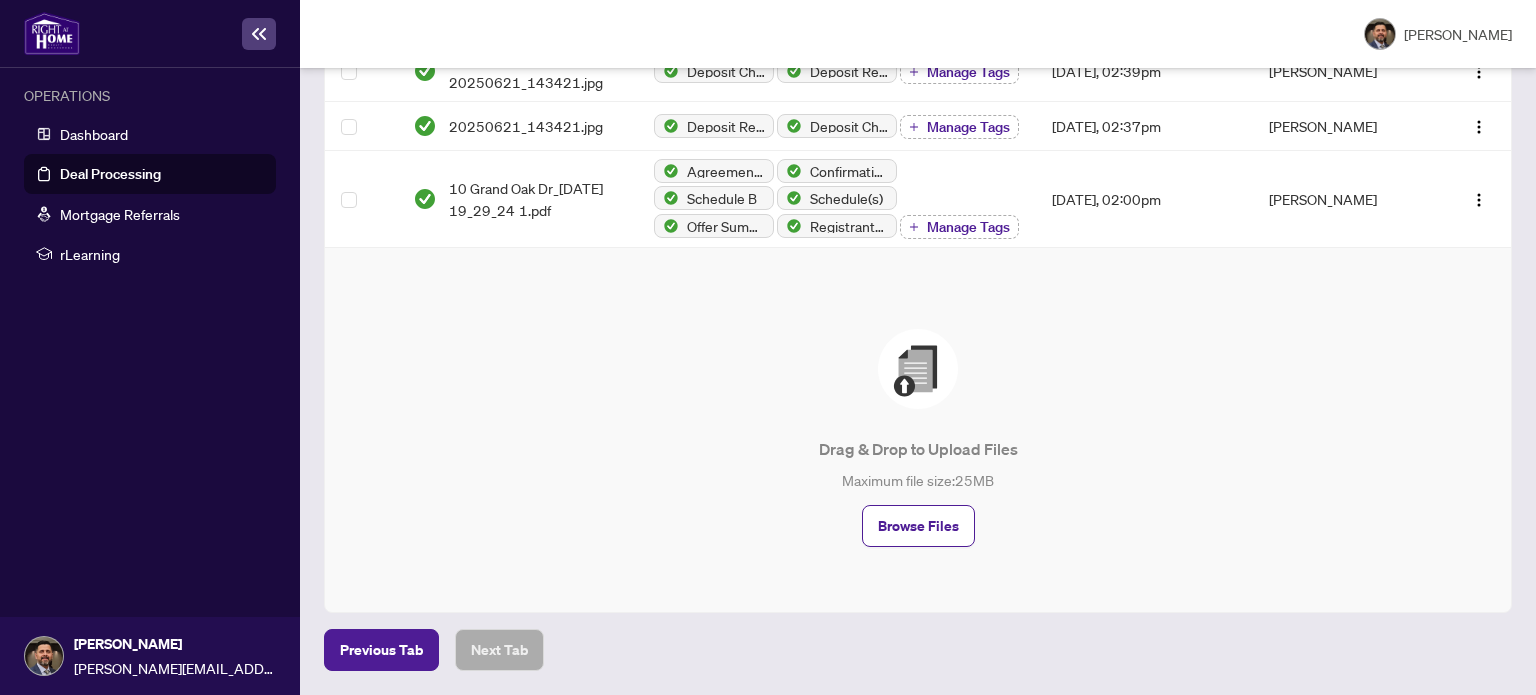 scroll, scrollTop: 721, scrollLeft: 0, axis: vertical 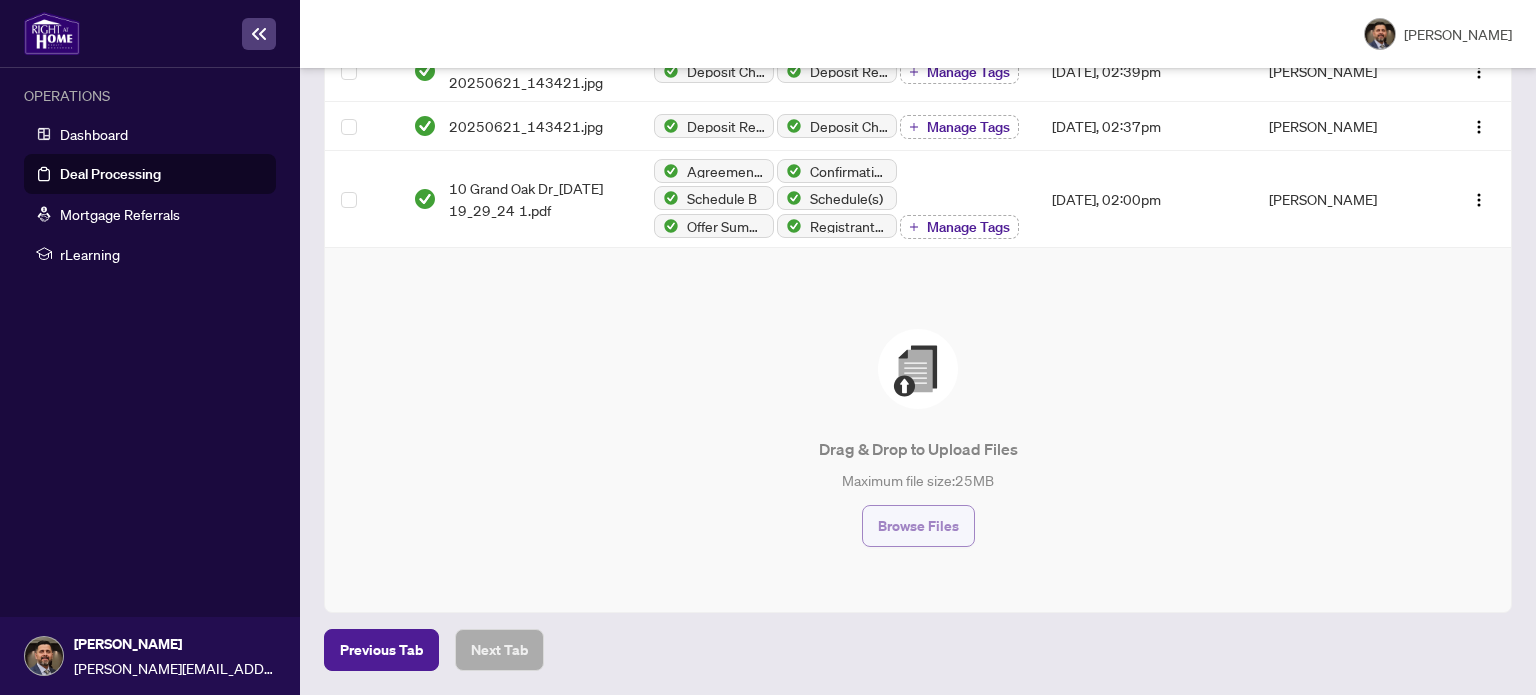 click on "Browse Files" at bounding box center (918, 526) 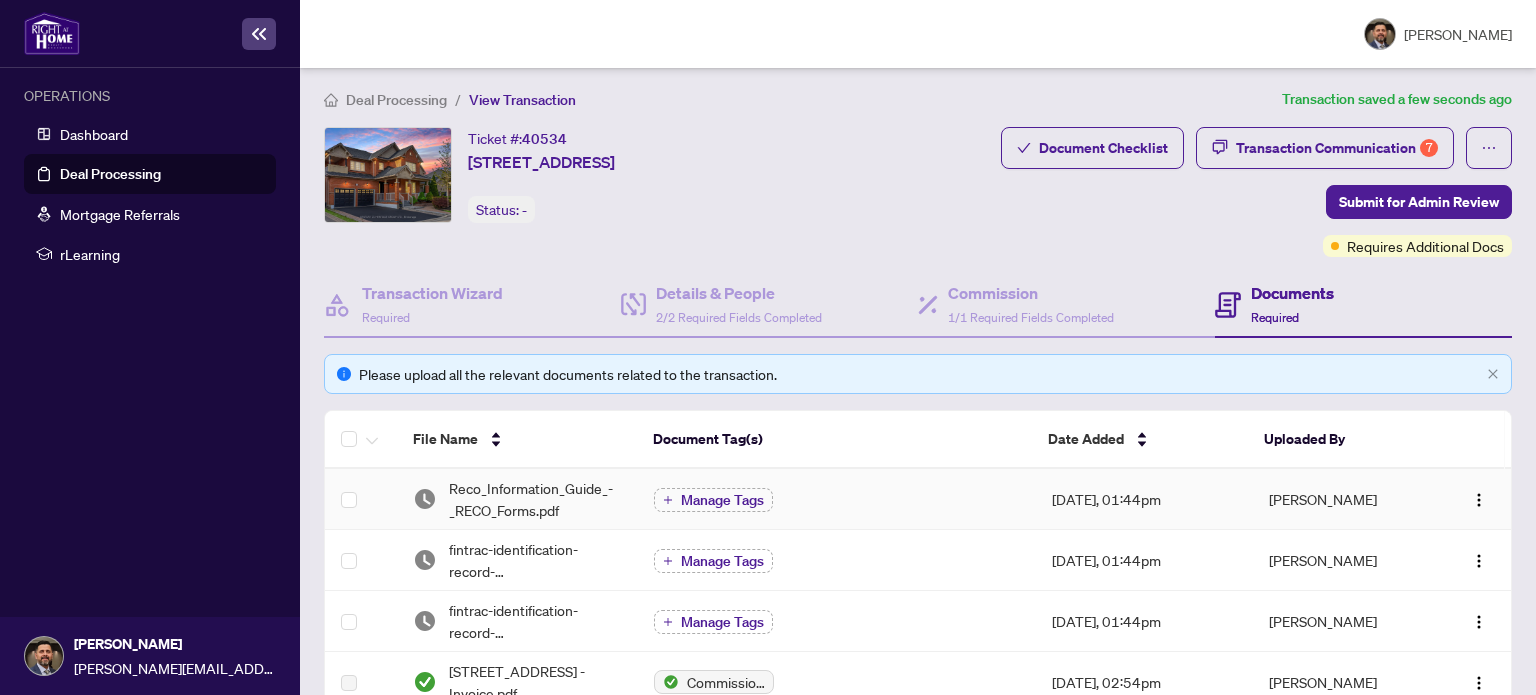 scroll, scrollTop: 0, scrollLeft: 0, axis: both 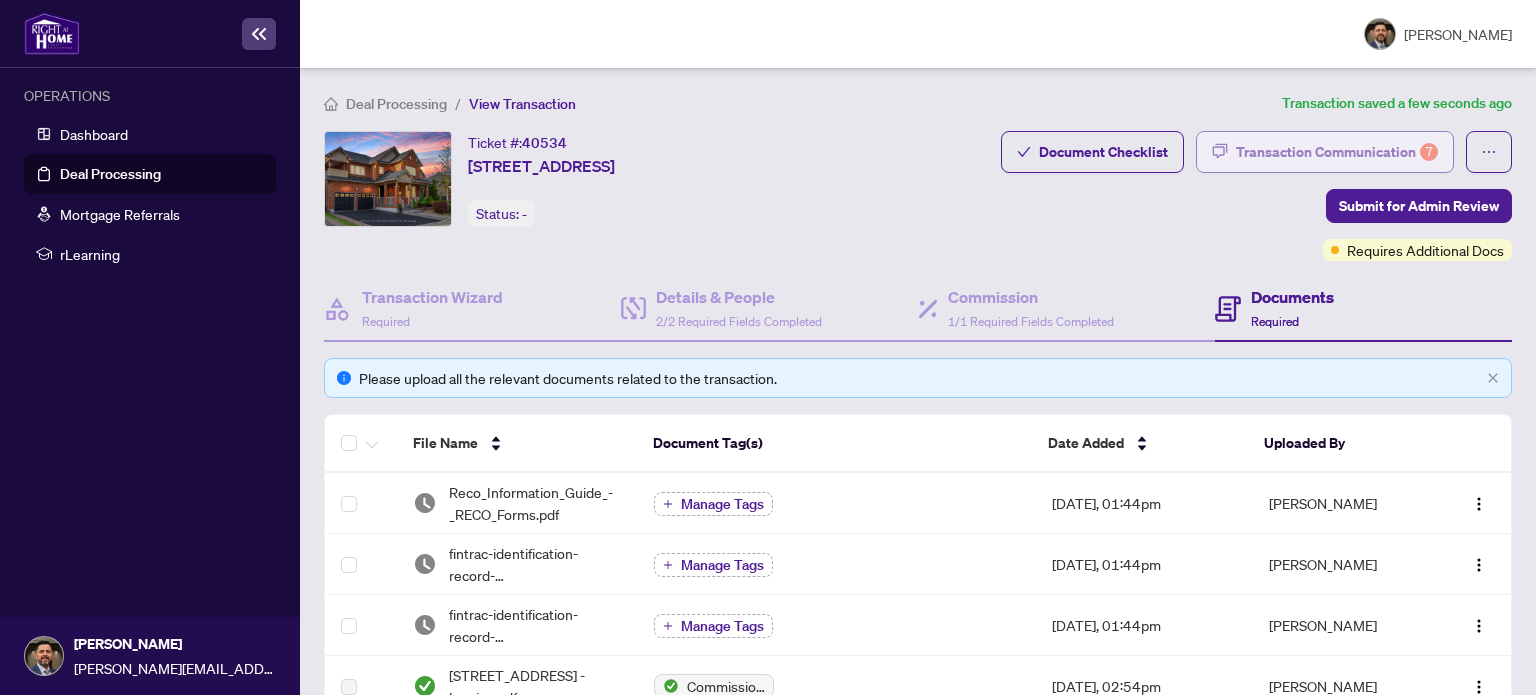 click on "Transaction Communication 7" at bounding box center [1337, 152] 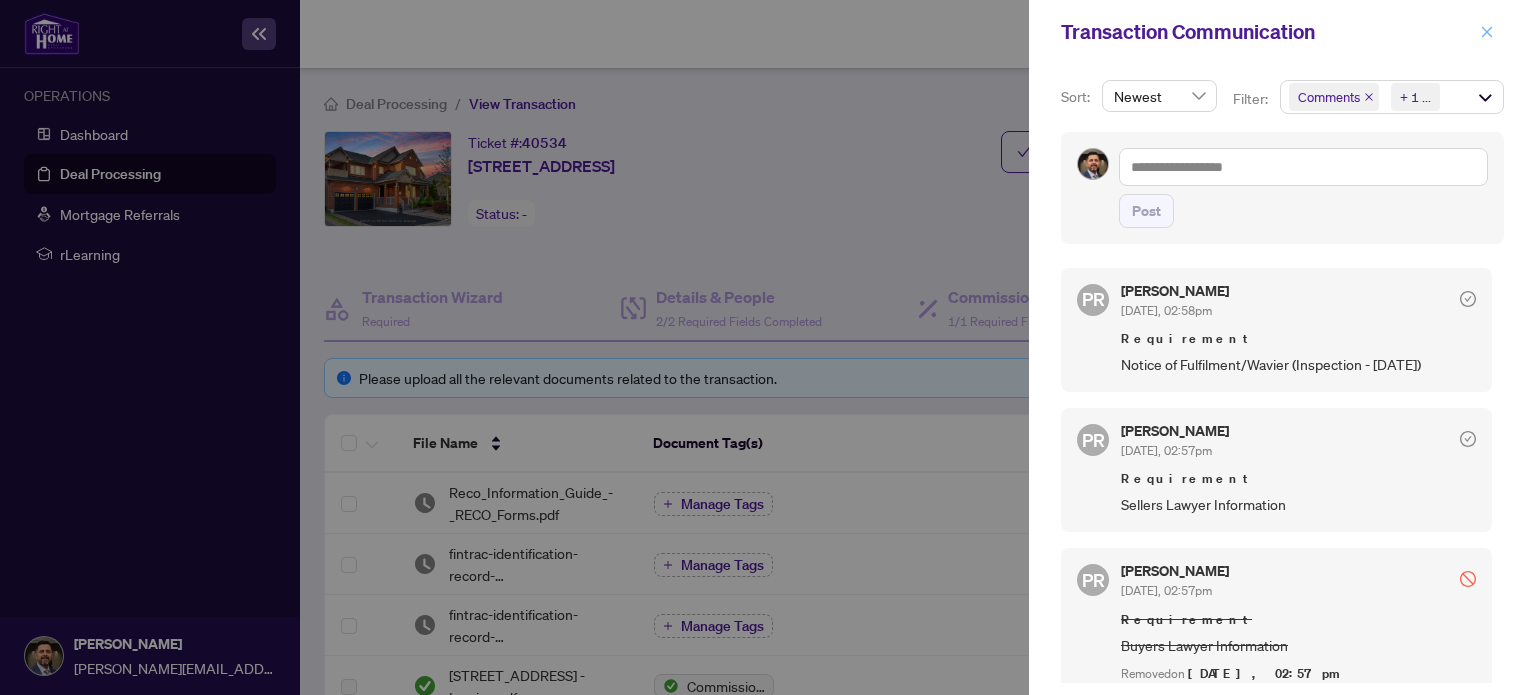 click 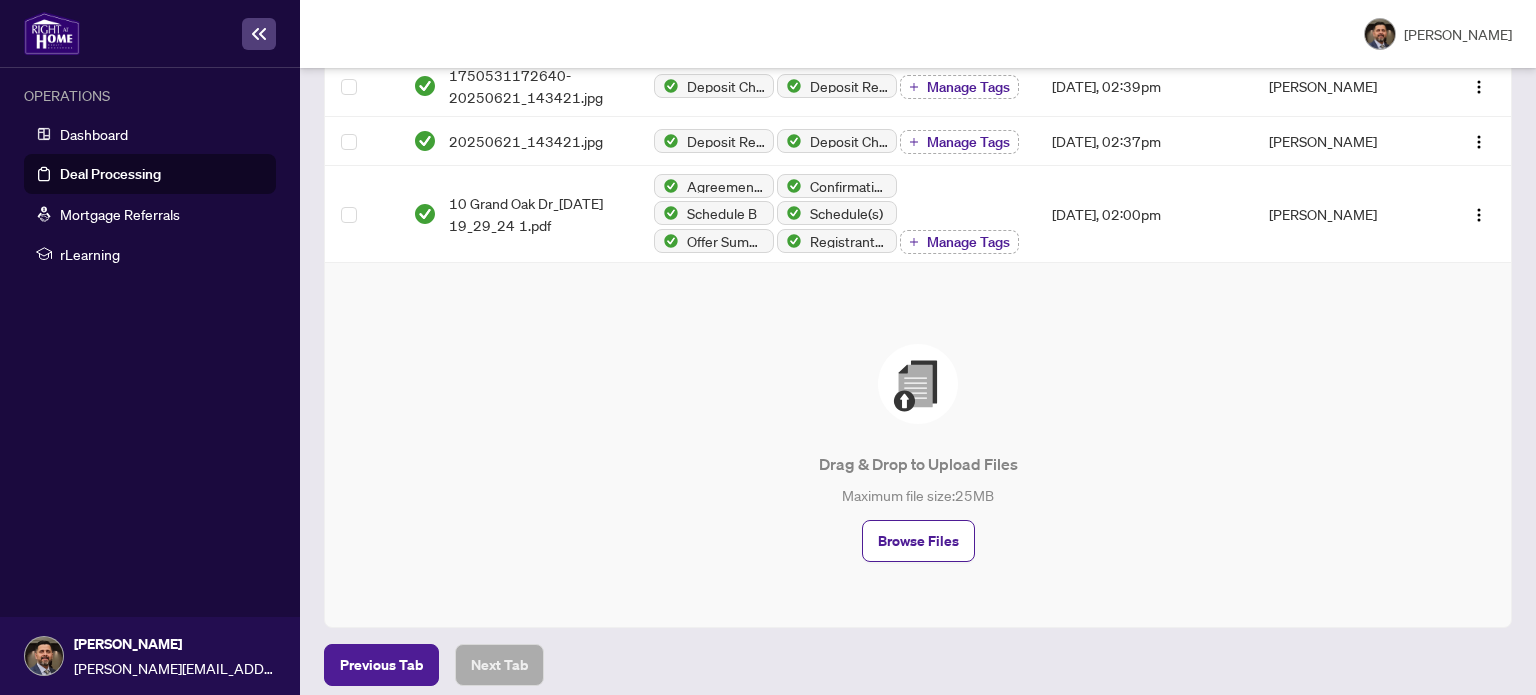 scroll, scrollTop: 782, scrollLeft: 0, axis: vertical 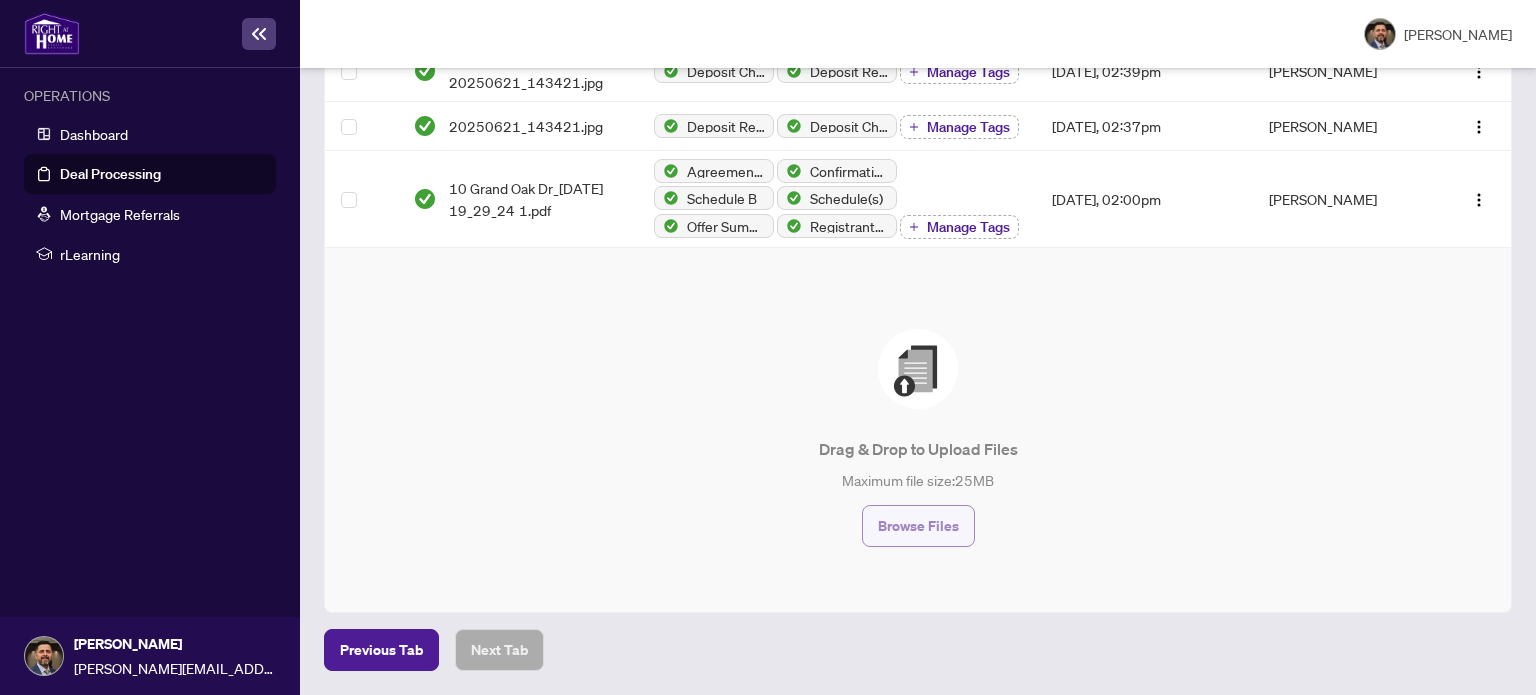click on "Browse Files" at bounding box center [918, 526] 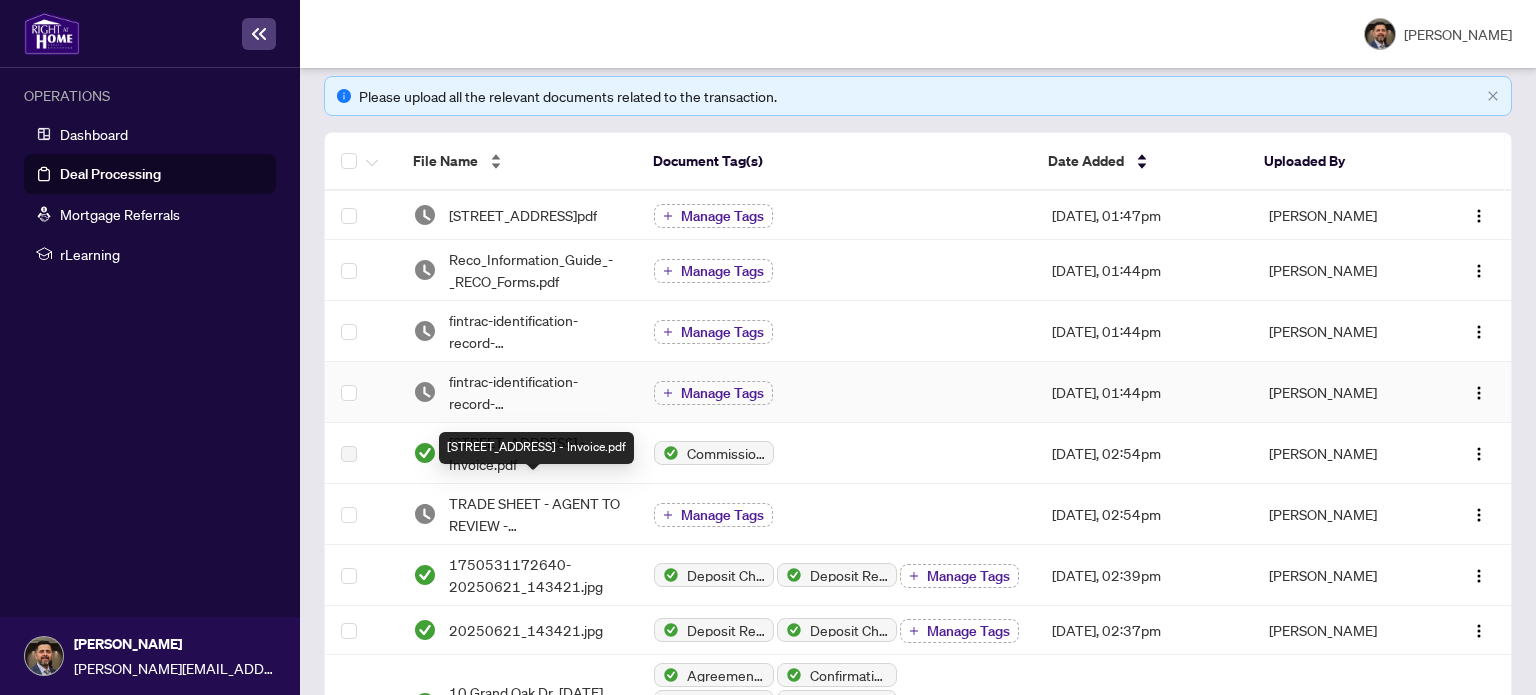 scroll, scrollTop: 0, scrollLeft: 0, axis: both 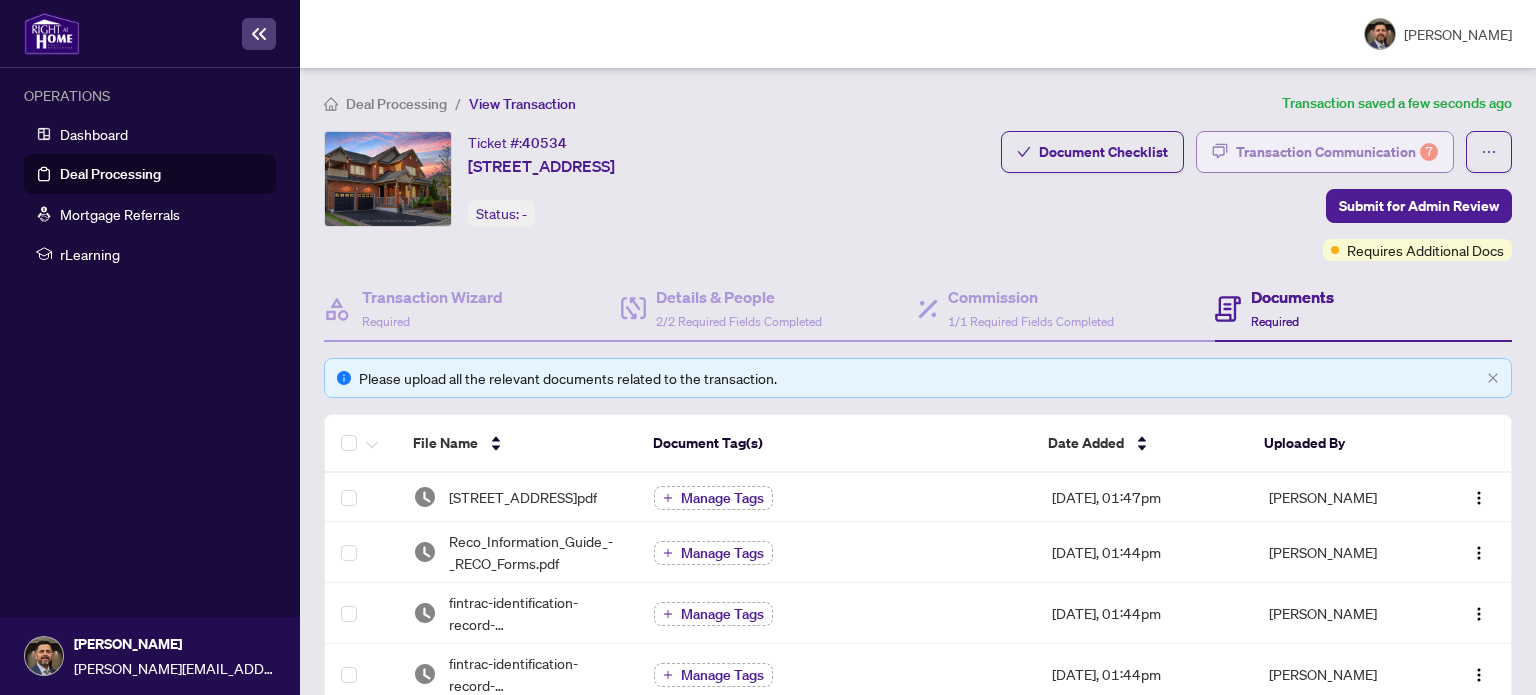 click on "Transaction Communication 7" at bounding box center (1337, 152) 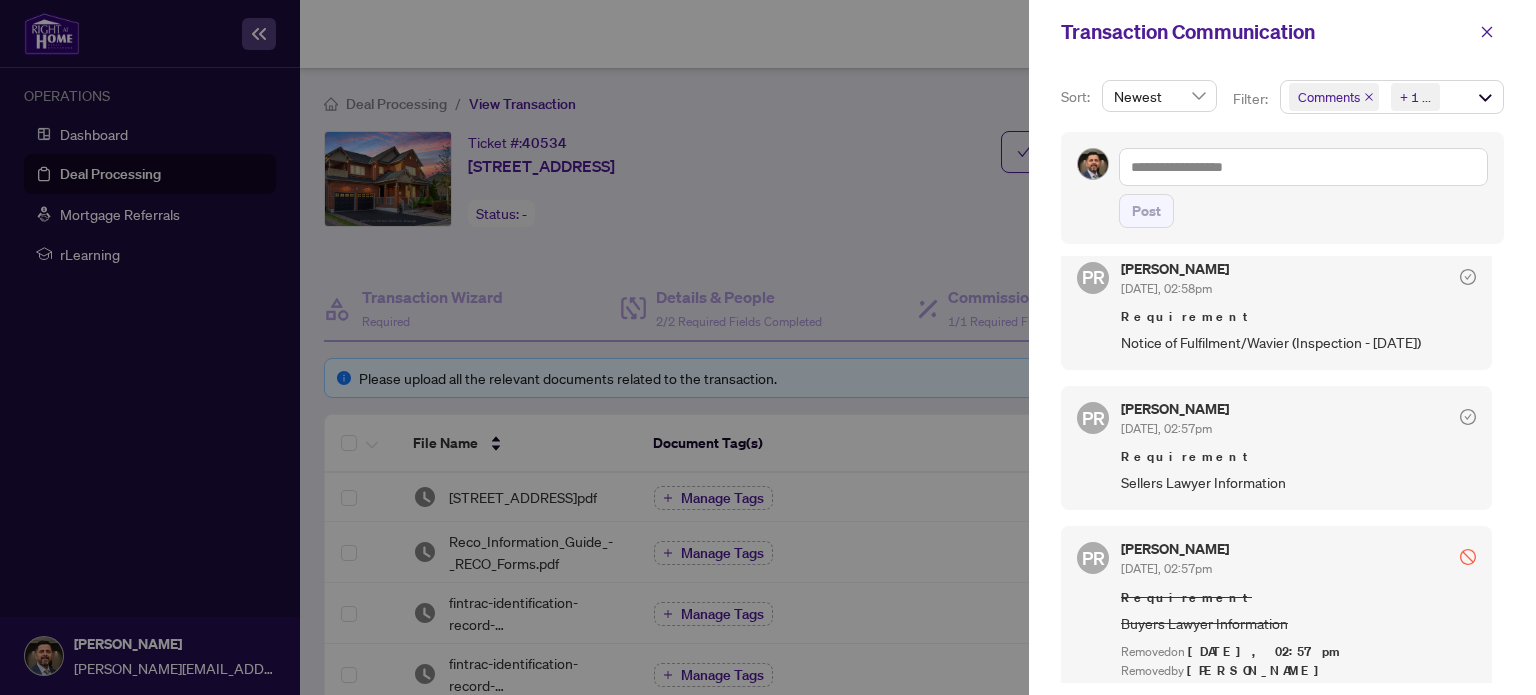 scroll, scrollTop: 0, scrollLeft: 0, axis: both 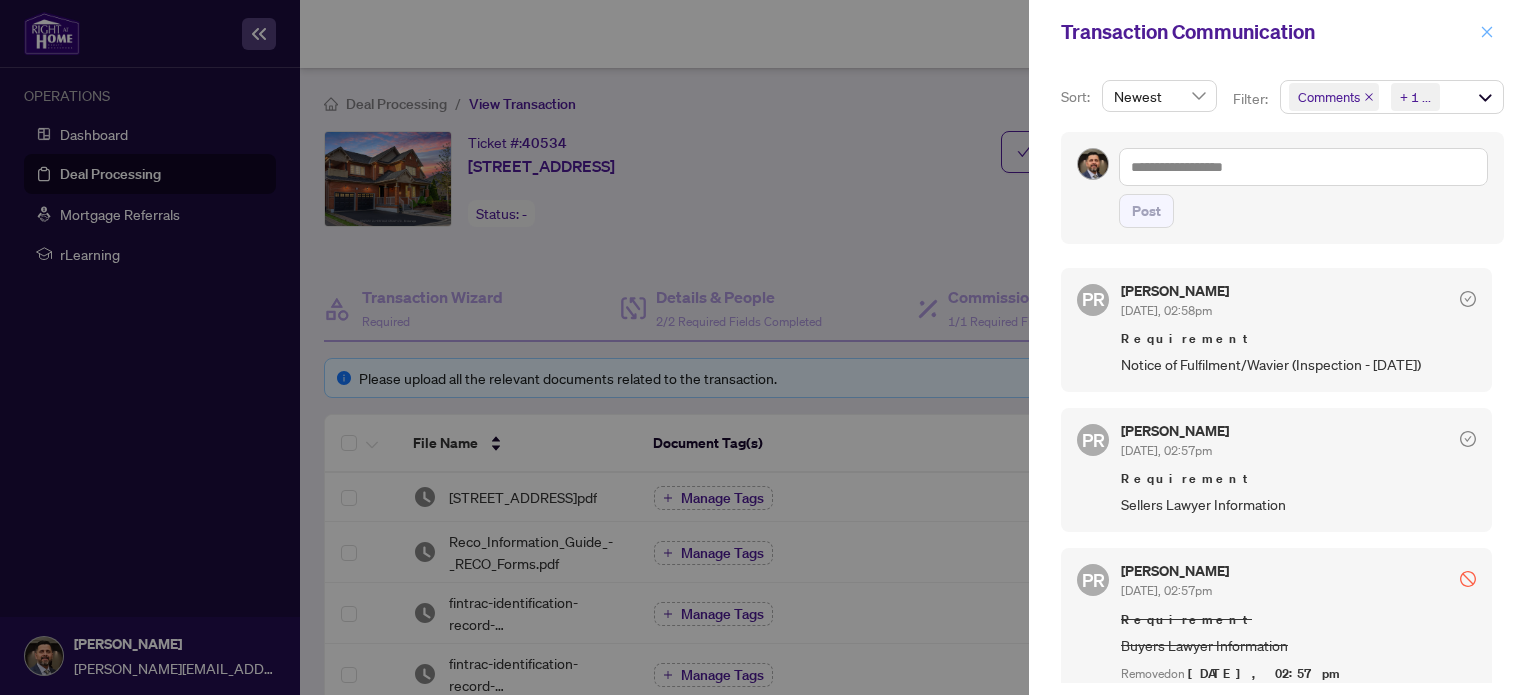 click 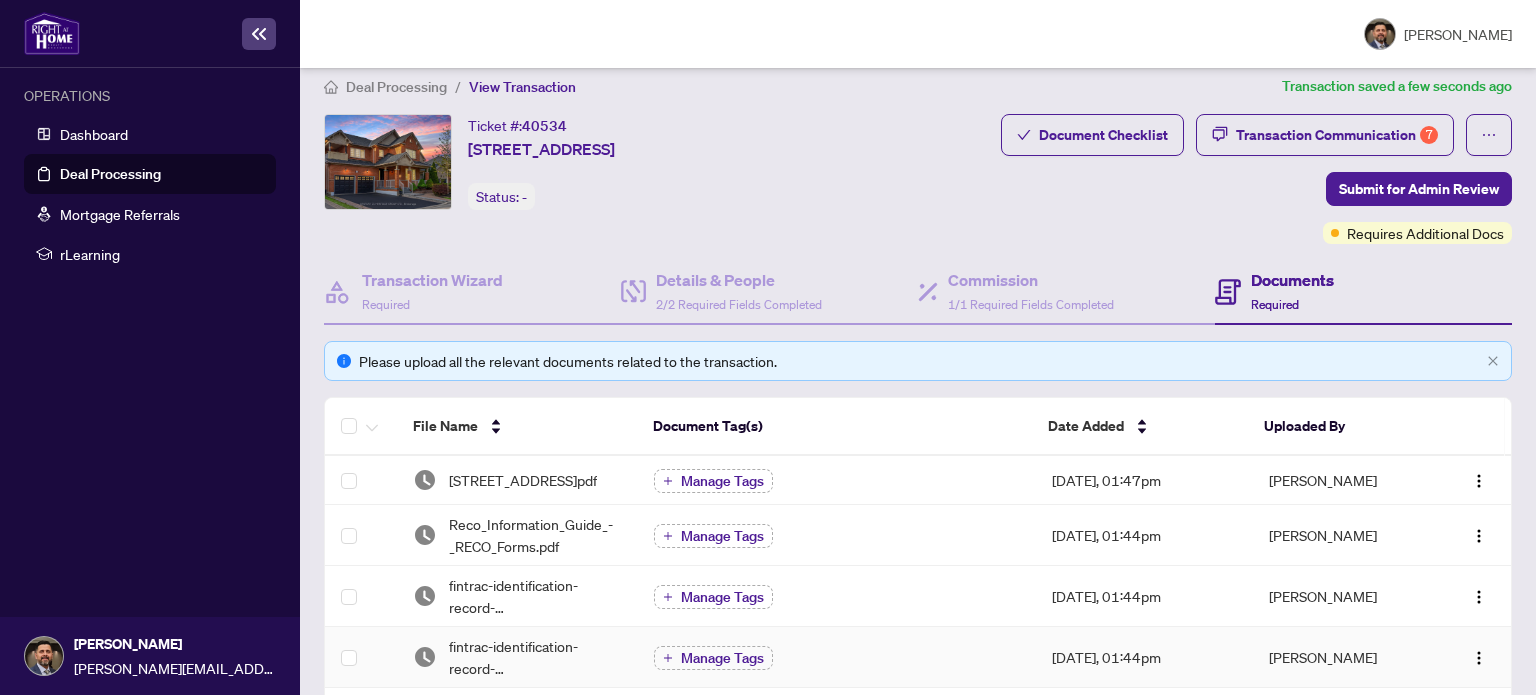 scroll, scrollTop: 0, scrollLeft: 0, axis: both 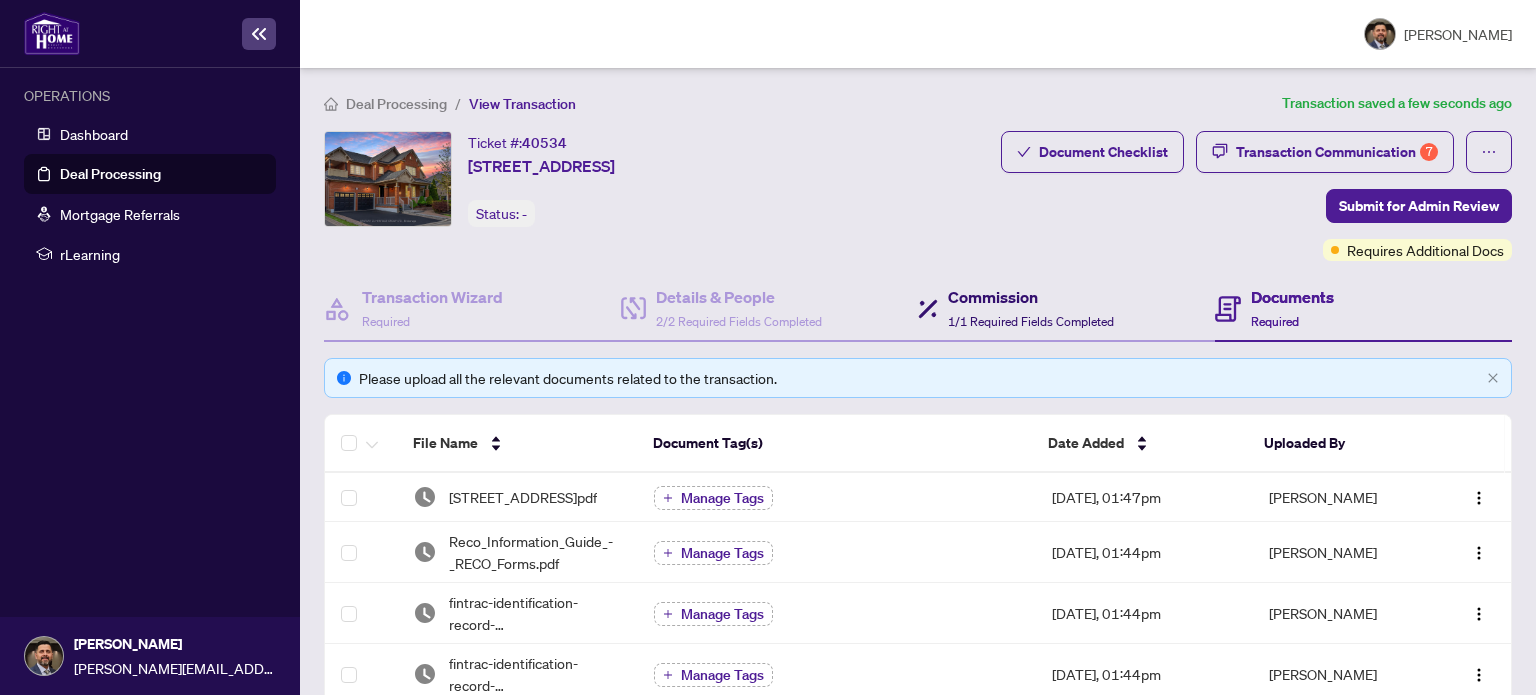 click on "1/1 Required Fields Completed" at bounding box center (1031, 321) 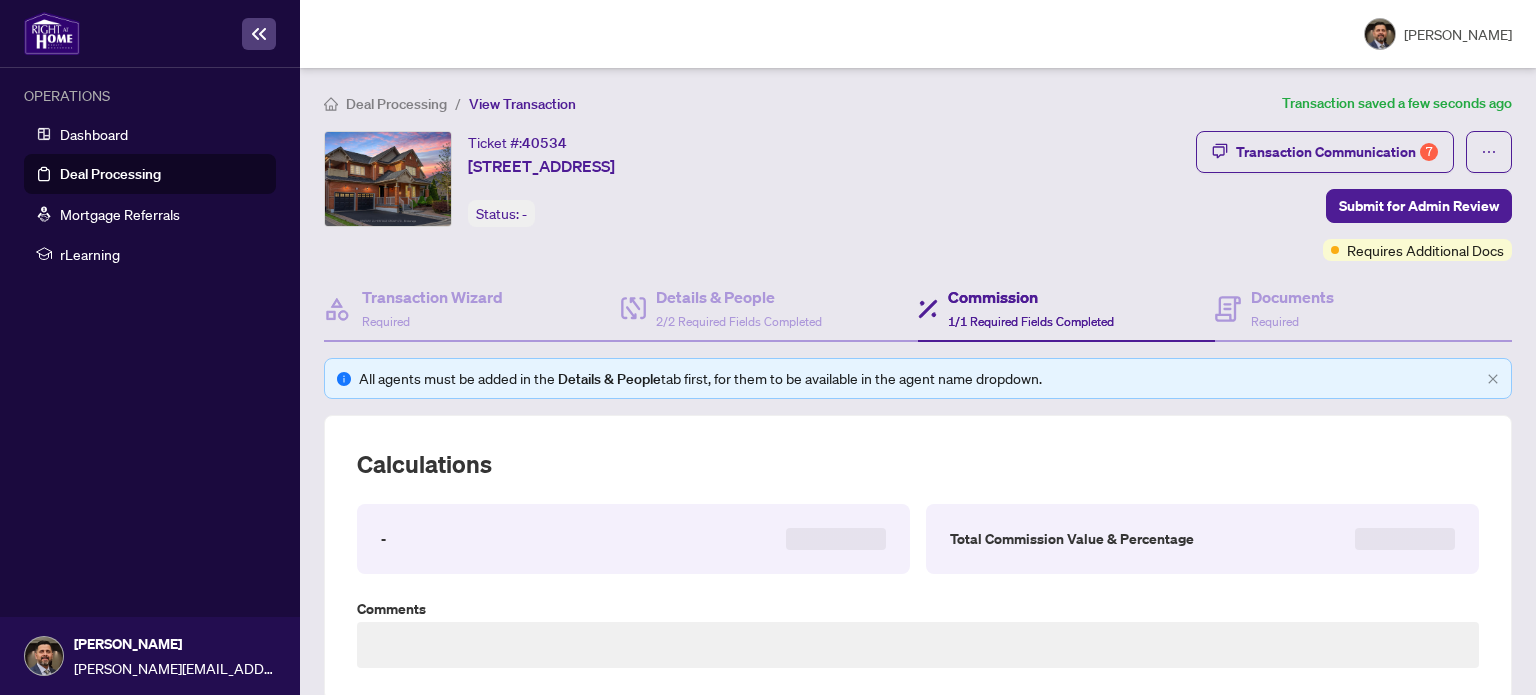 type on "**********" 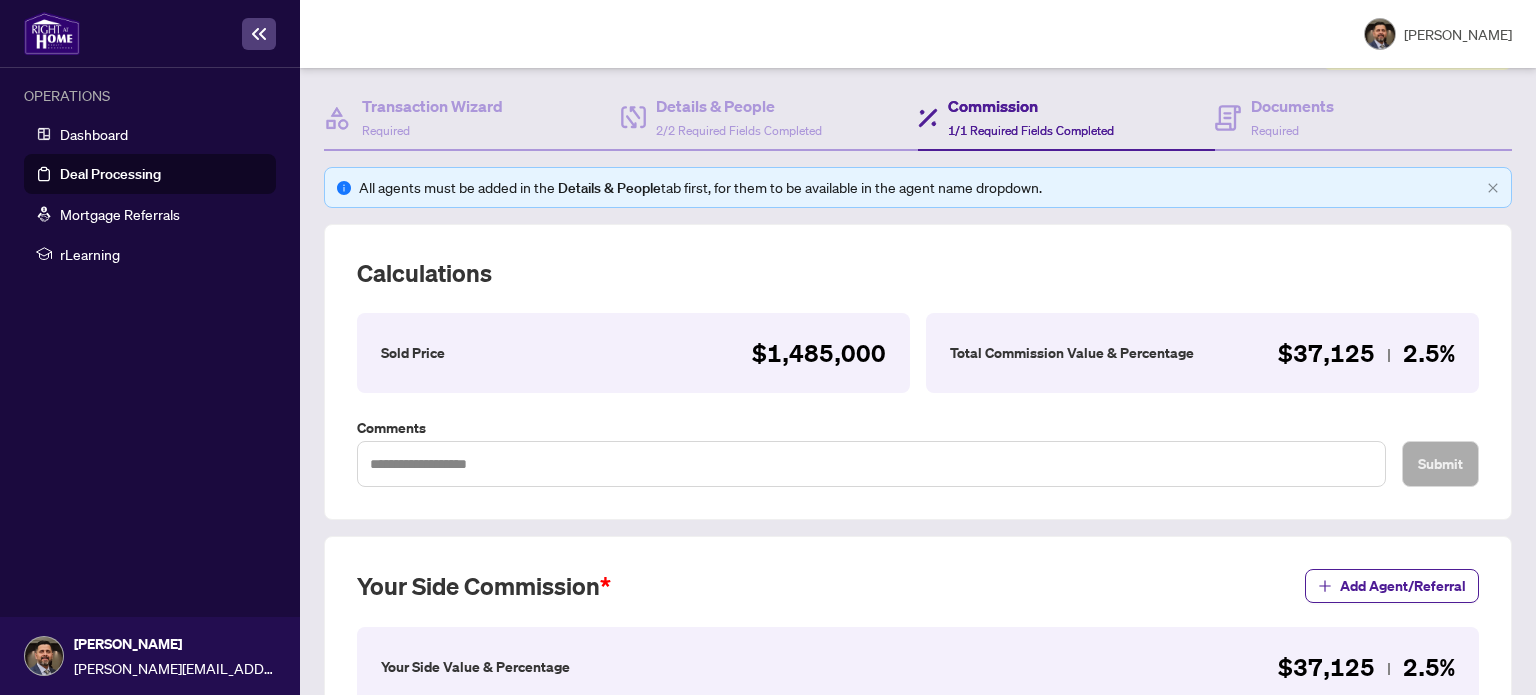 scroll, scrollTop: 0, scrollLeft: 0, axis: both 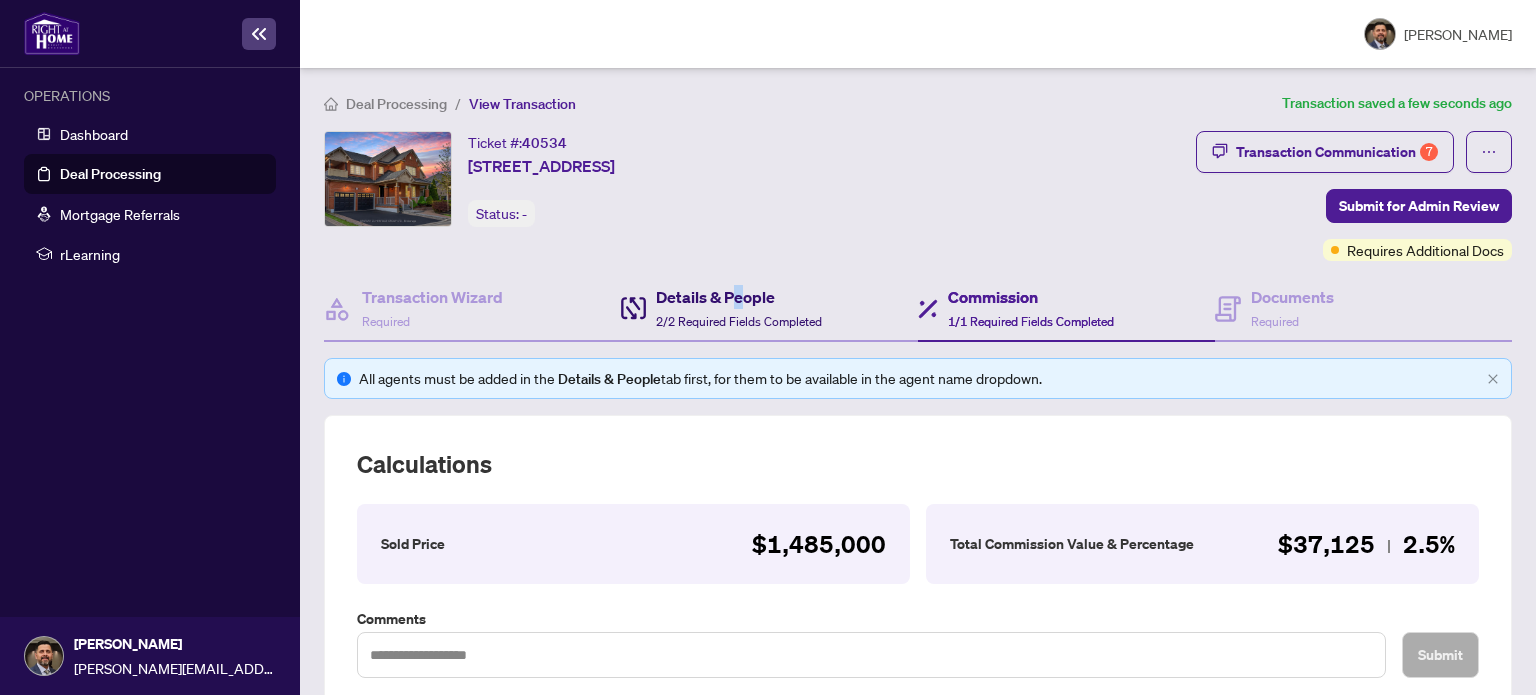 click on "Details & People" at bounding box center (739, 297) 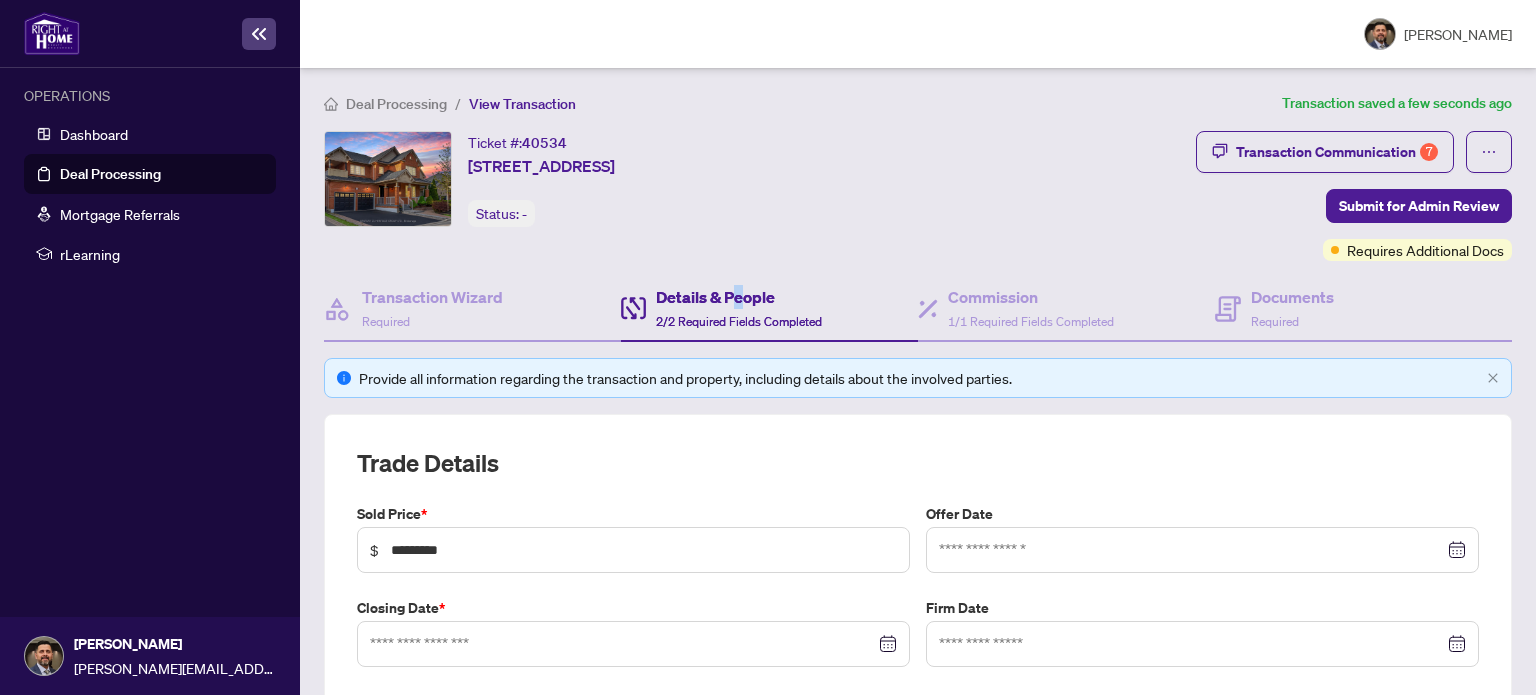 type on "**********" 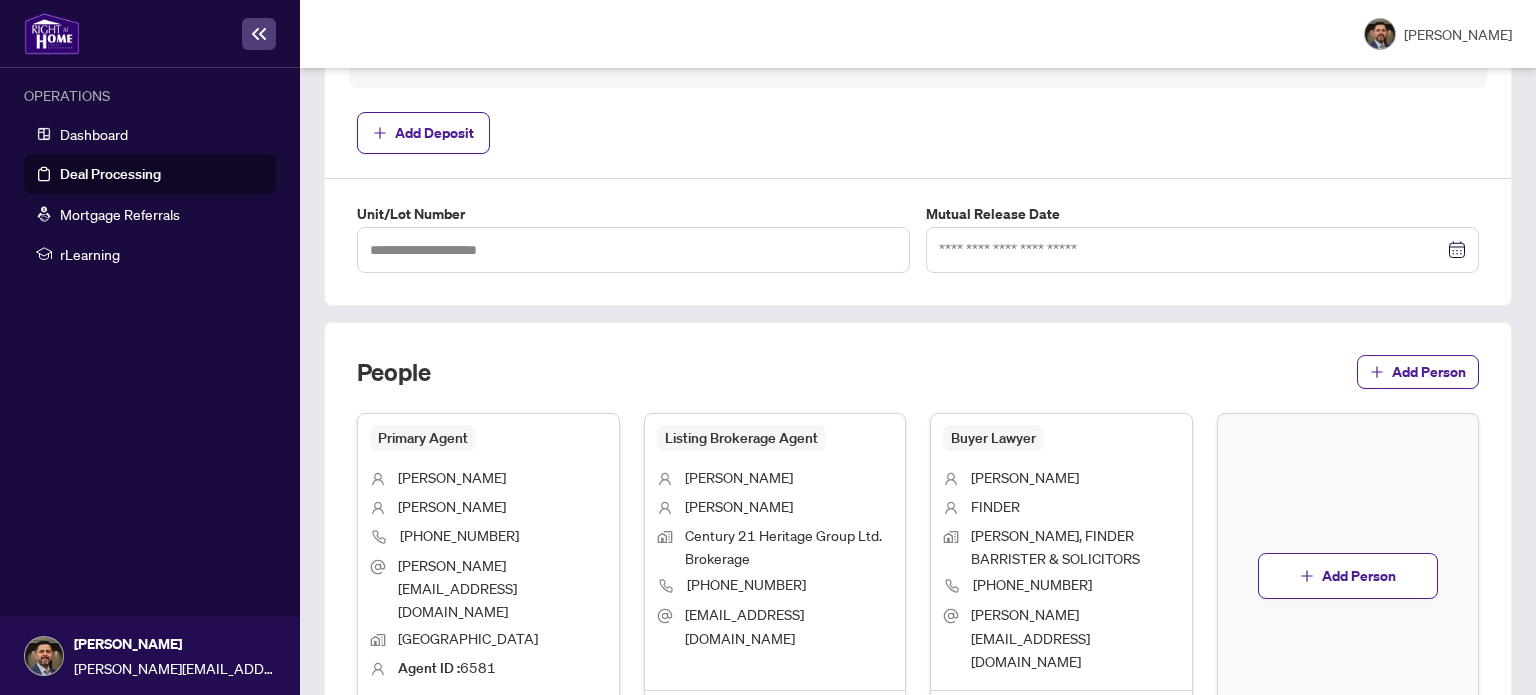 scroll, scrollTop: 1112, scrollLeft: 0, axis: vertical 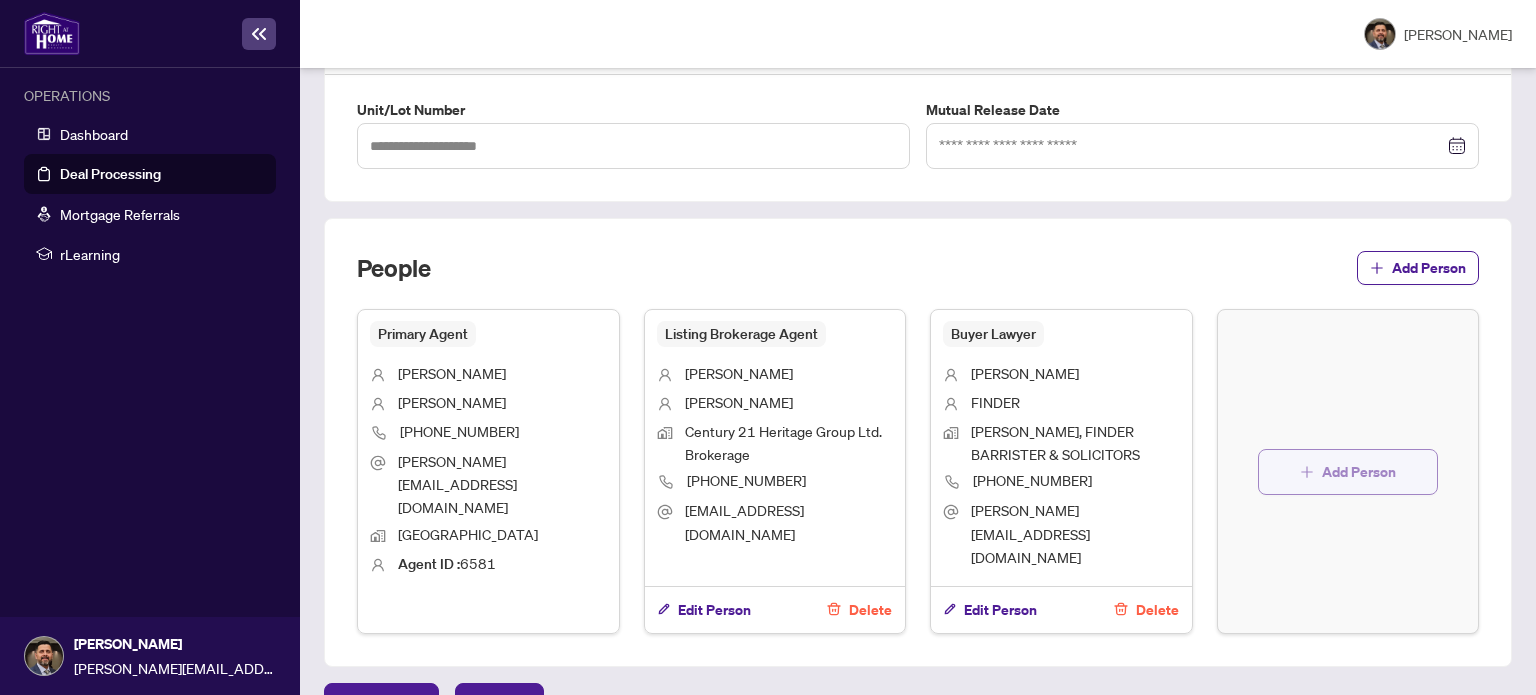 click on "Add Person" at bounding box center [1359, 472] 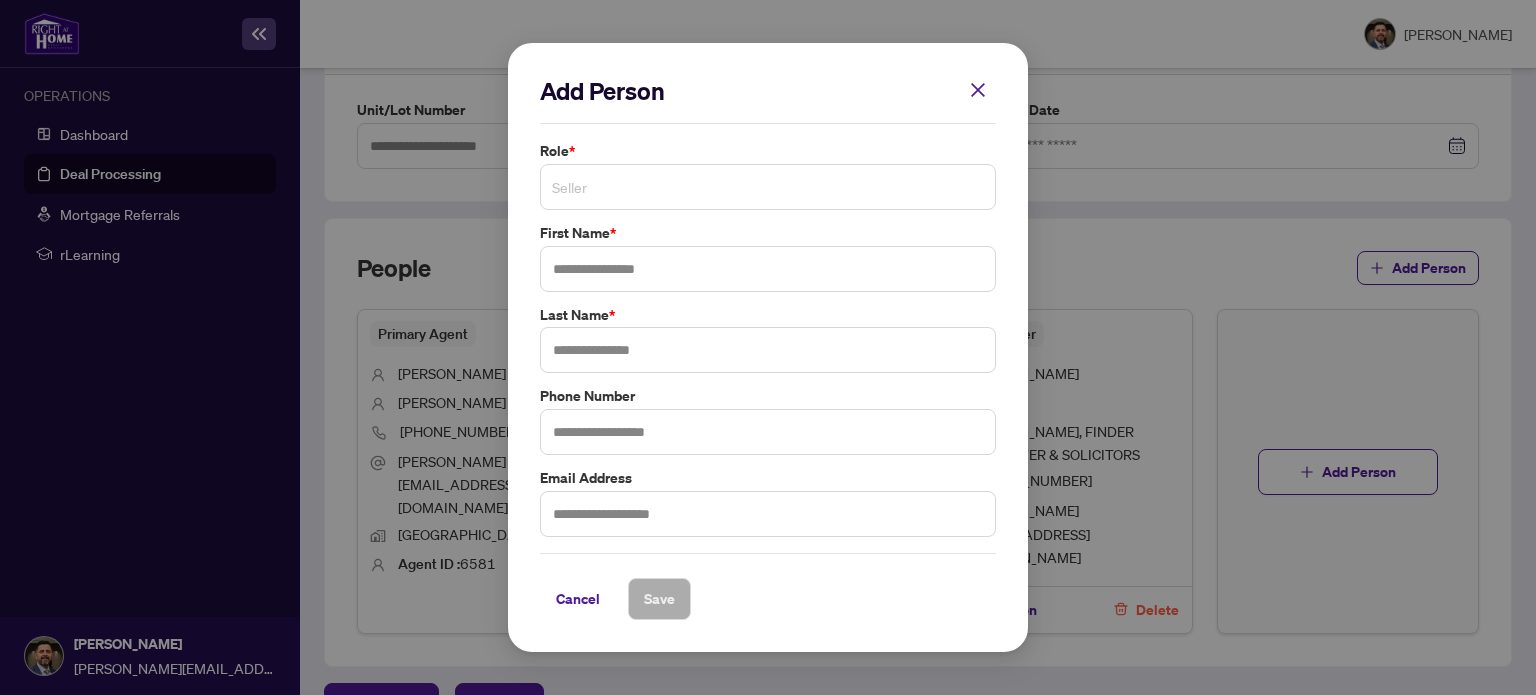 click on "Seller" at bounding box center [768, 187] 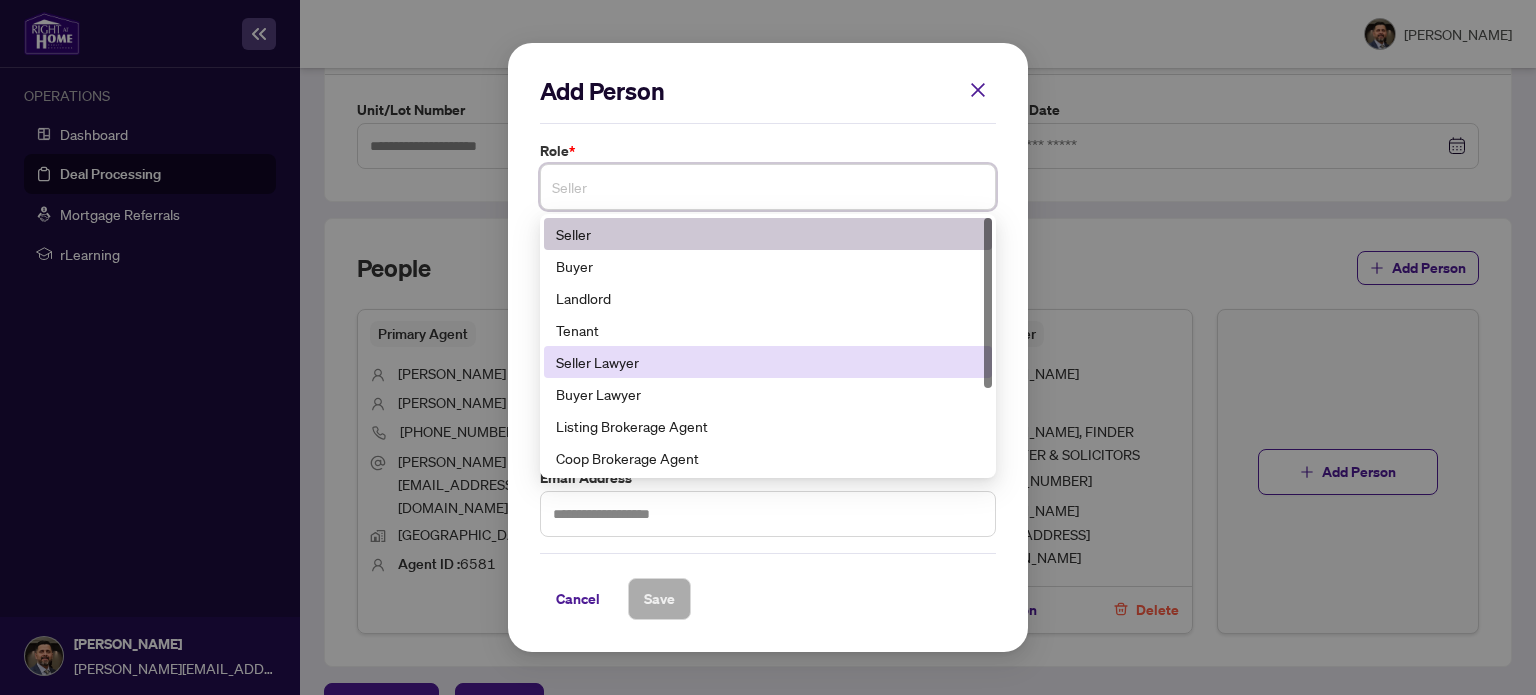 click on "Seller Lawyer" at bounding box center [768, 362] 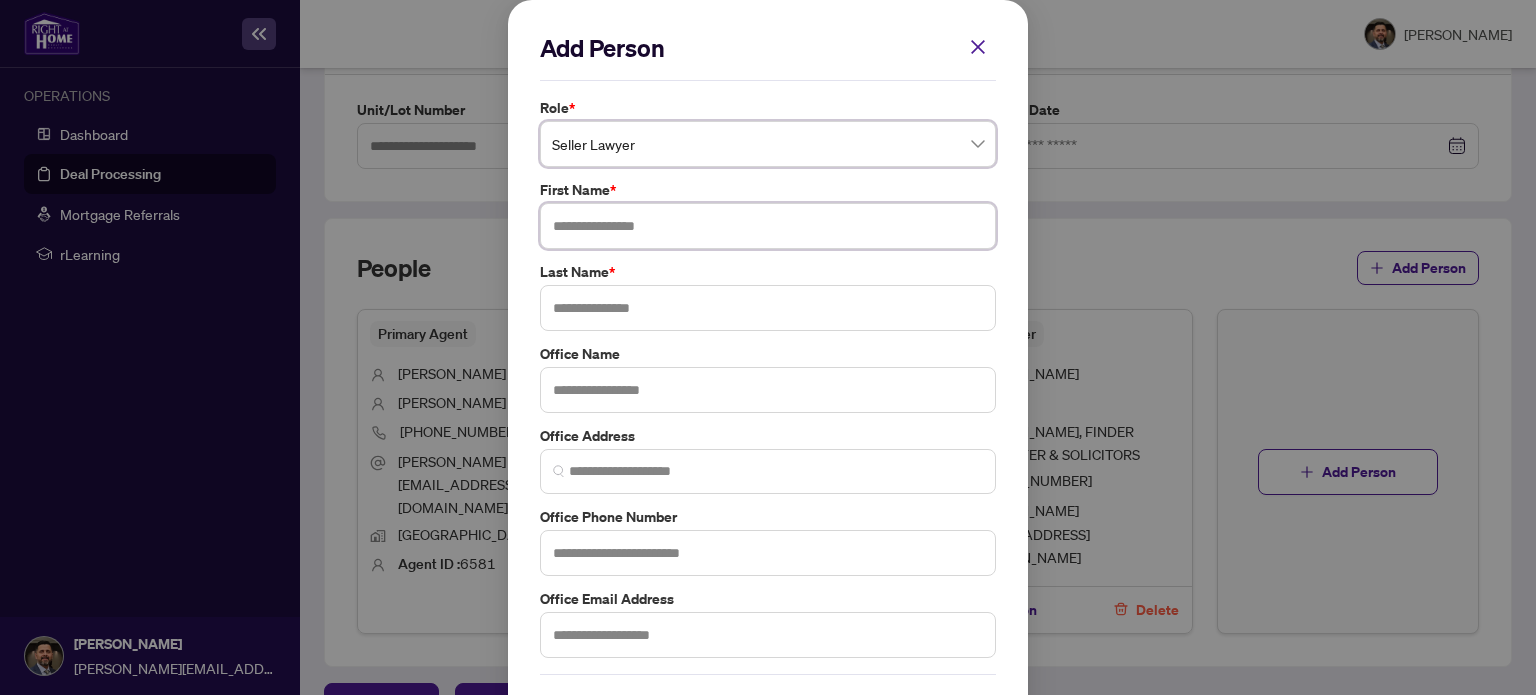 click at bounding box center (768, 226) 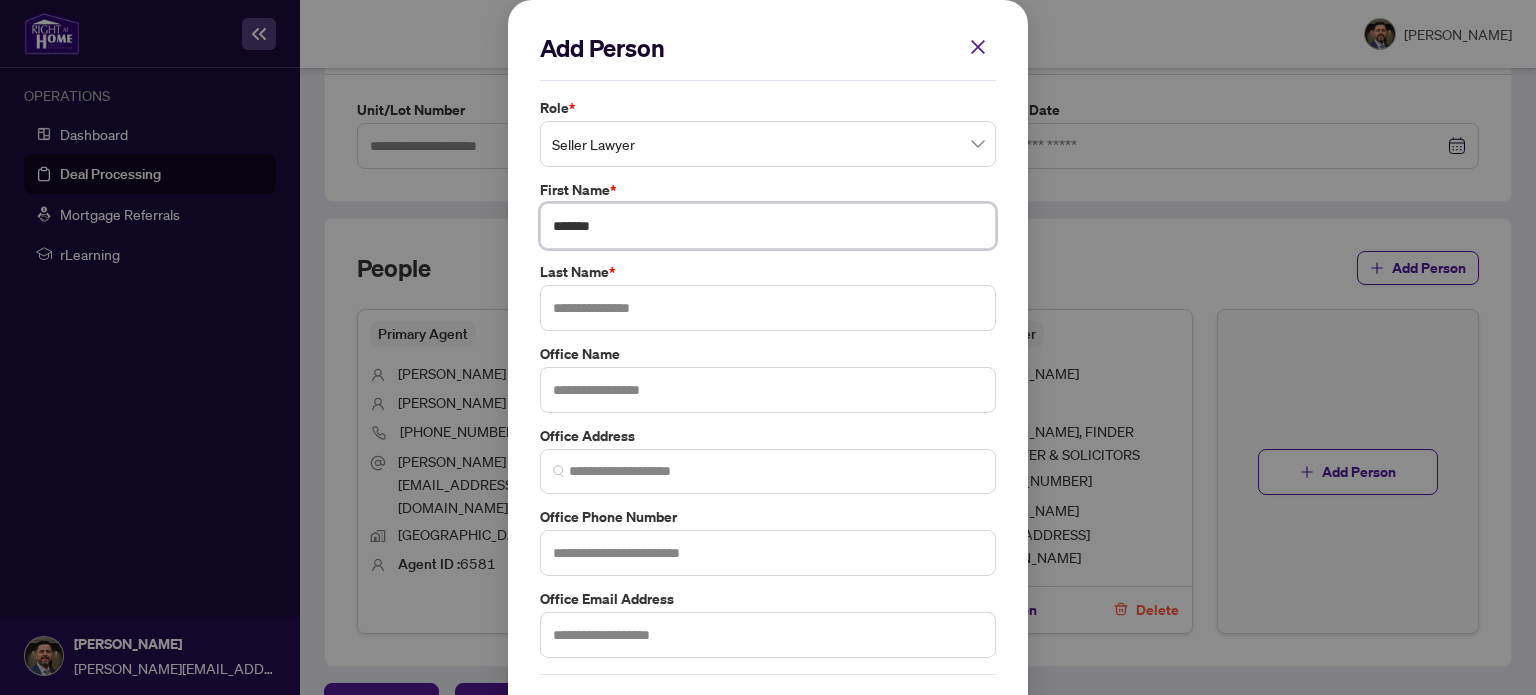 type on "*******" 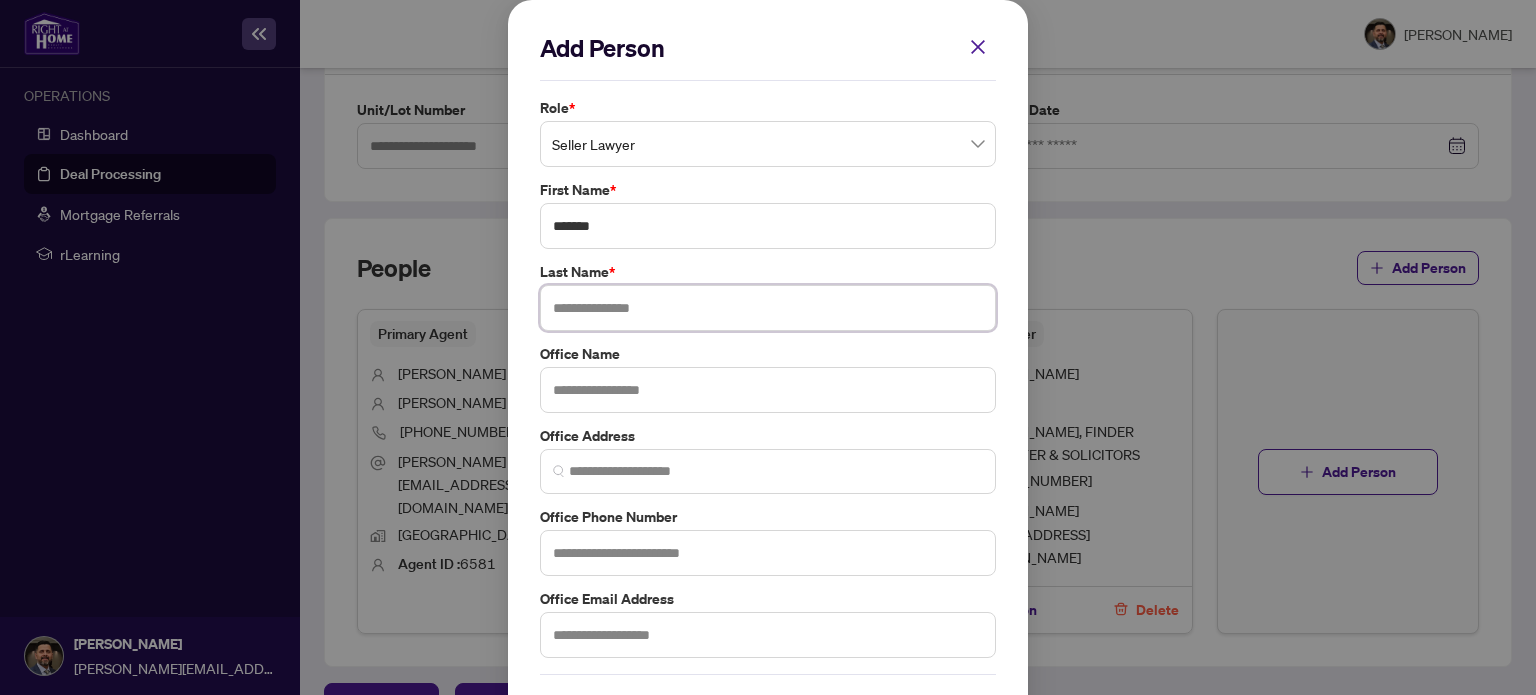 click at bounding box center (768, 308) 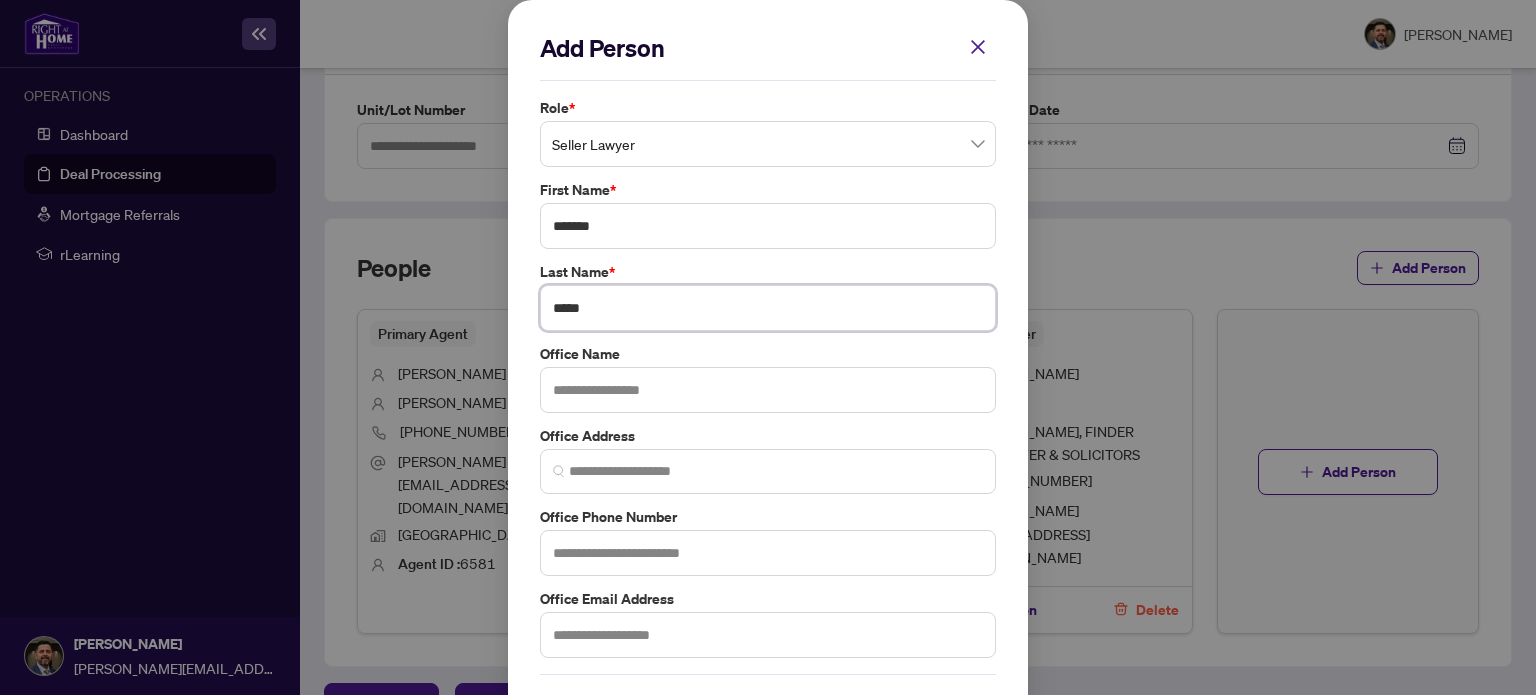 type on "*****" 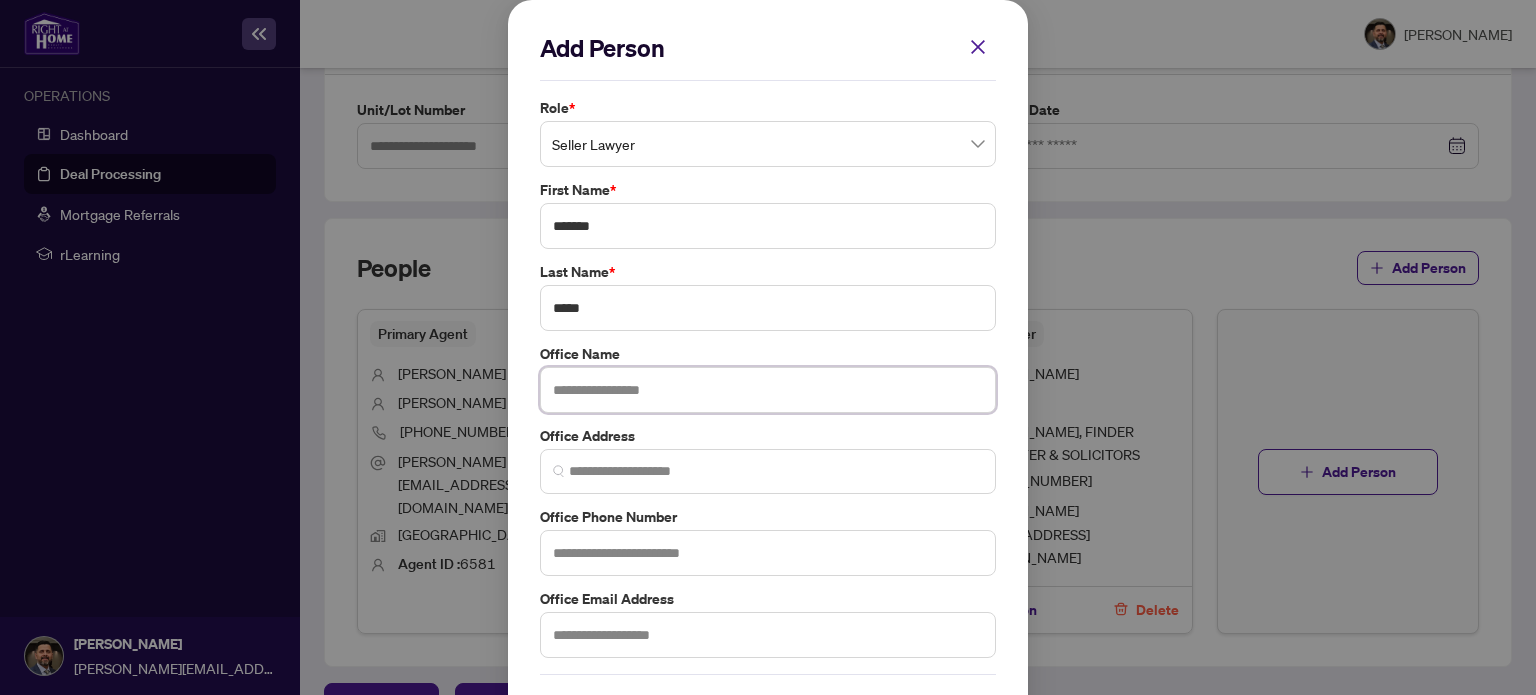 click at bounding box center [768, 390] 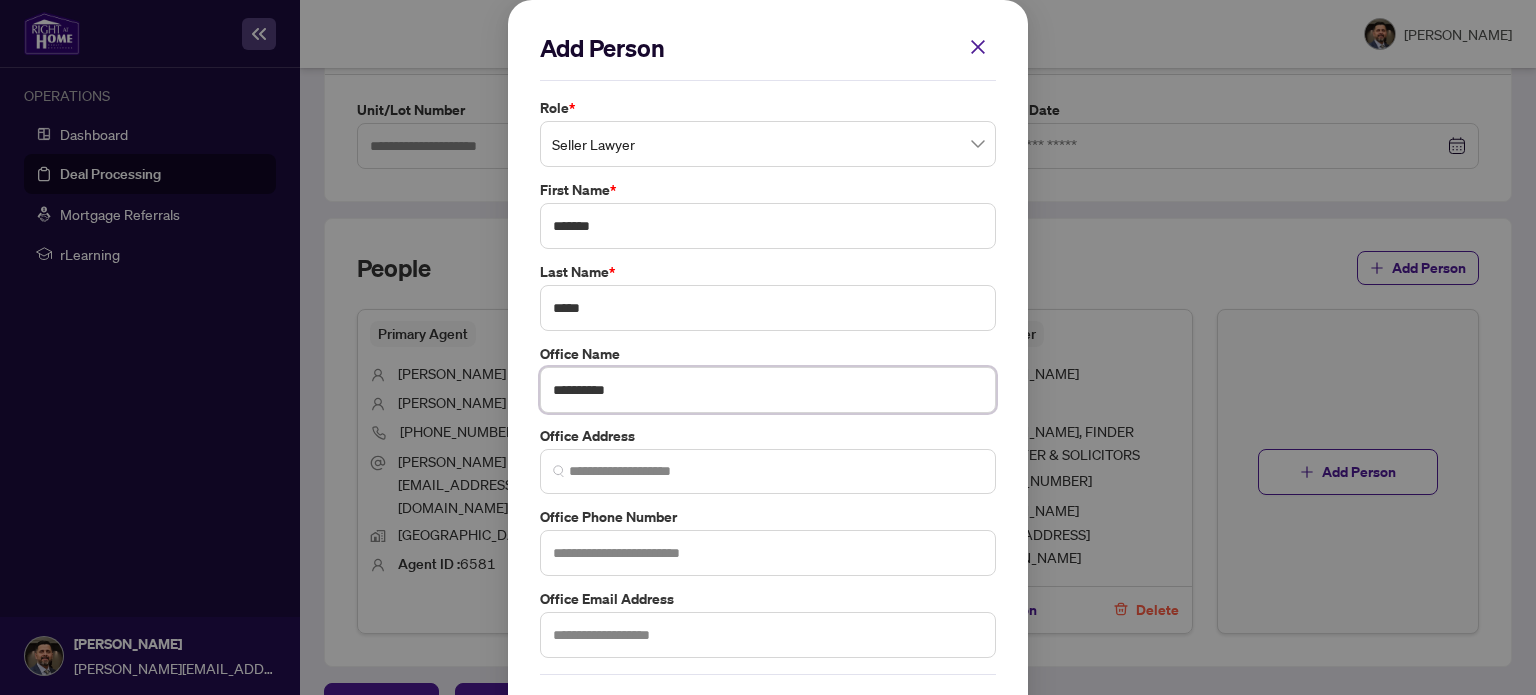 type on "**********" 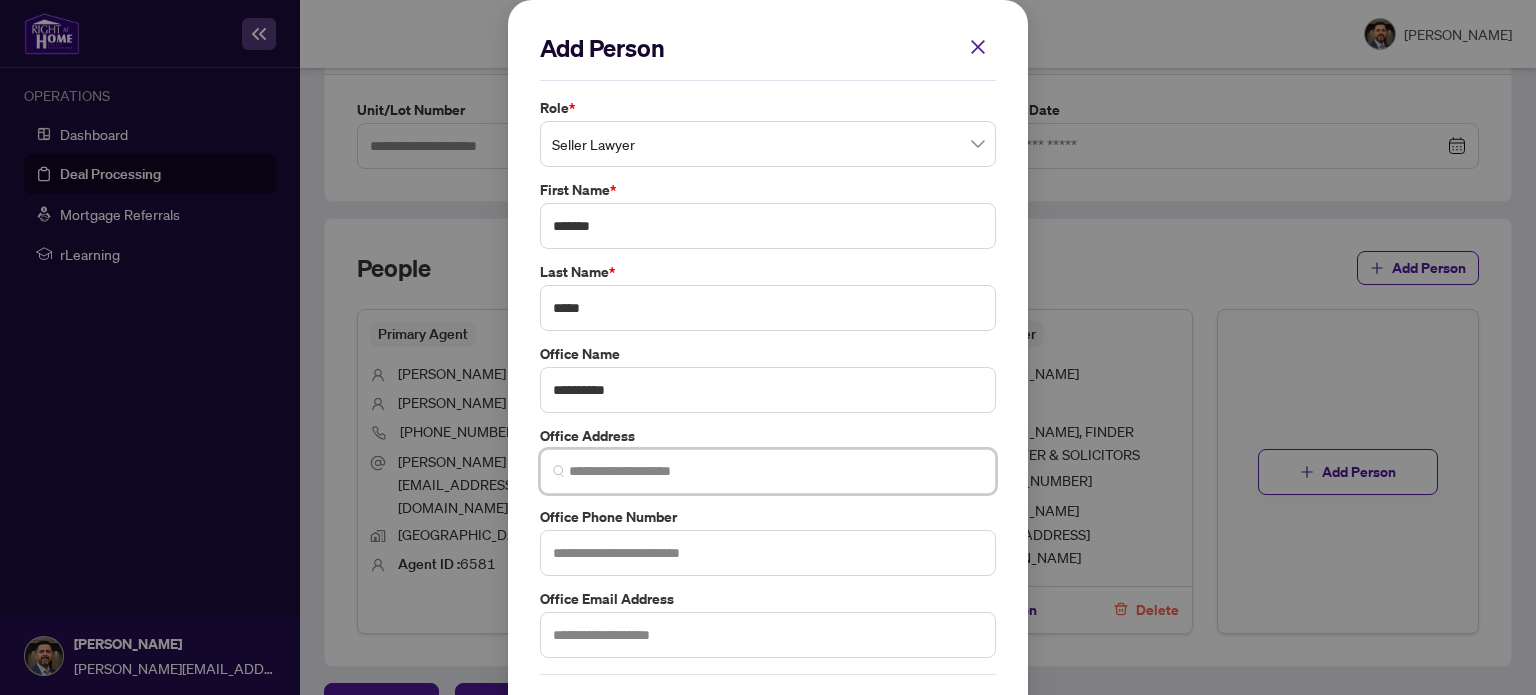 click at bounding box center (776, 471) 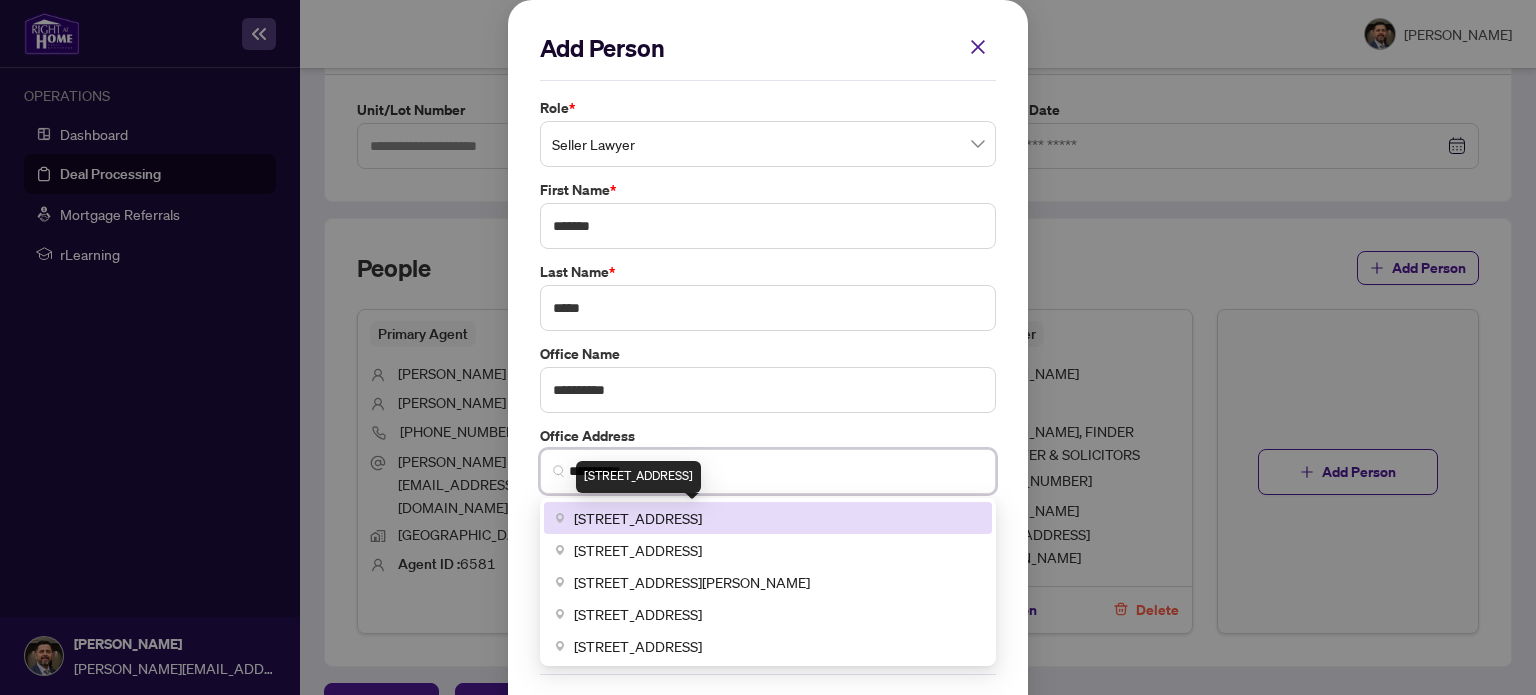 click on "[STREET_ADDRESS]" at bounding box center (638, 518) 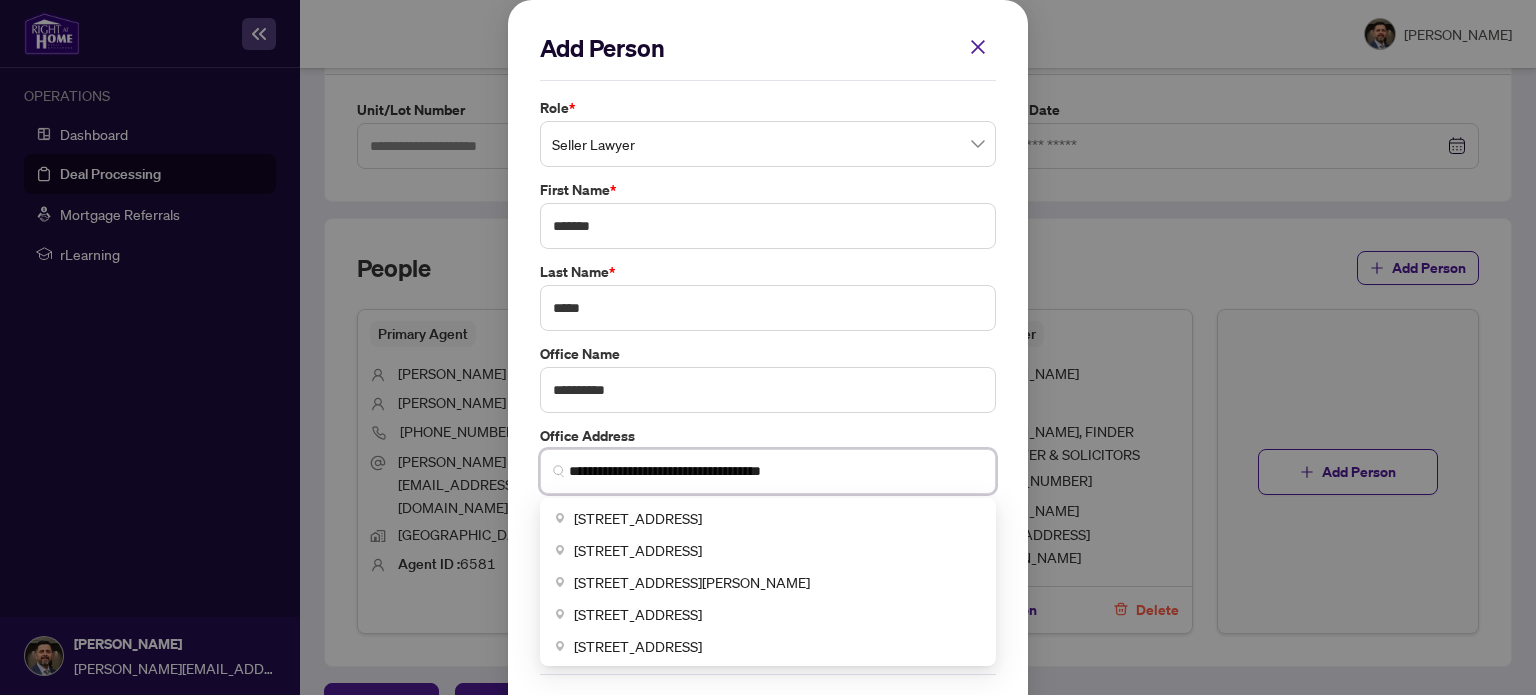 click on "**********" at bounding box center (776, 471) 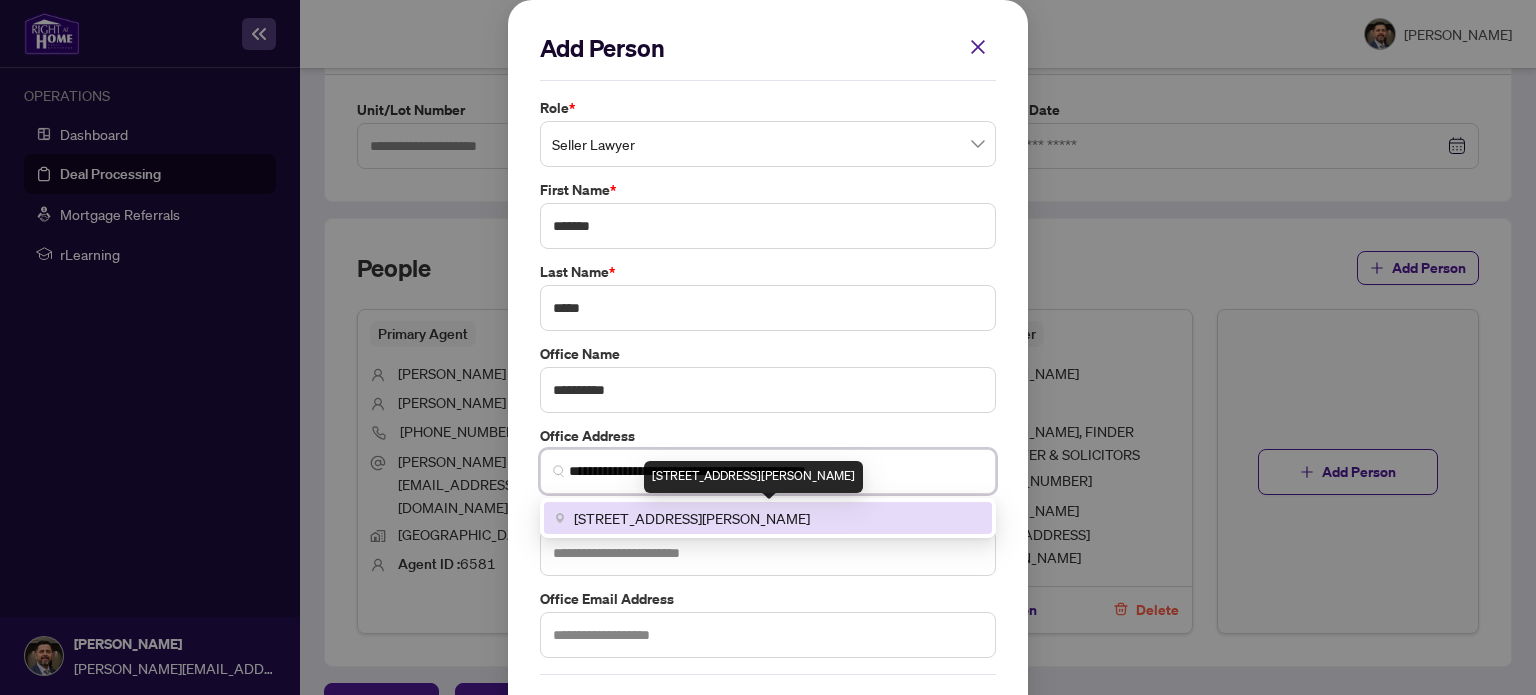 click on "[STREET_ADDRESS][PERSON_NAME]" at bounding box center [692, 518] 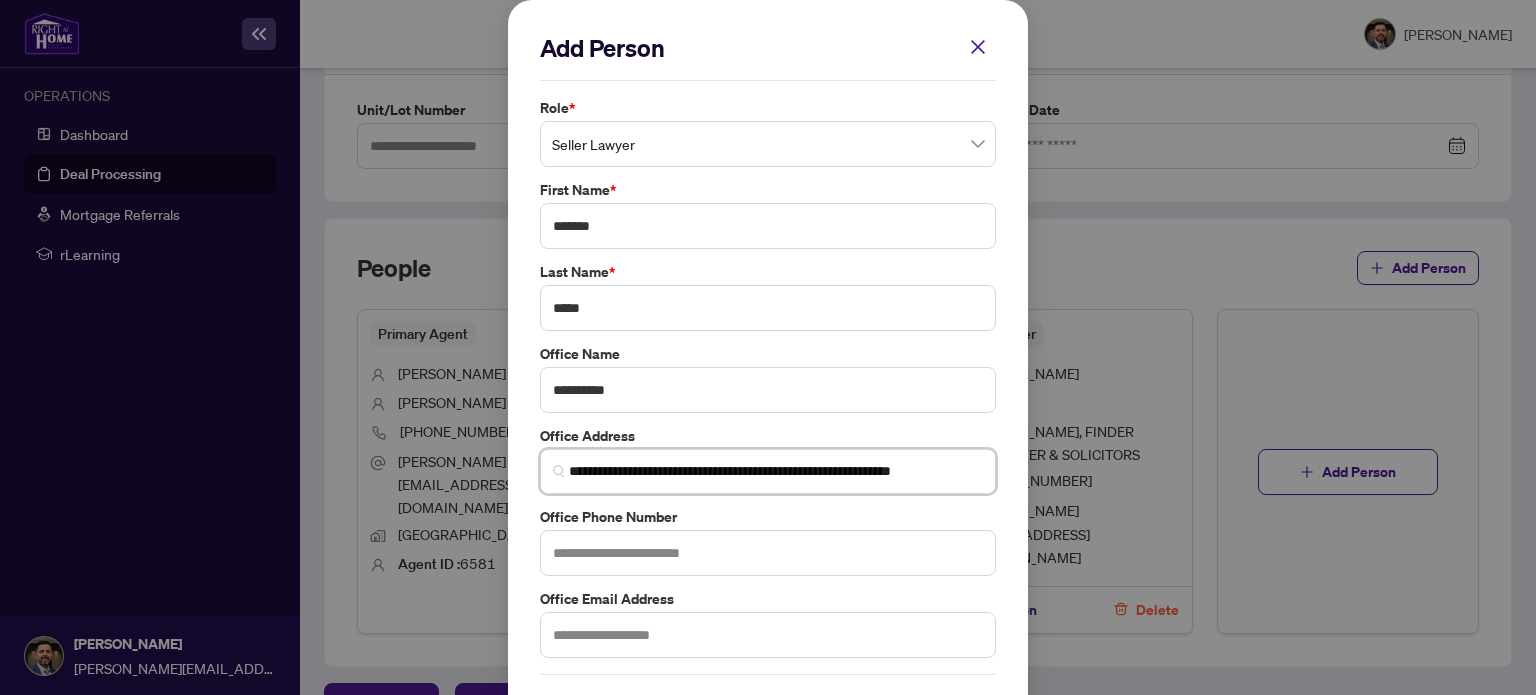 click on "**********" at bounding box center [776, 471] 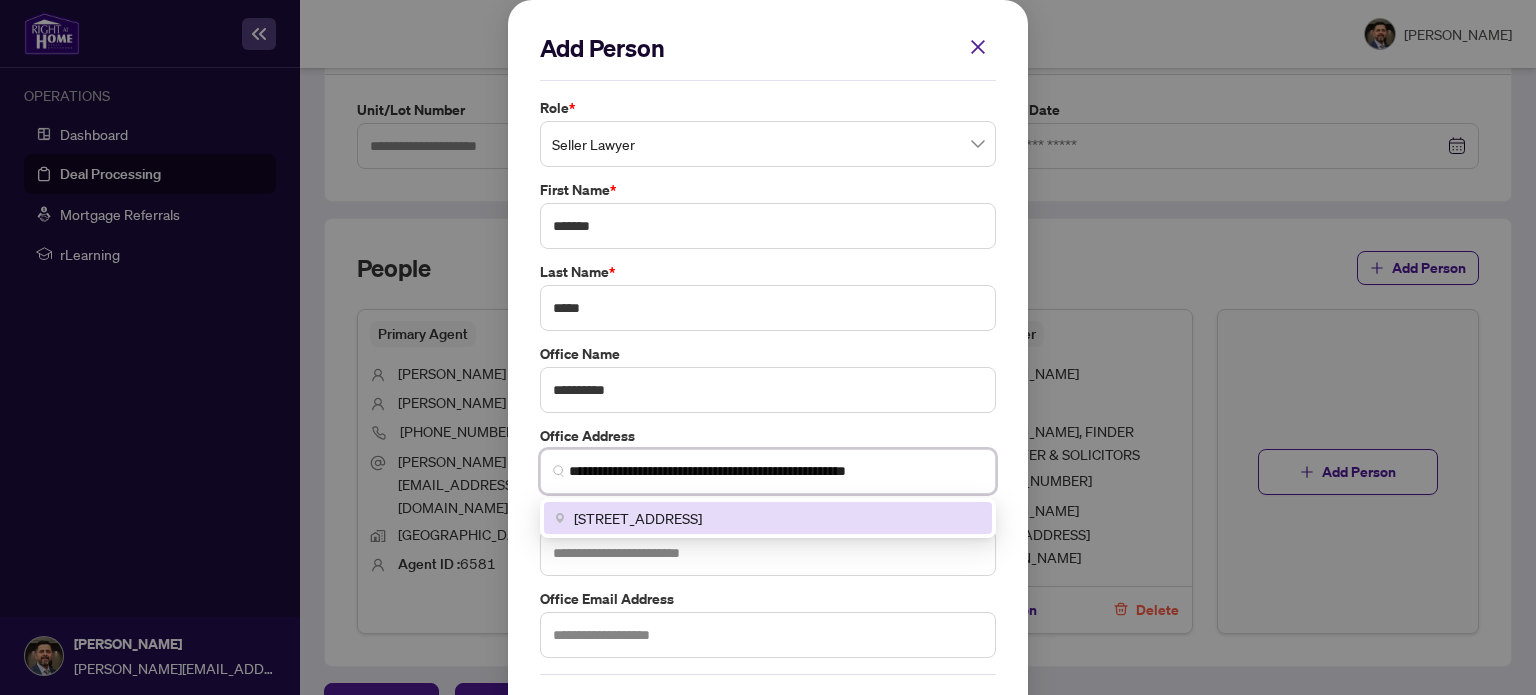 click on "**********" at bounding box center [776, 471] 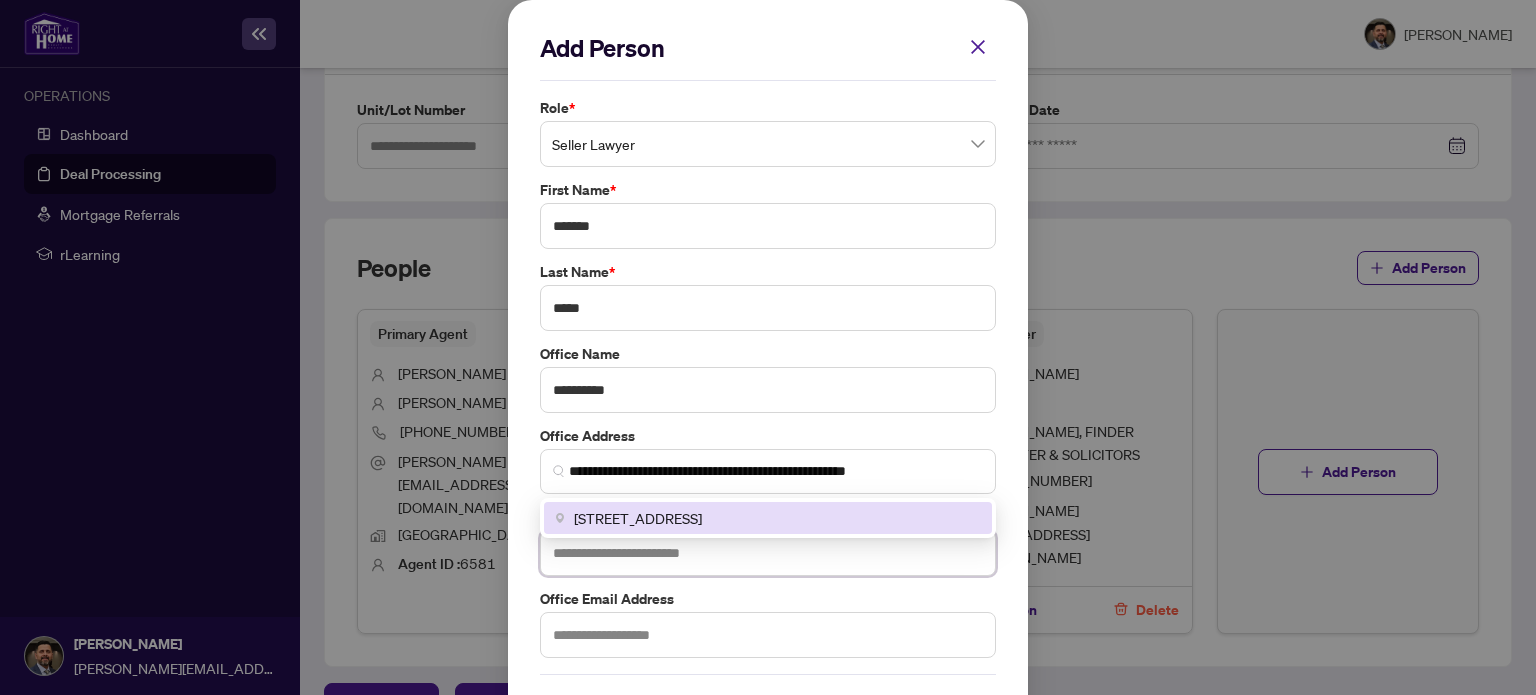 click at bounding box center (768, 553) 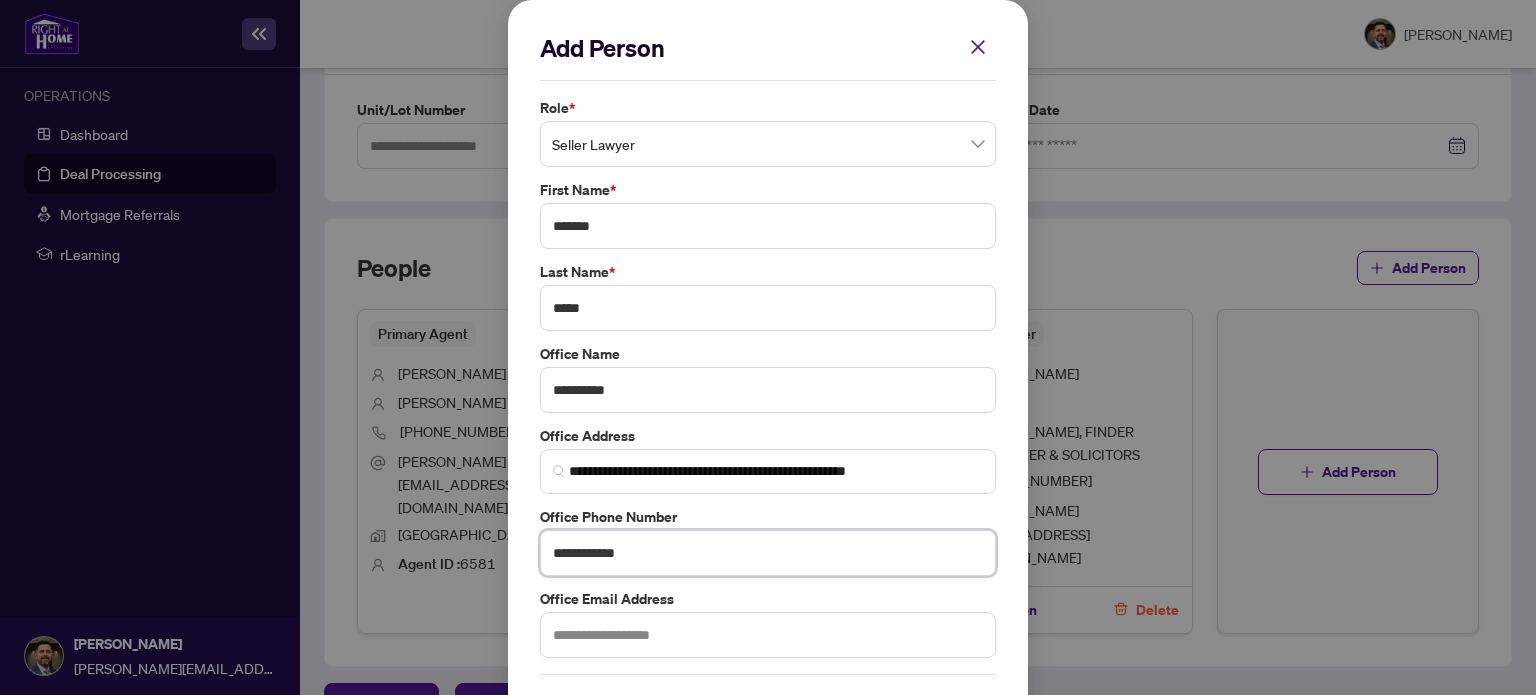 type on "**********" 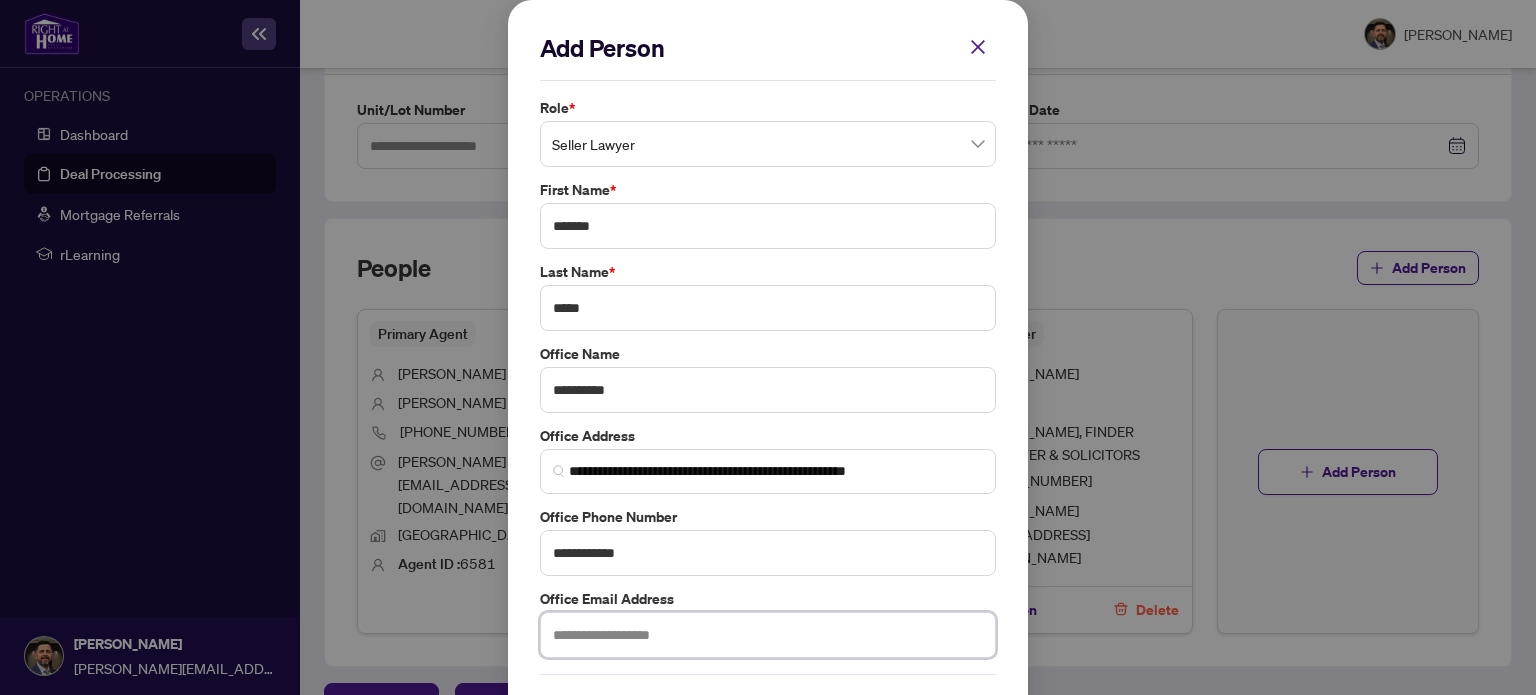 click at bounding box center [768, 635] 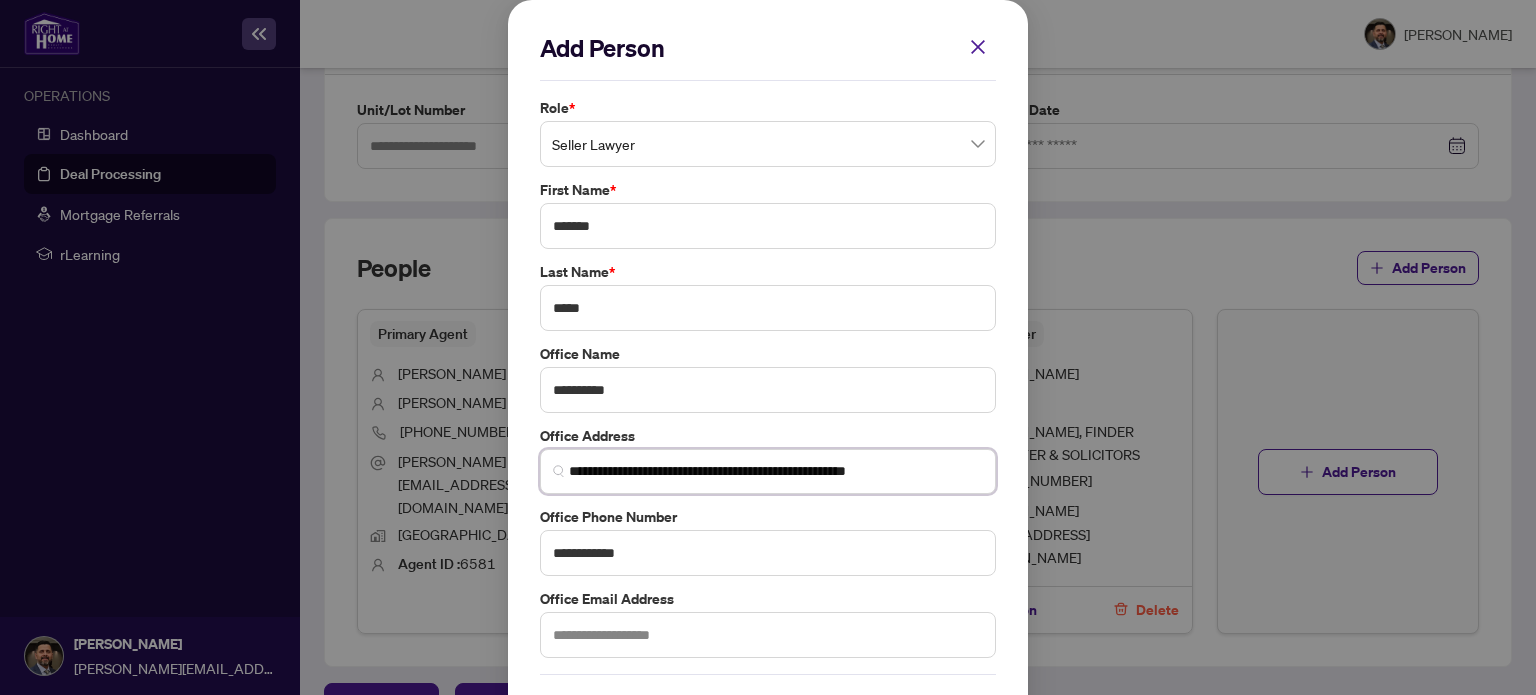 click on "**********" at bounding box center [776, 471] 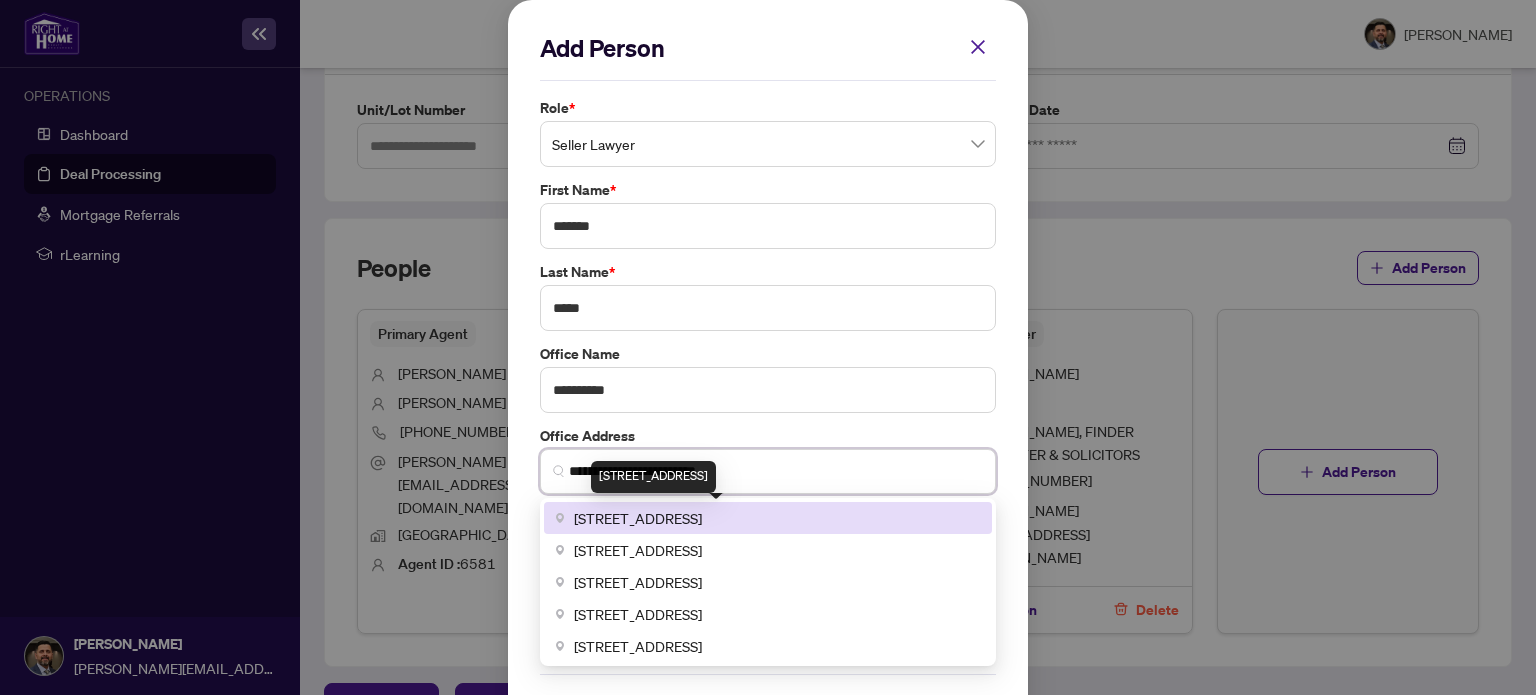click on "[STREET_ADDRESS]" at bounding box center (638, 518) 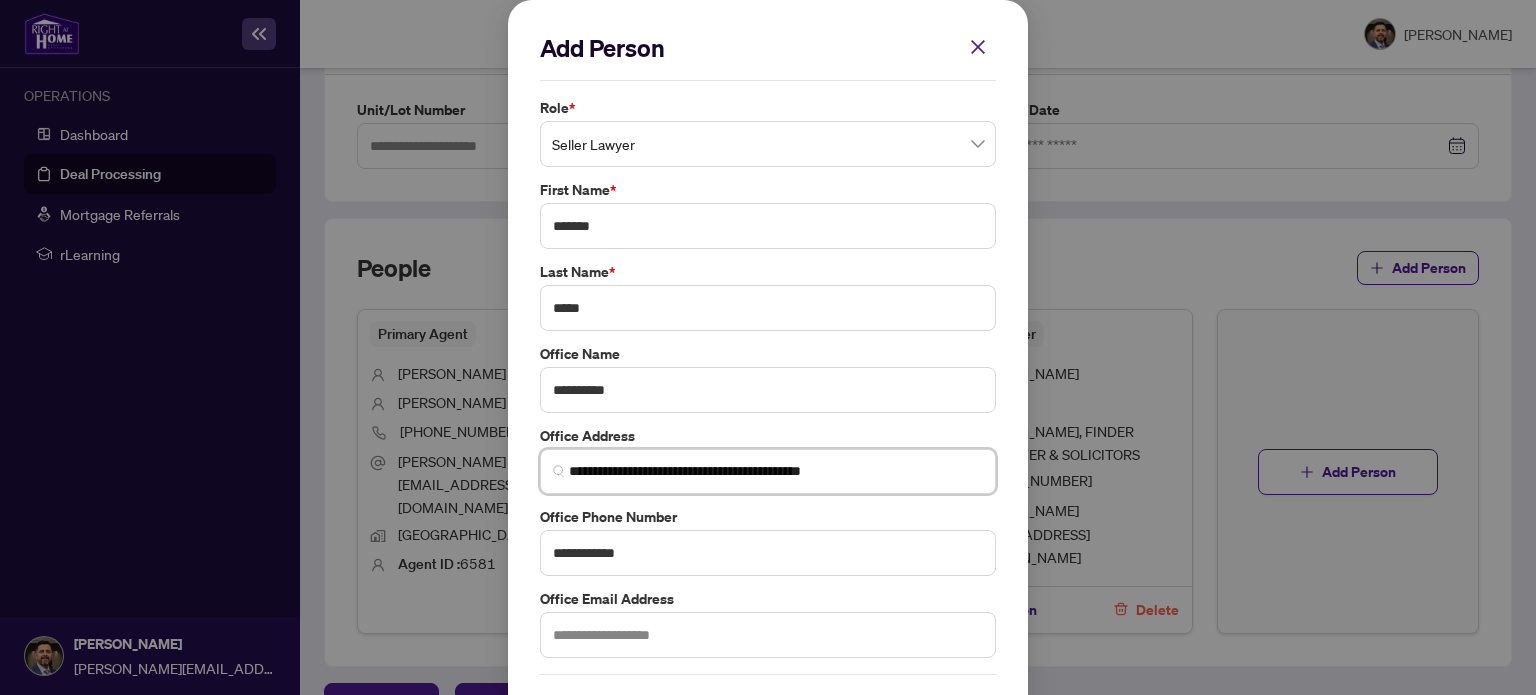 type on "**********" 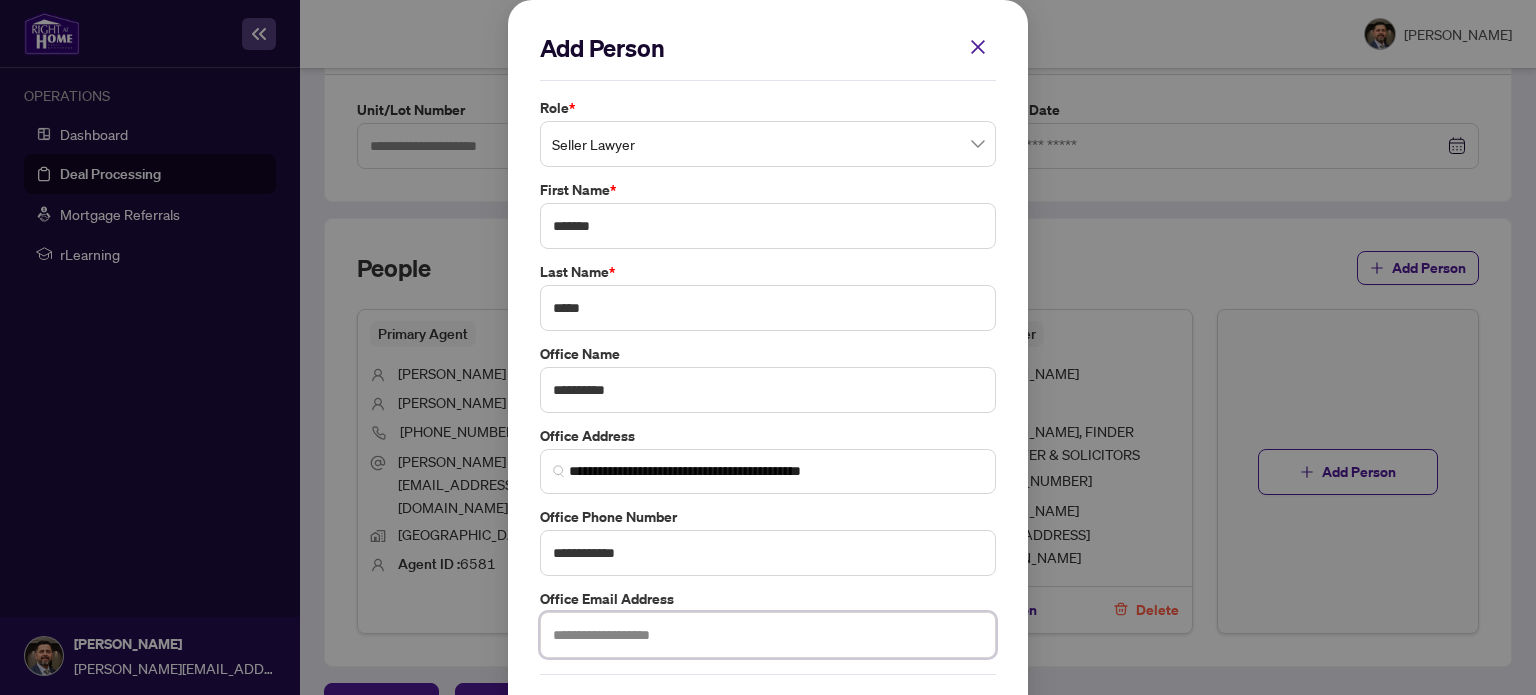 click at bounding box center [768, 635] 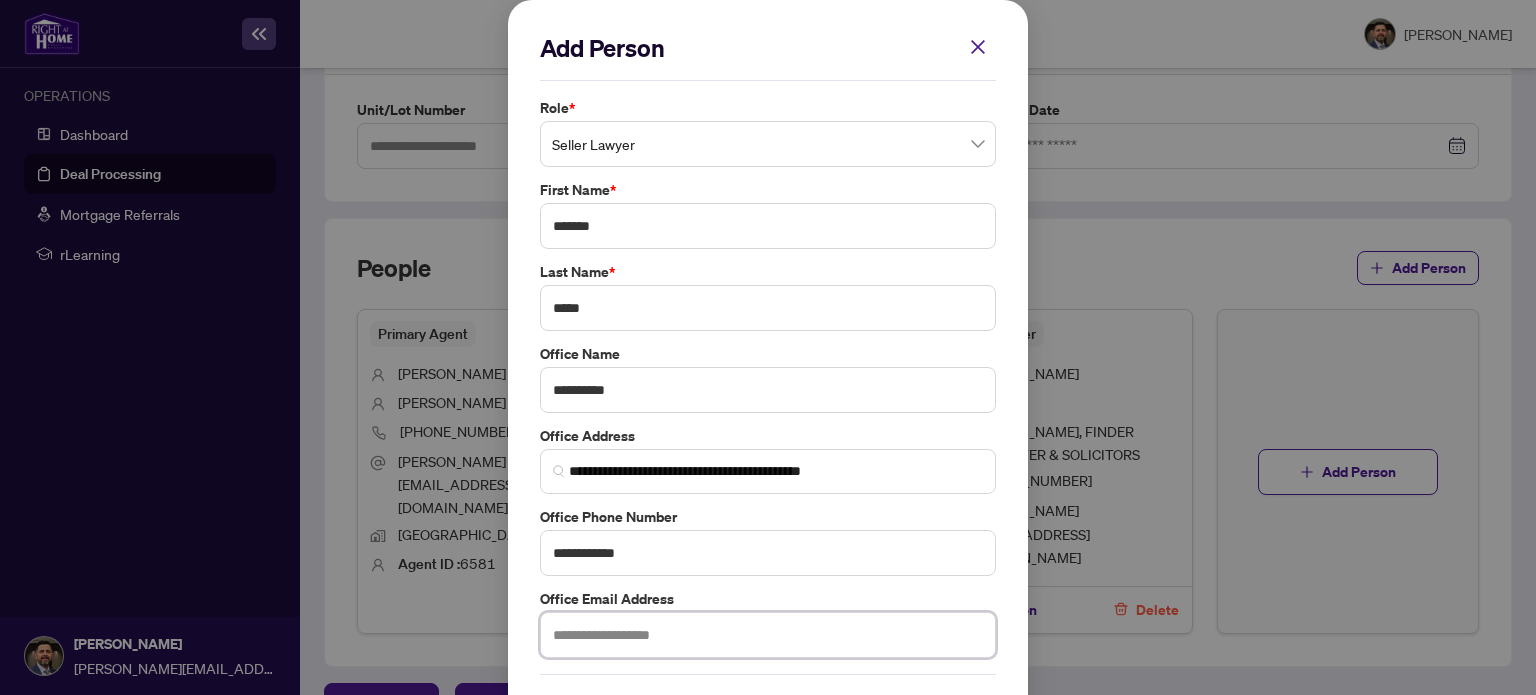 scroll, scrollTop: 74, scrollLeft: 0, axis: vertical 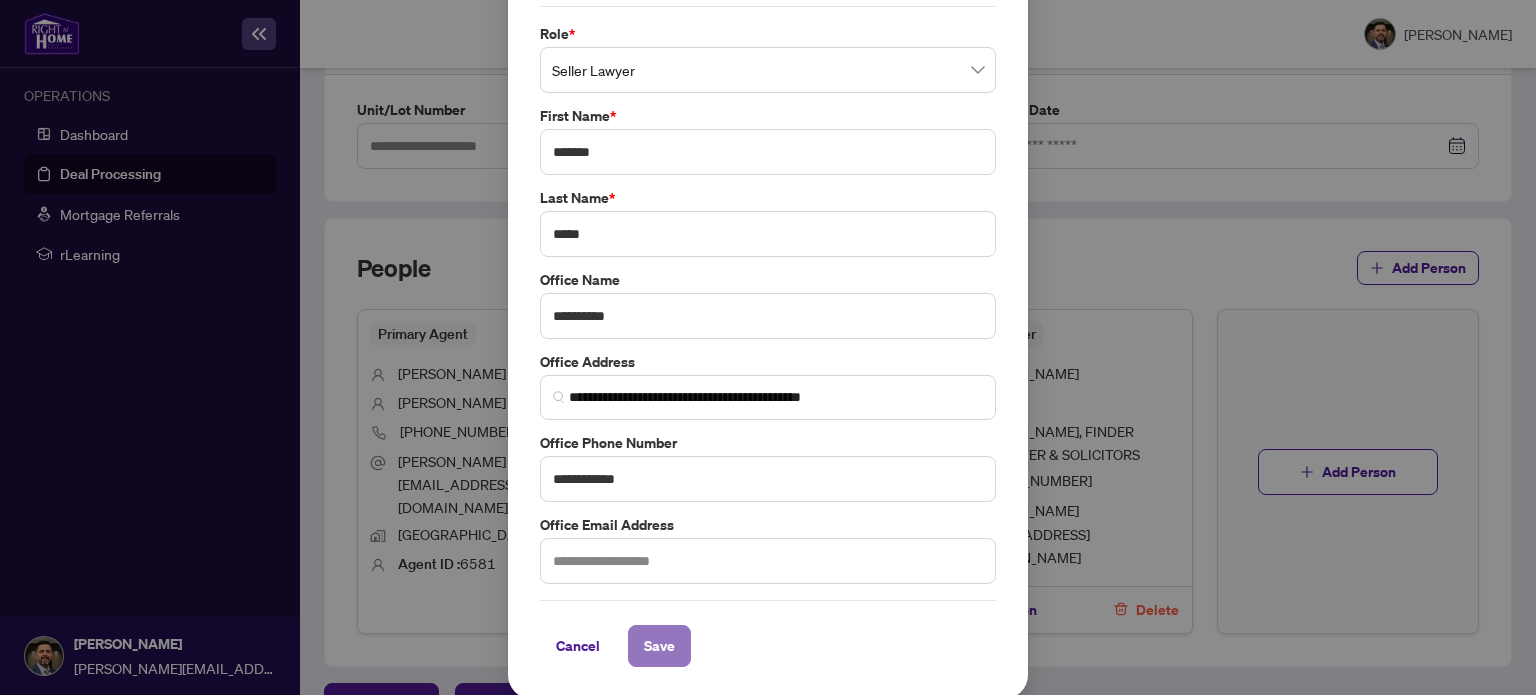 click on "Save" at bounding box center (659, 646) 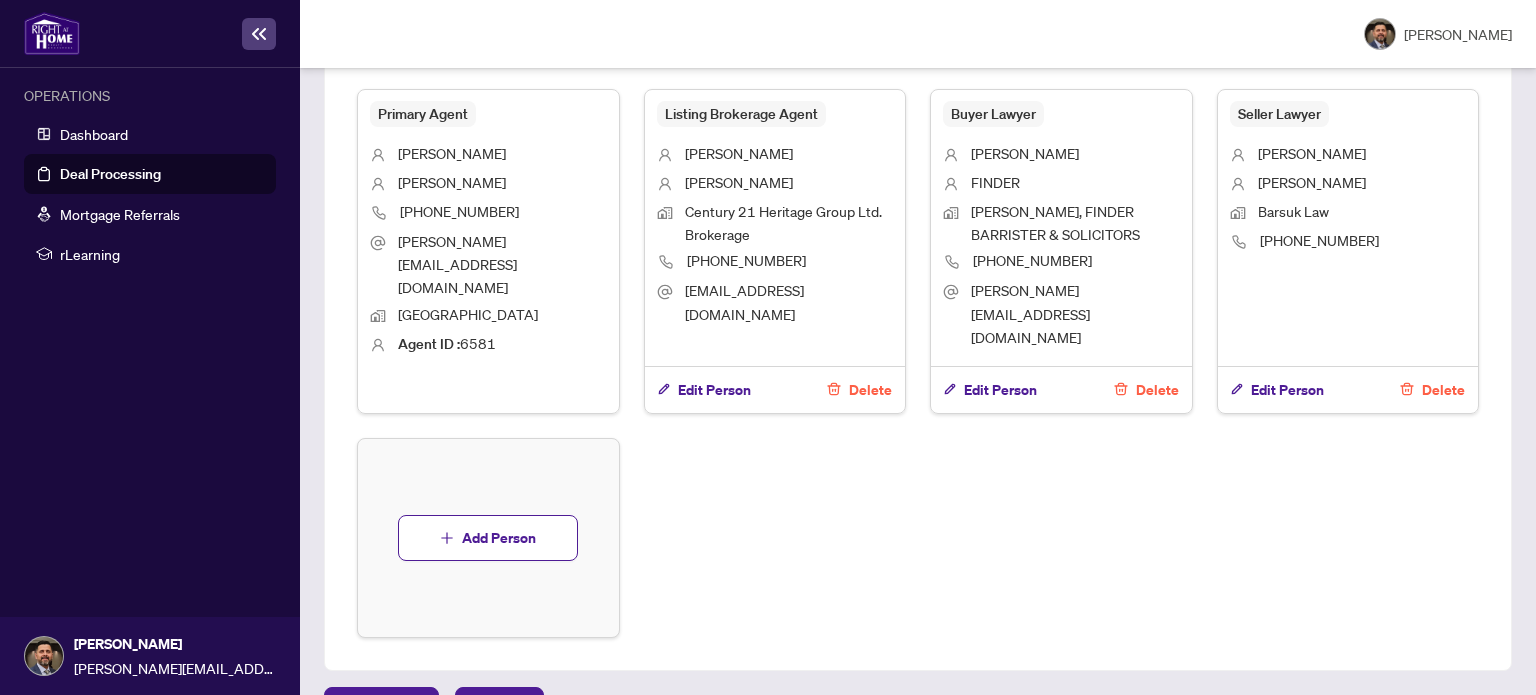 scroll, scrollTop: 1336, scrollLeft: 0, axis: vertical 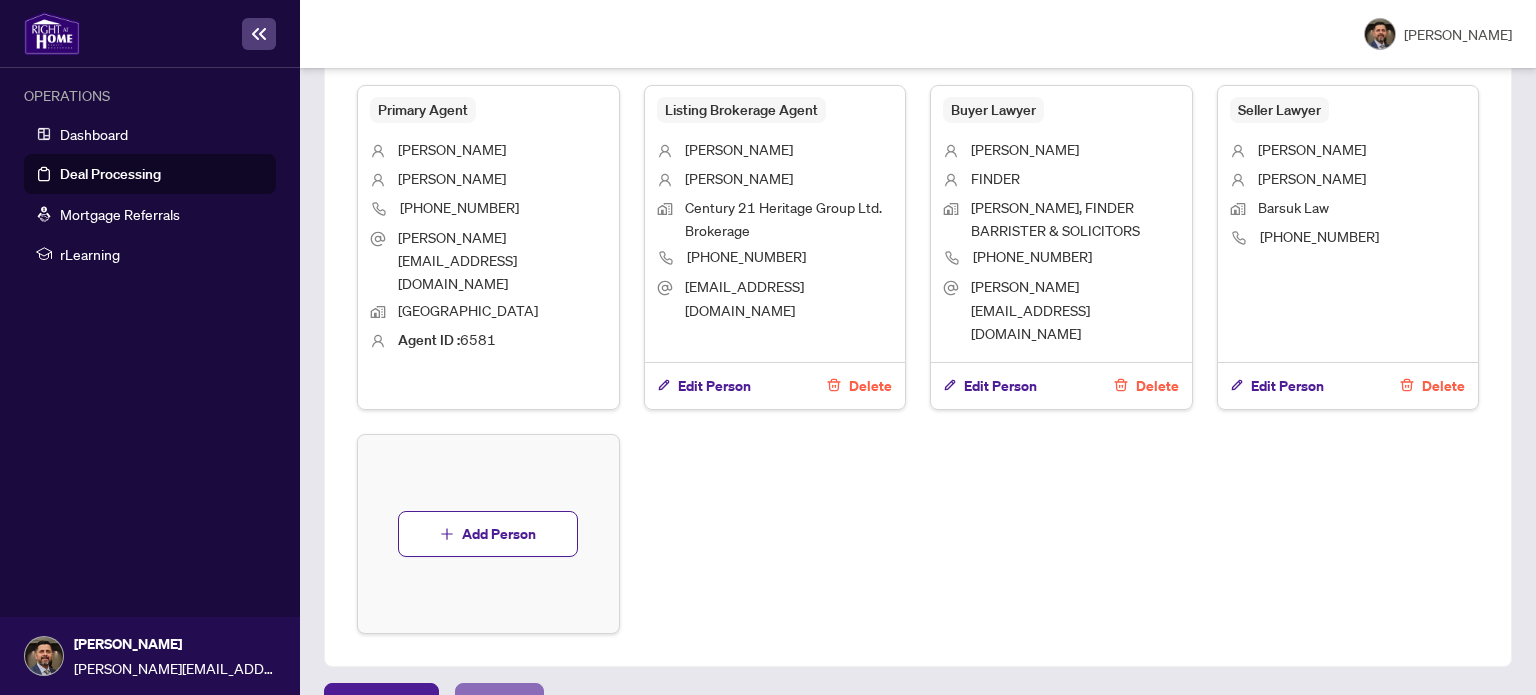 click on "Next Tab" at bounding box center [499, 704] 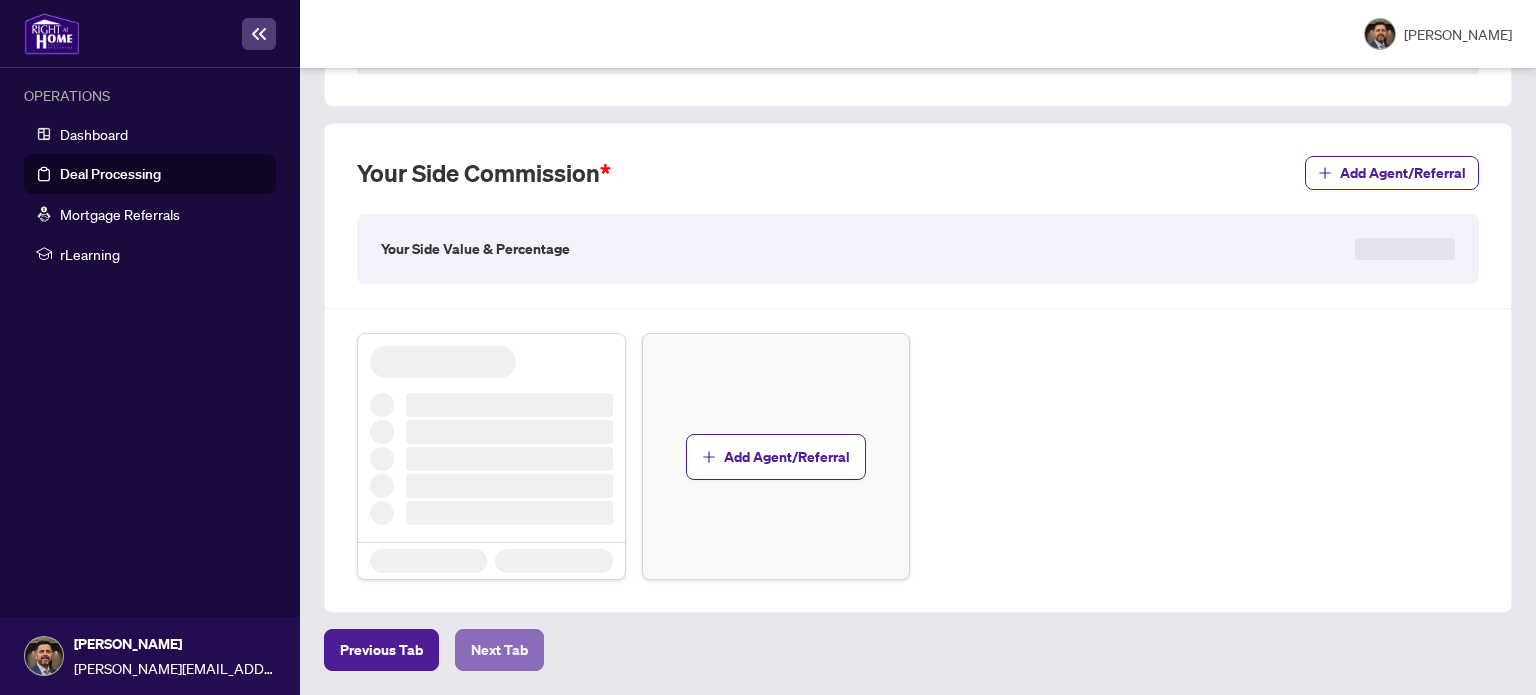 scroll, scrollTop: 0, scrollLeft: 0, axis: both 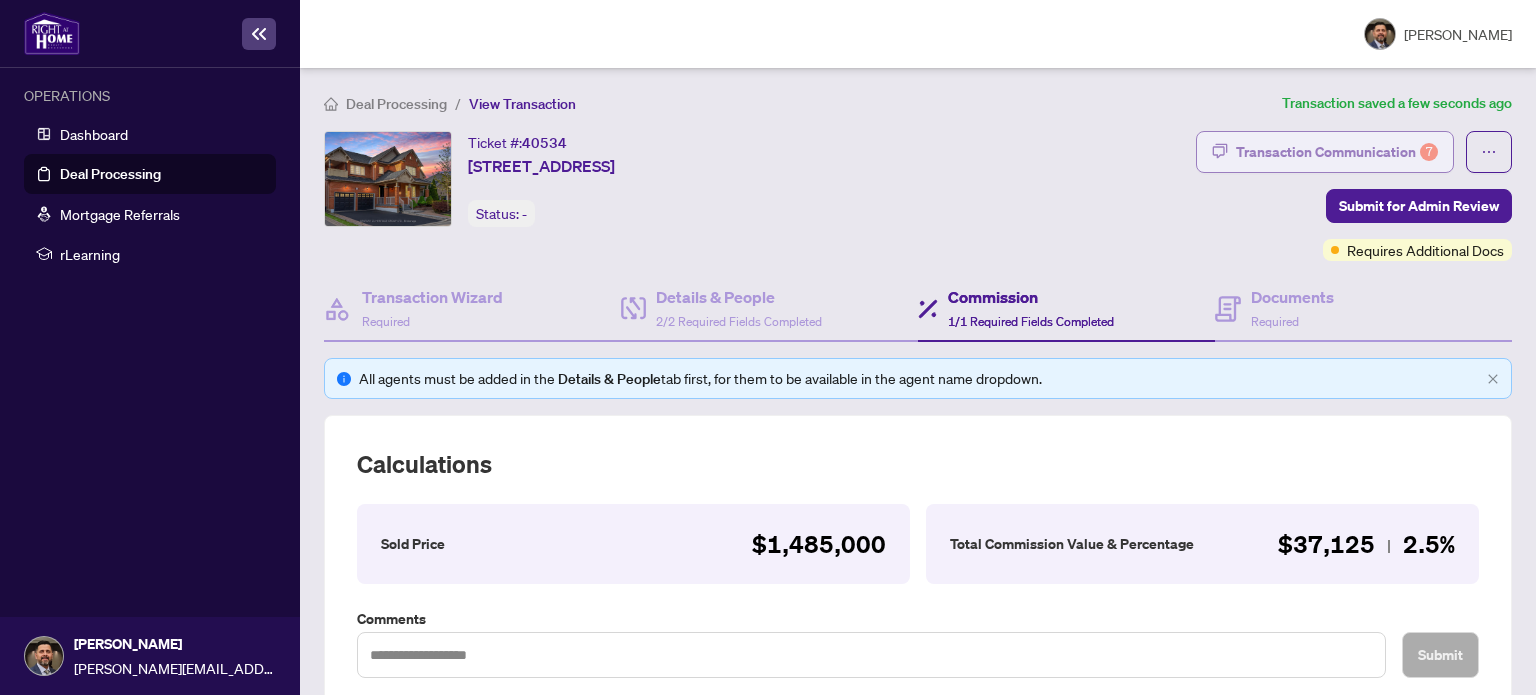 click on "Transaction Communication 7" at bounding box center [1337, 152] 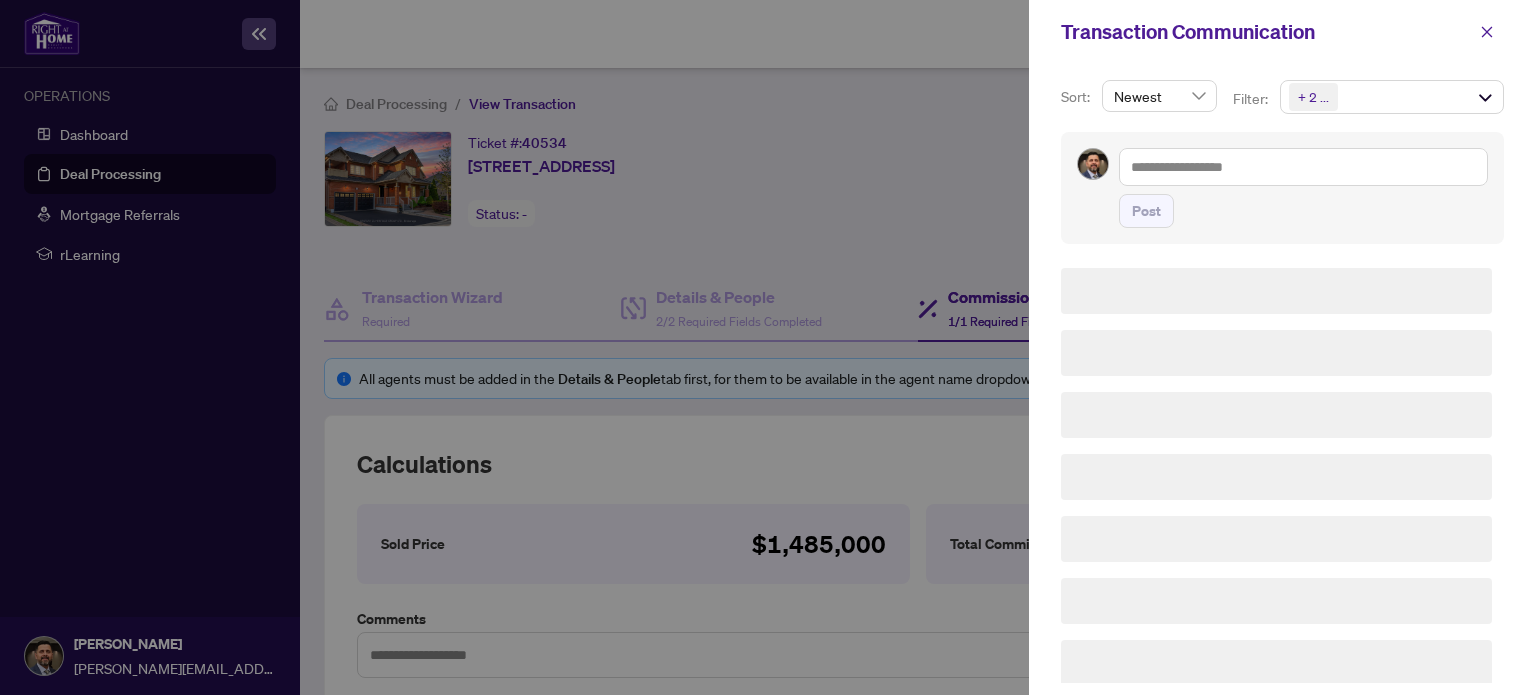 type on "**********" 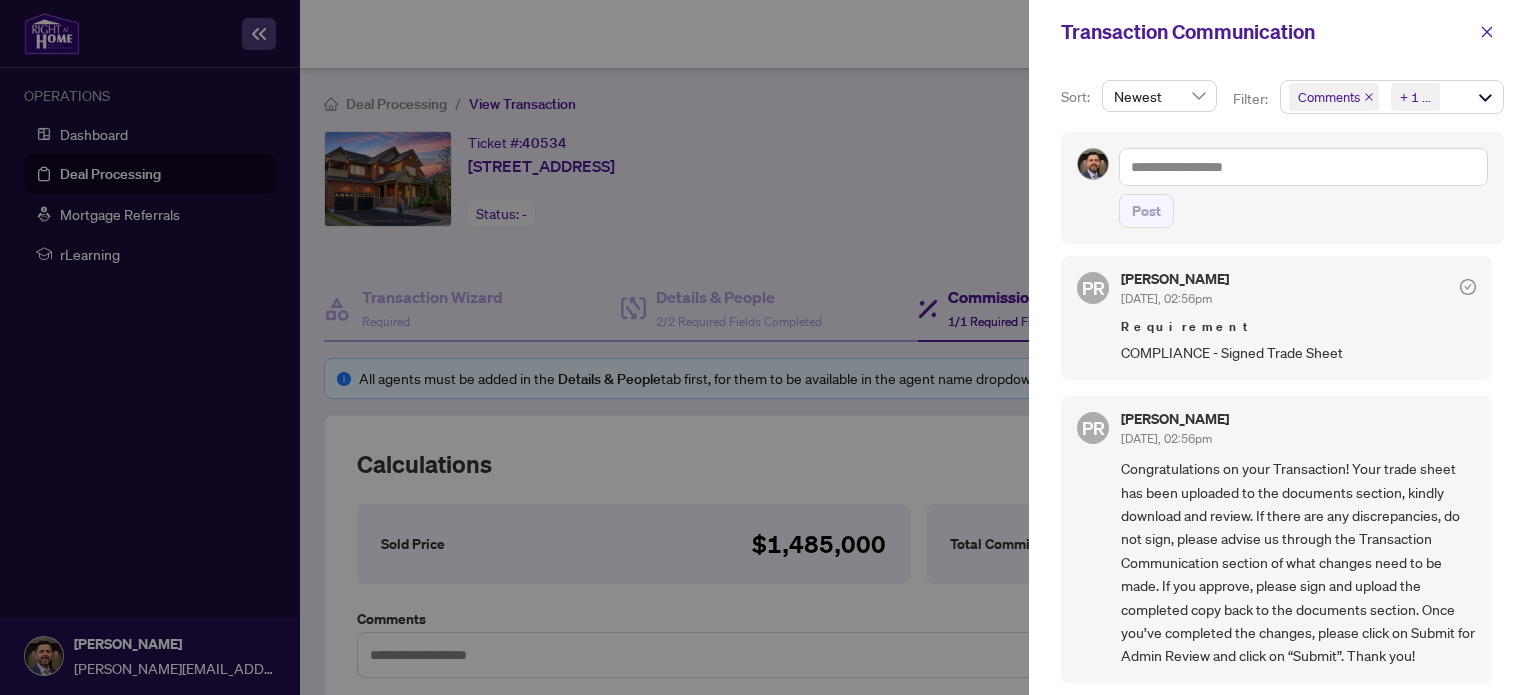 scroll, scrollTop: 1148, scrollLeft: 0, axis: vertical 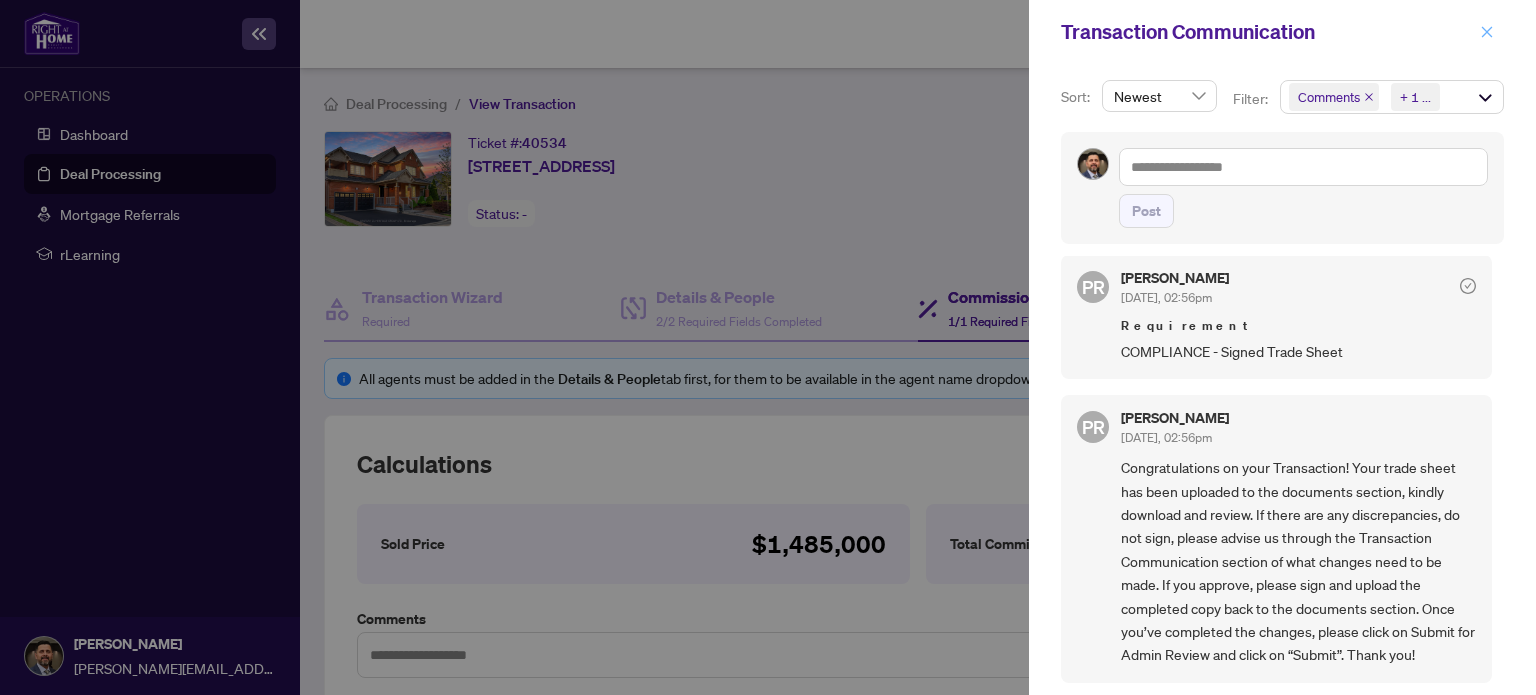 click 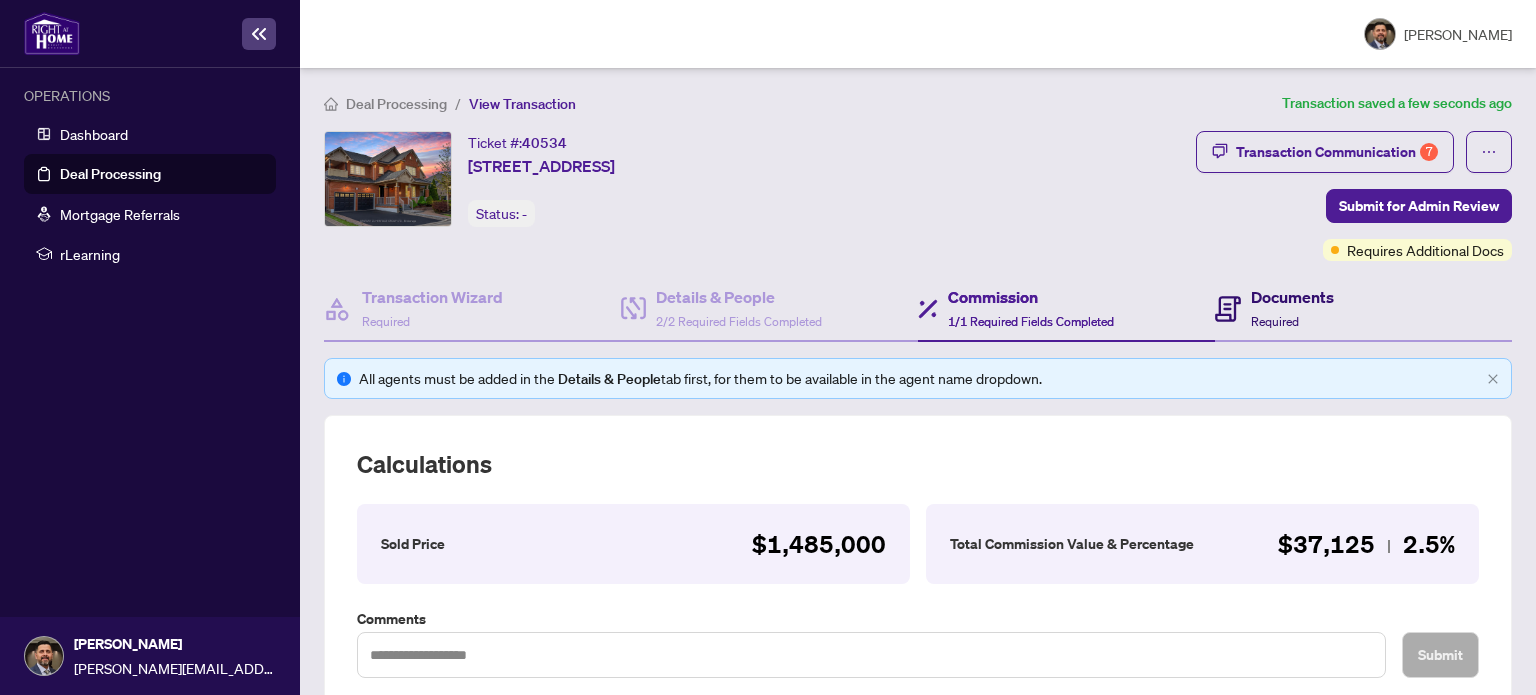 click on "Required" at bounding box center (1275, 321) 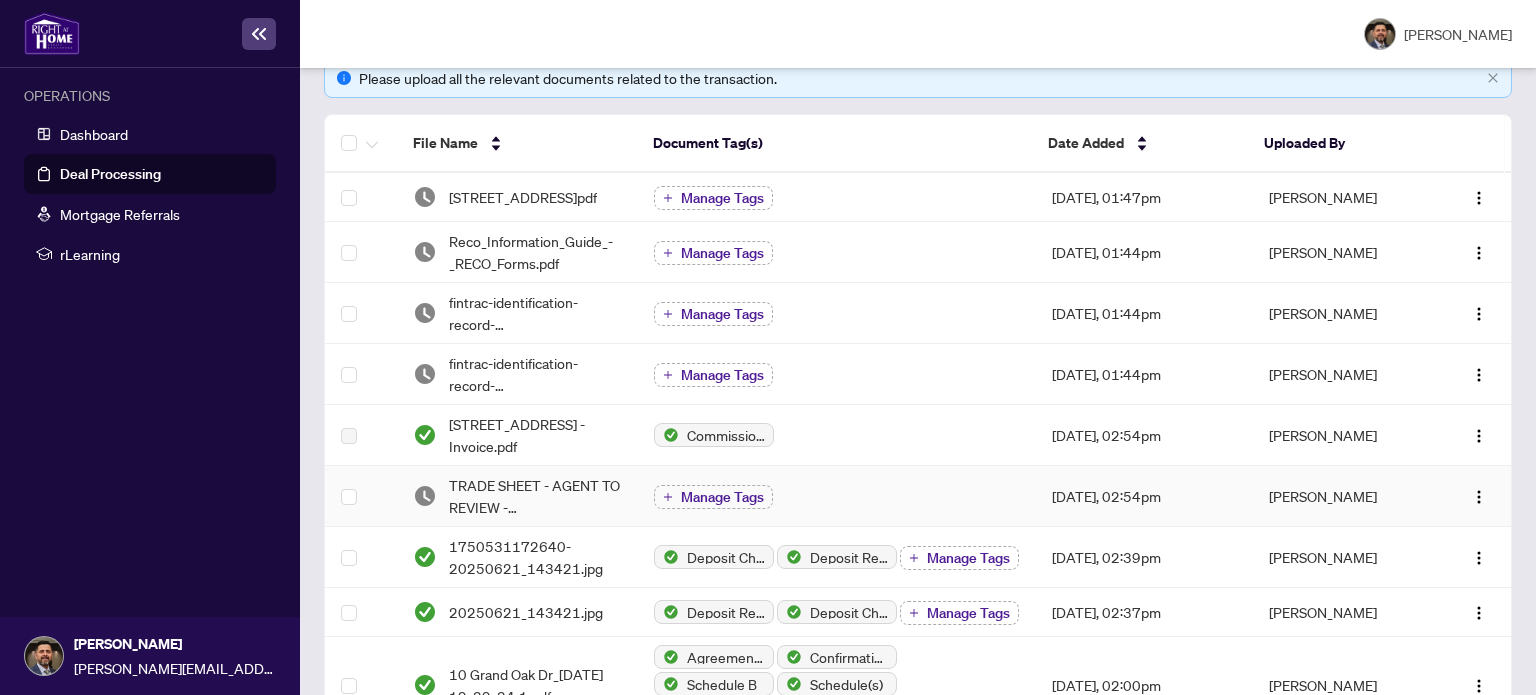scroll, scrollTop: 400, scrollLeft: 0, axis: vertical 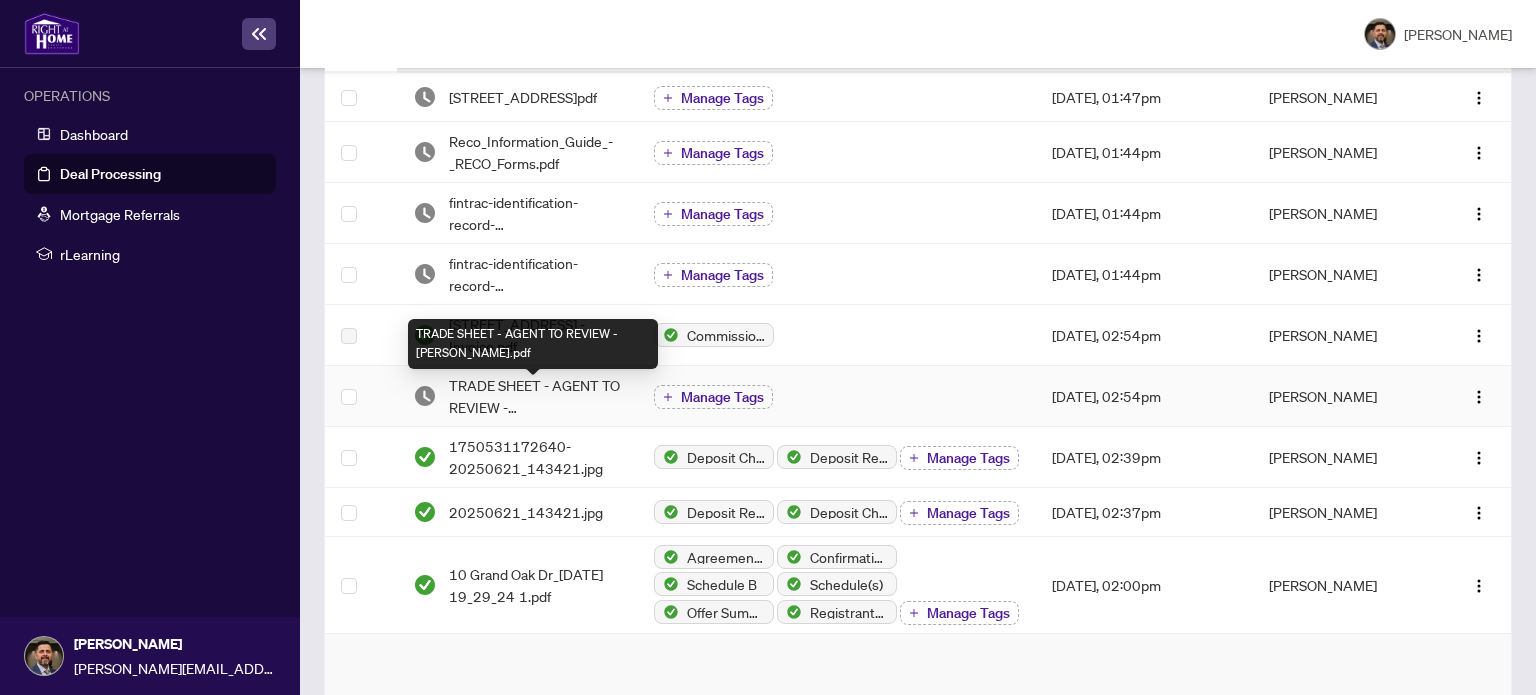 click on "TRADE SHEET - AGENT TO REVIEW - [PERSON_NAME].pdf" at bounding box center [535, 396] 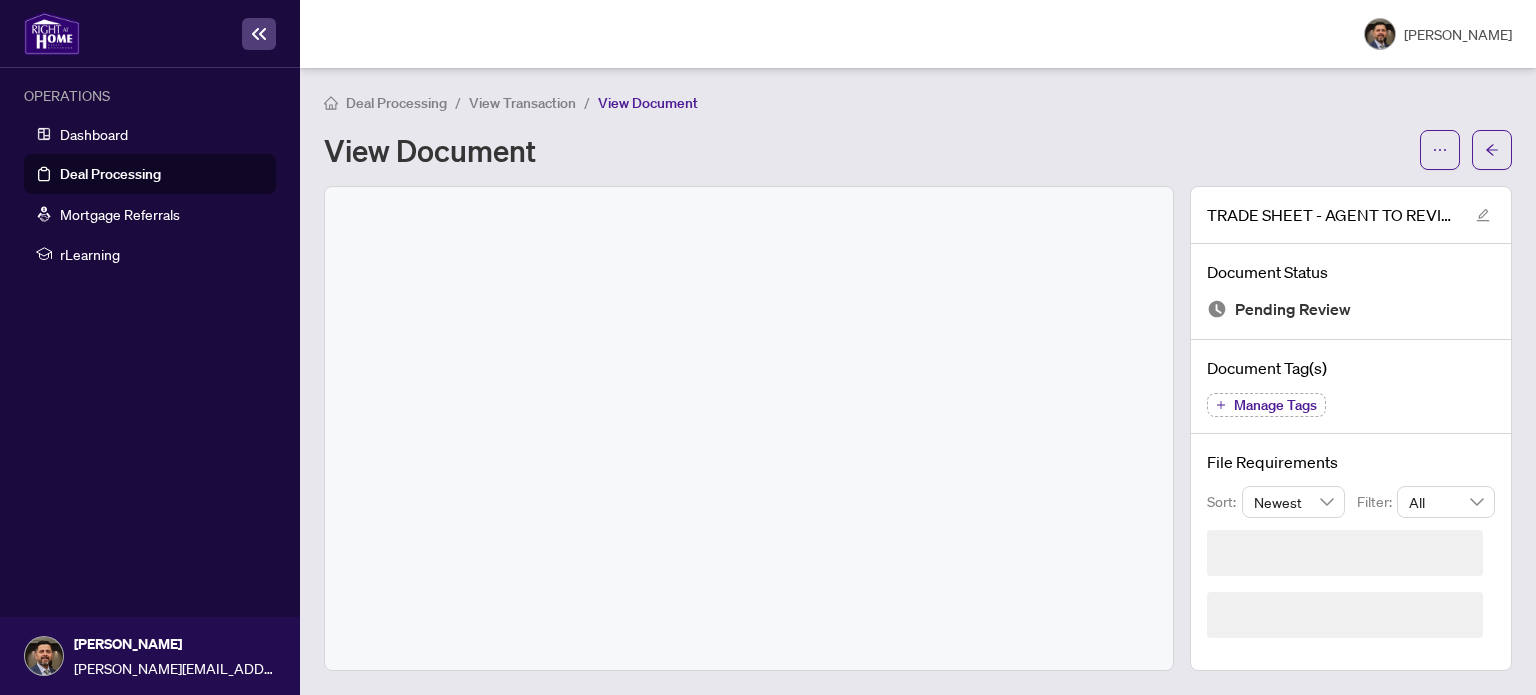 scroll, scrollTop: 0, scrollLeft: 0, axis: both 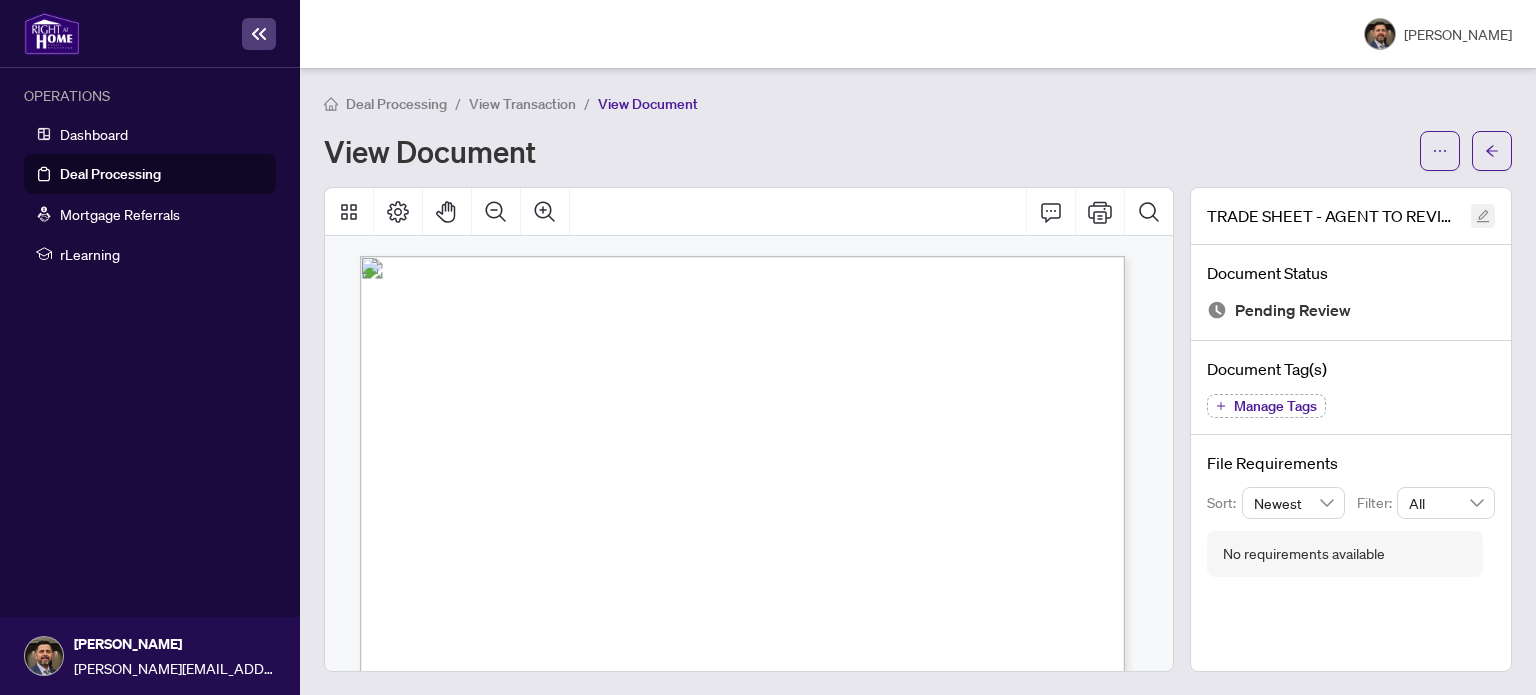 click 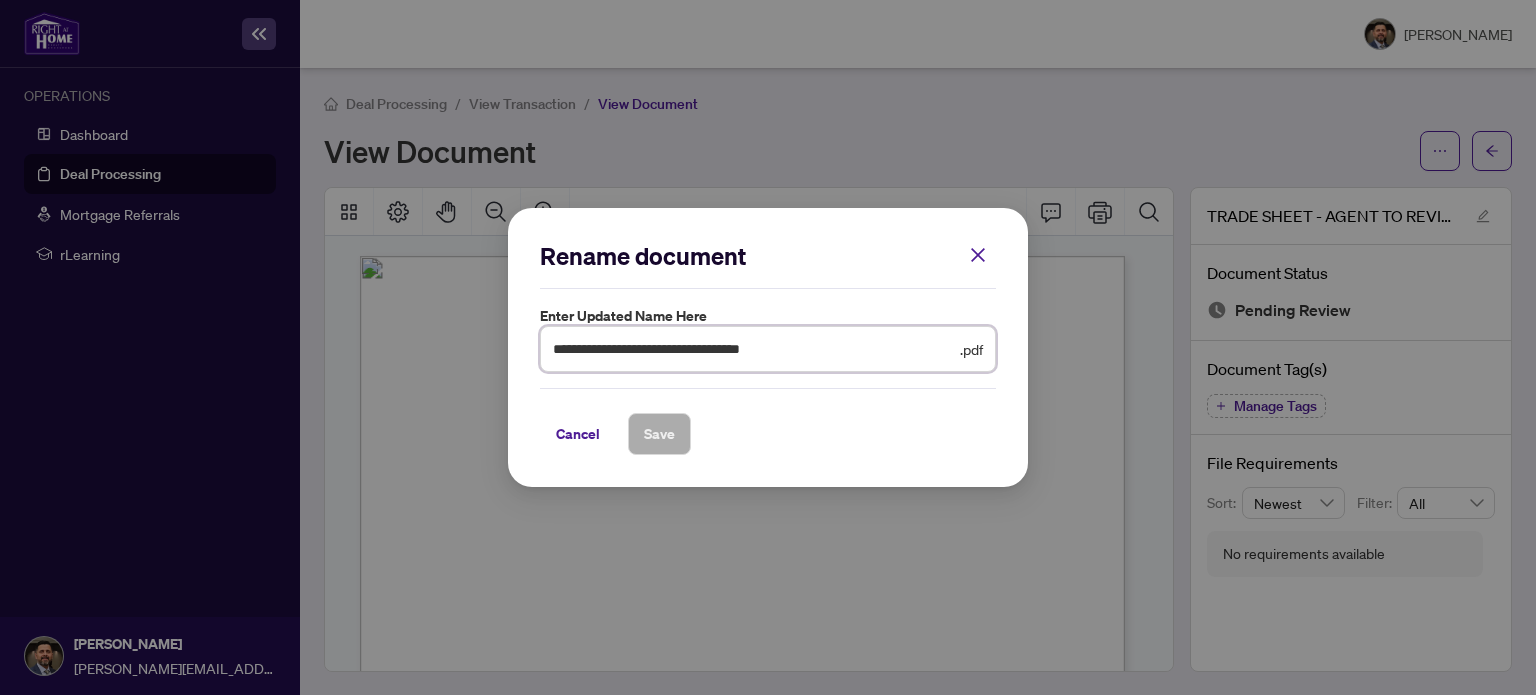 click on "**********" at bounding box center [754, 349] 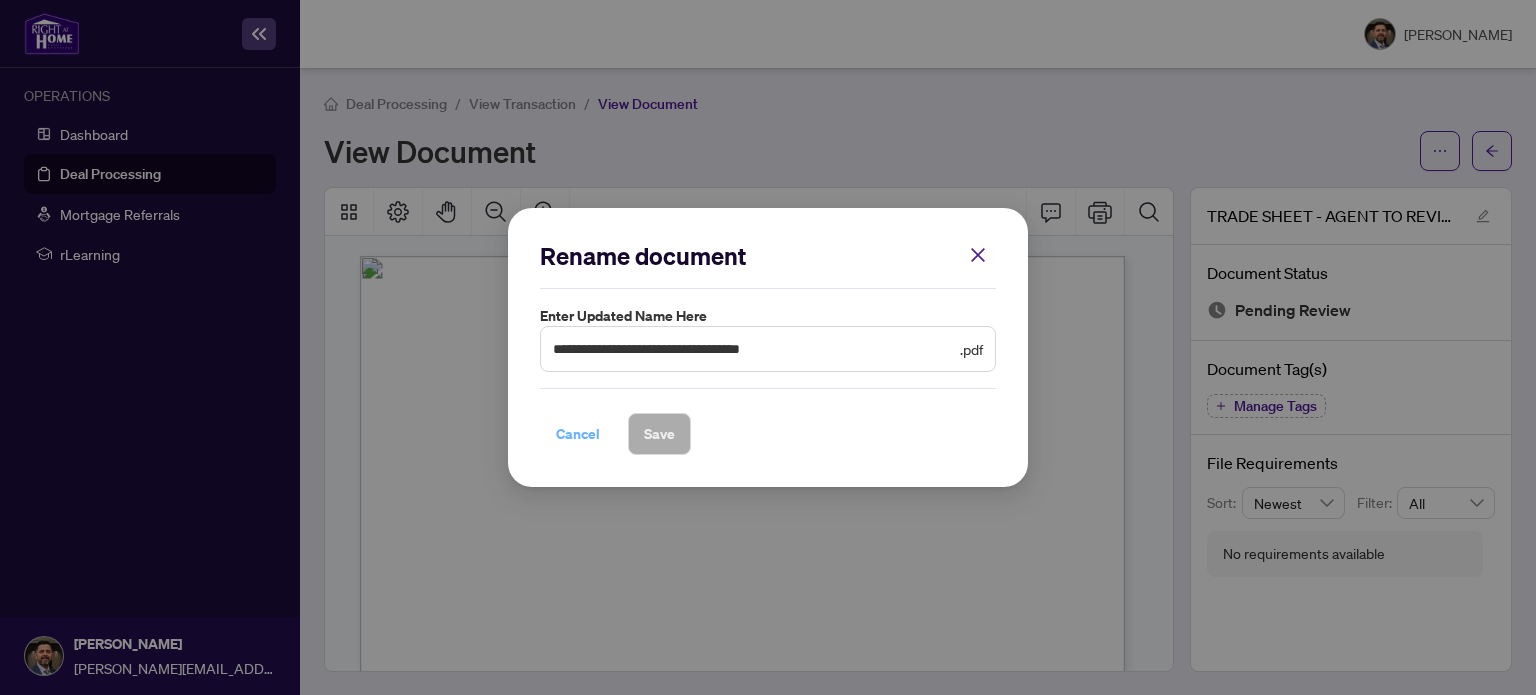 click on "Cancel" at bounding box center [578, 434] 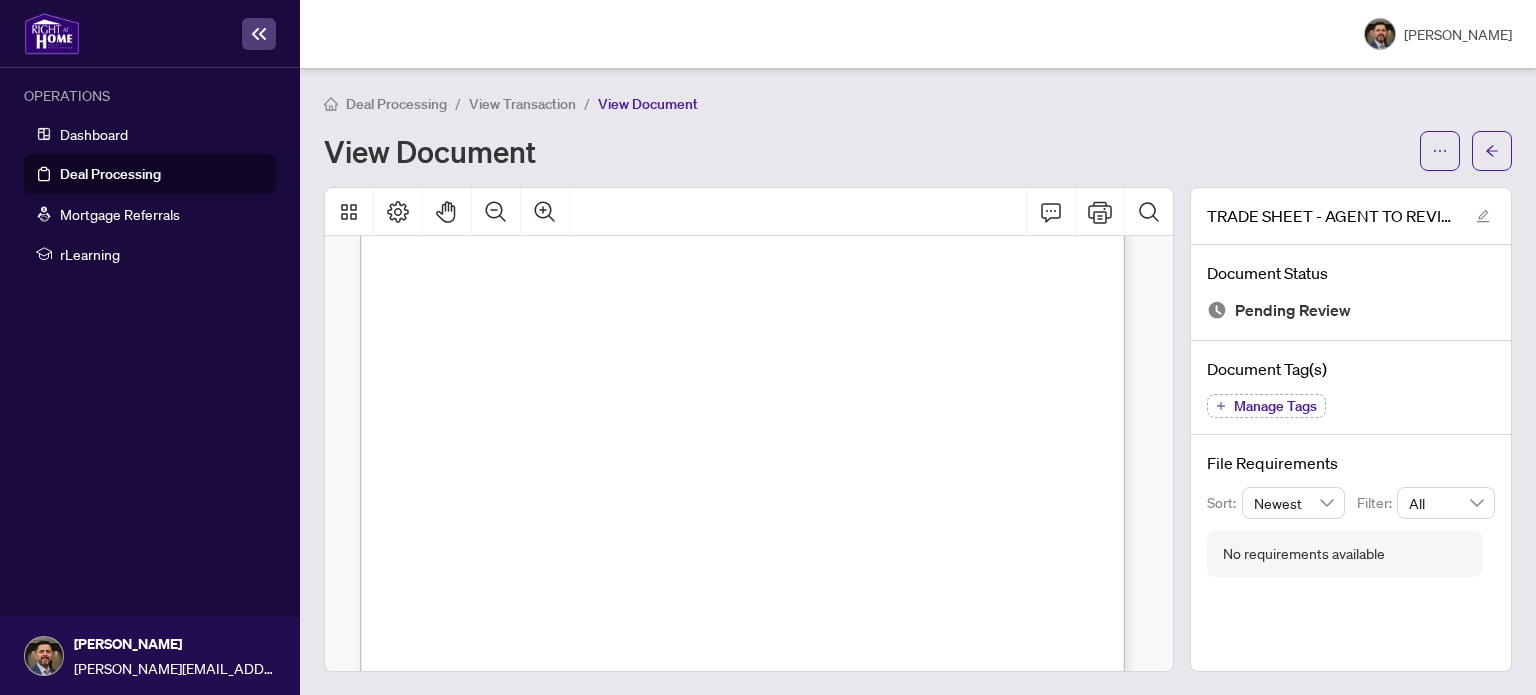 scroll, scrollTop: 194, scrollLeft: 0, axis: vertical 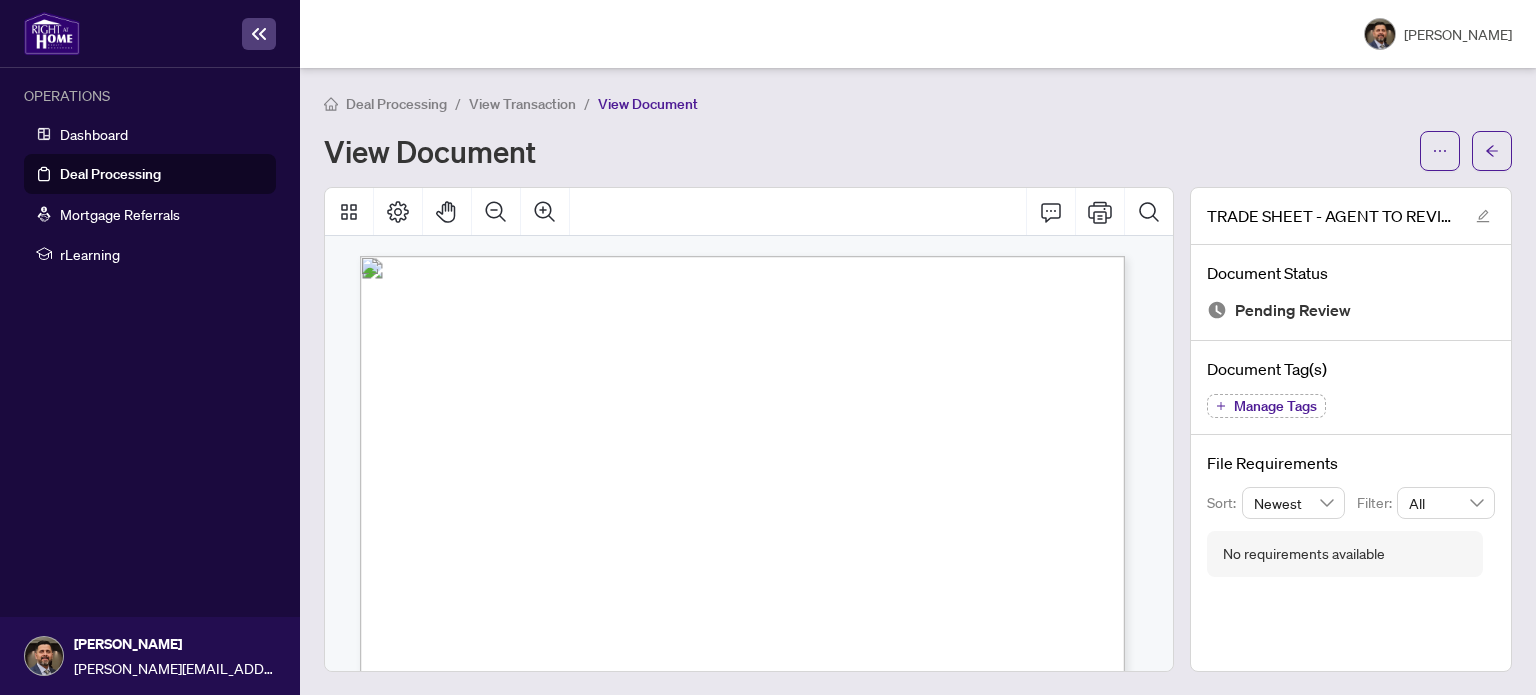 click at bounding box center (838, 875) 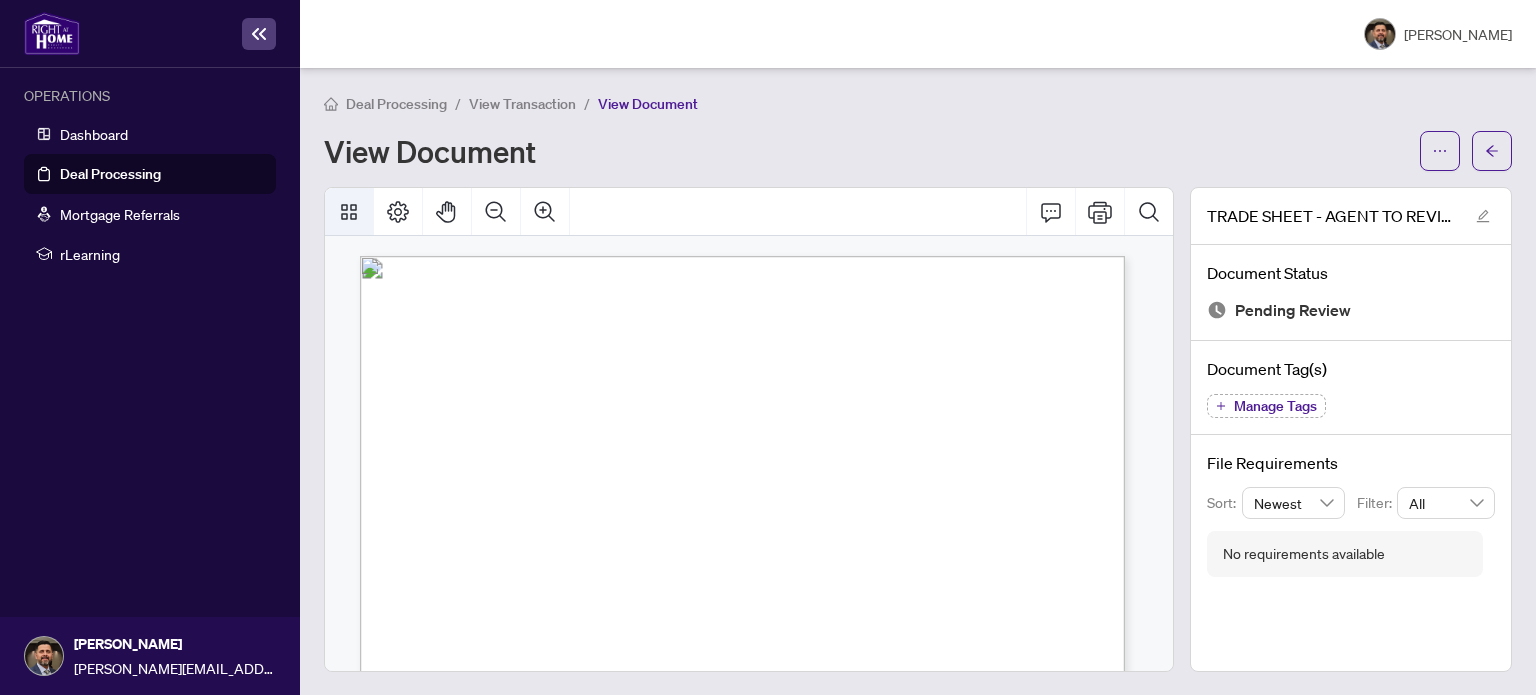 click 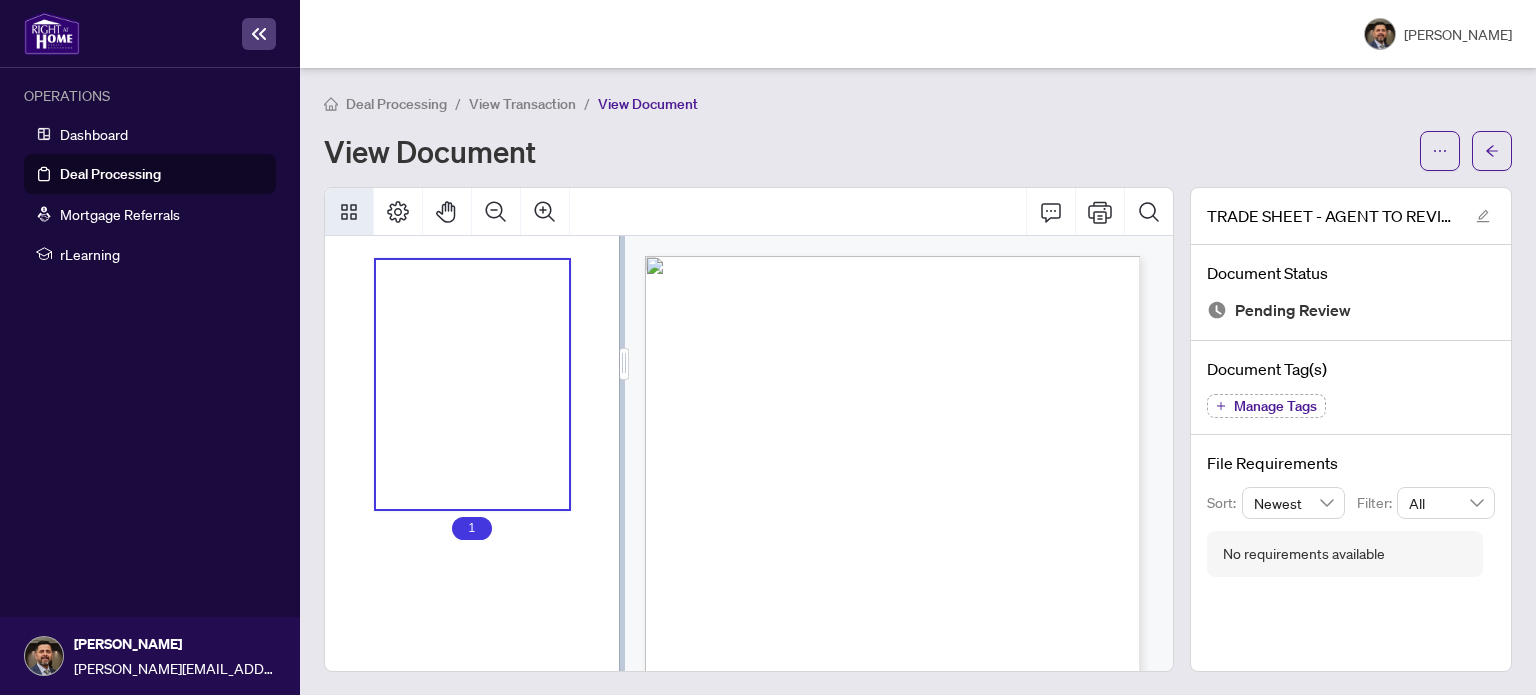 click 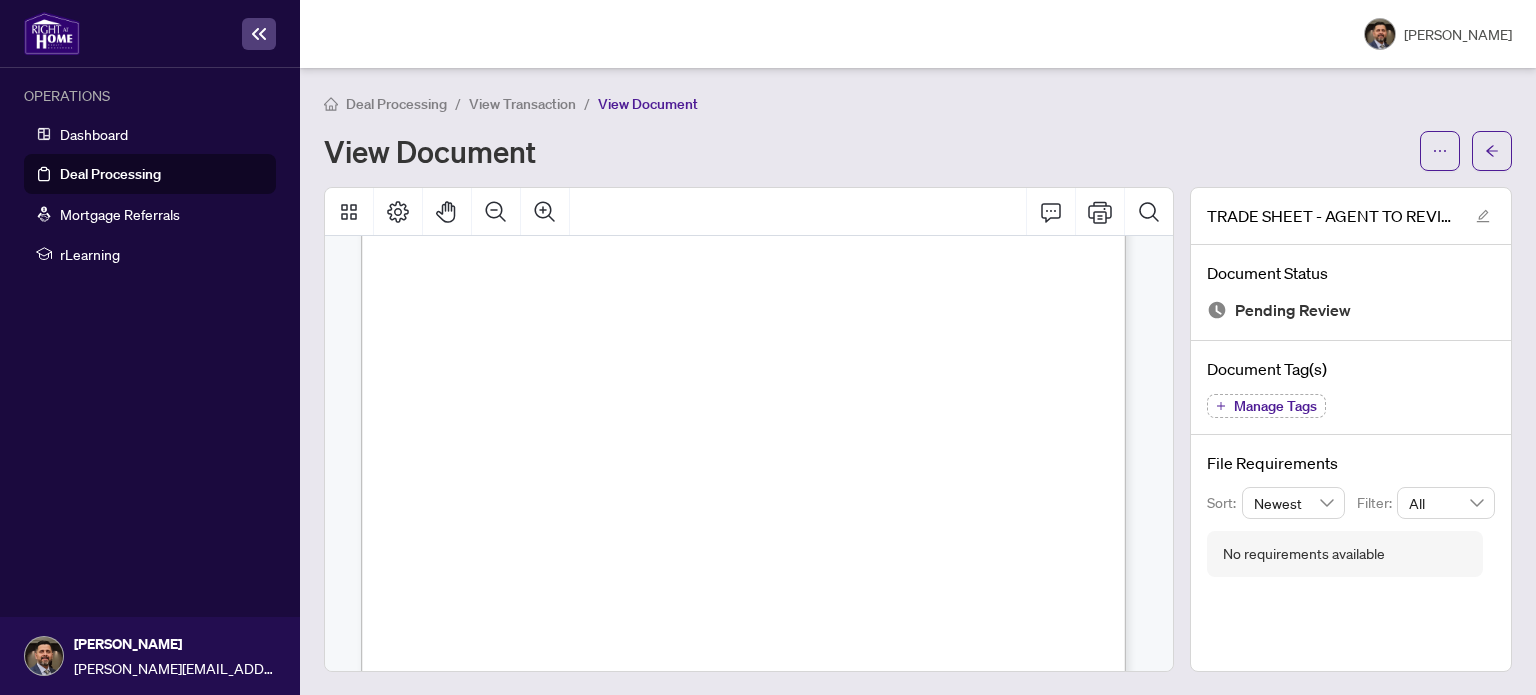 scroll, scrollTop: 594, scrollLeft: 0, axis: vertical 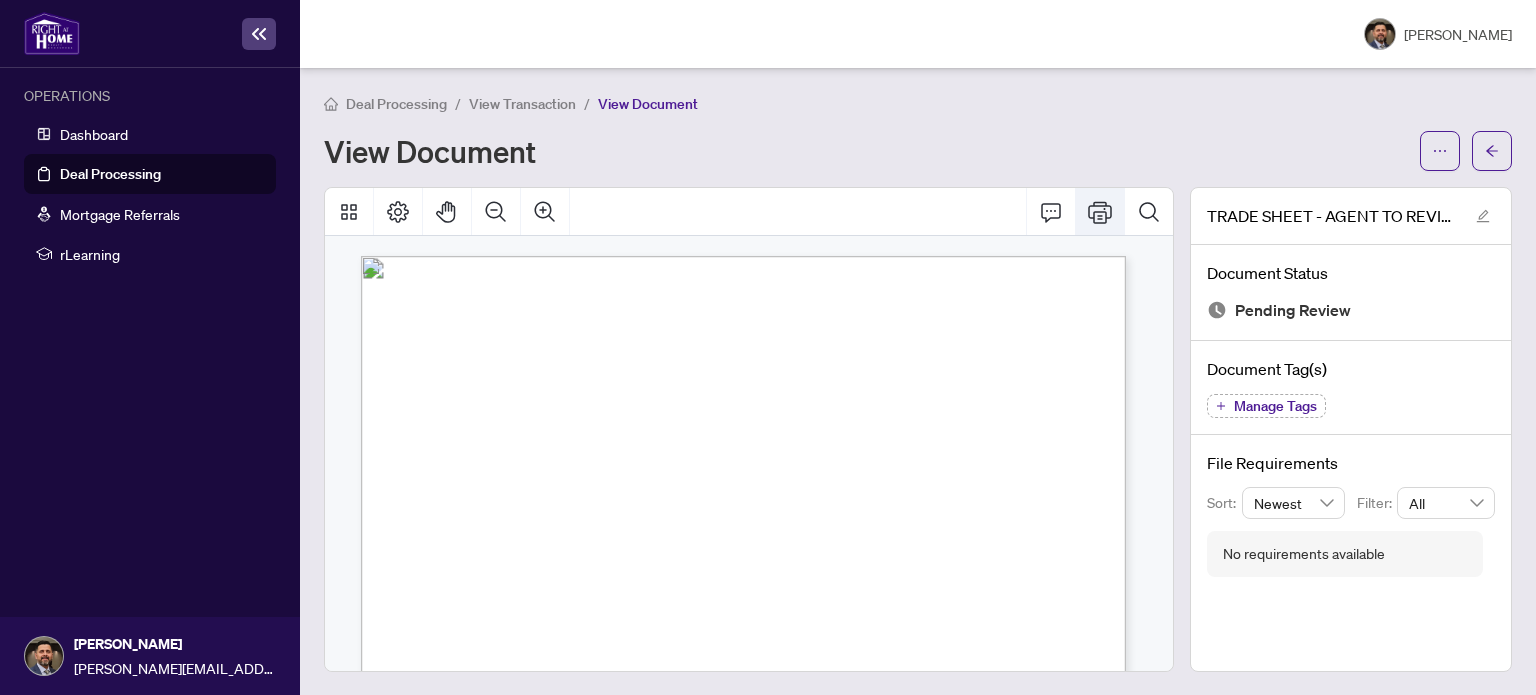 click 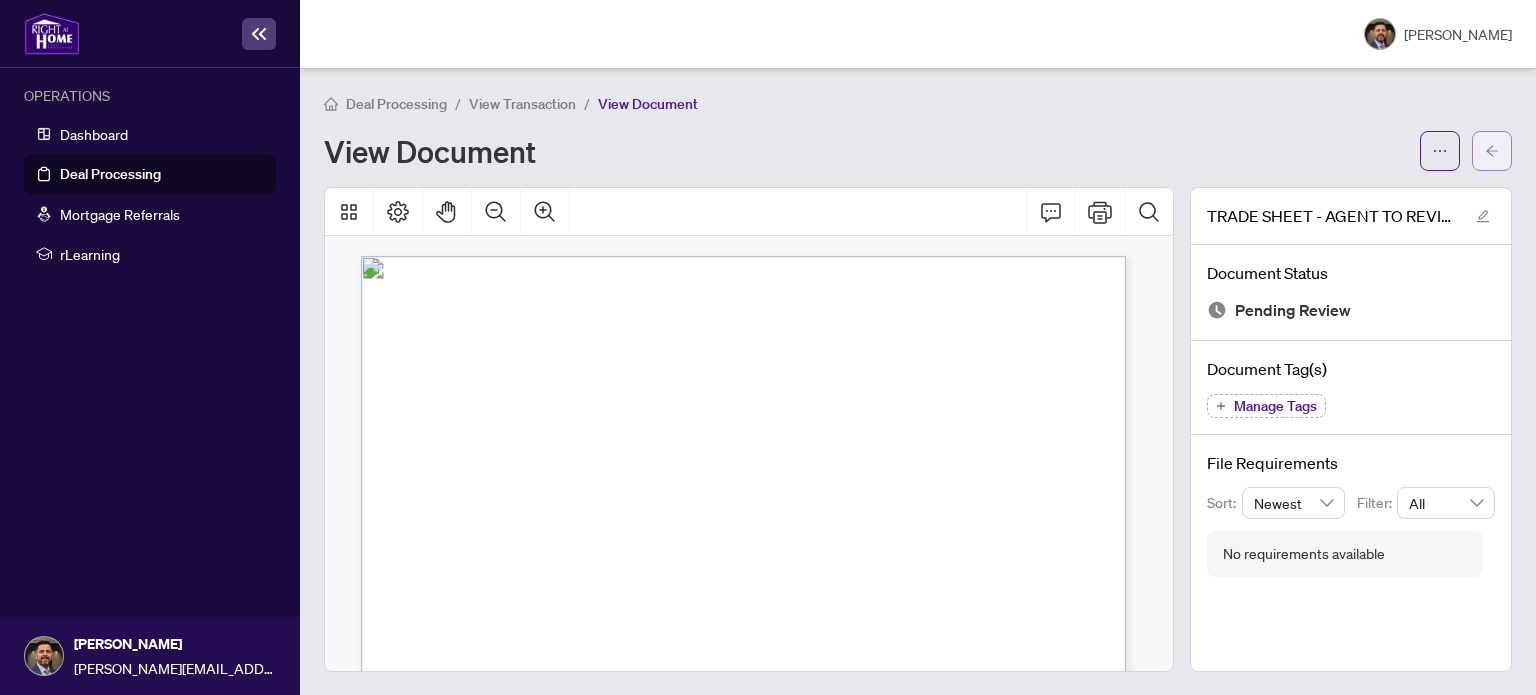 click 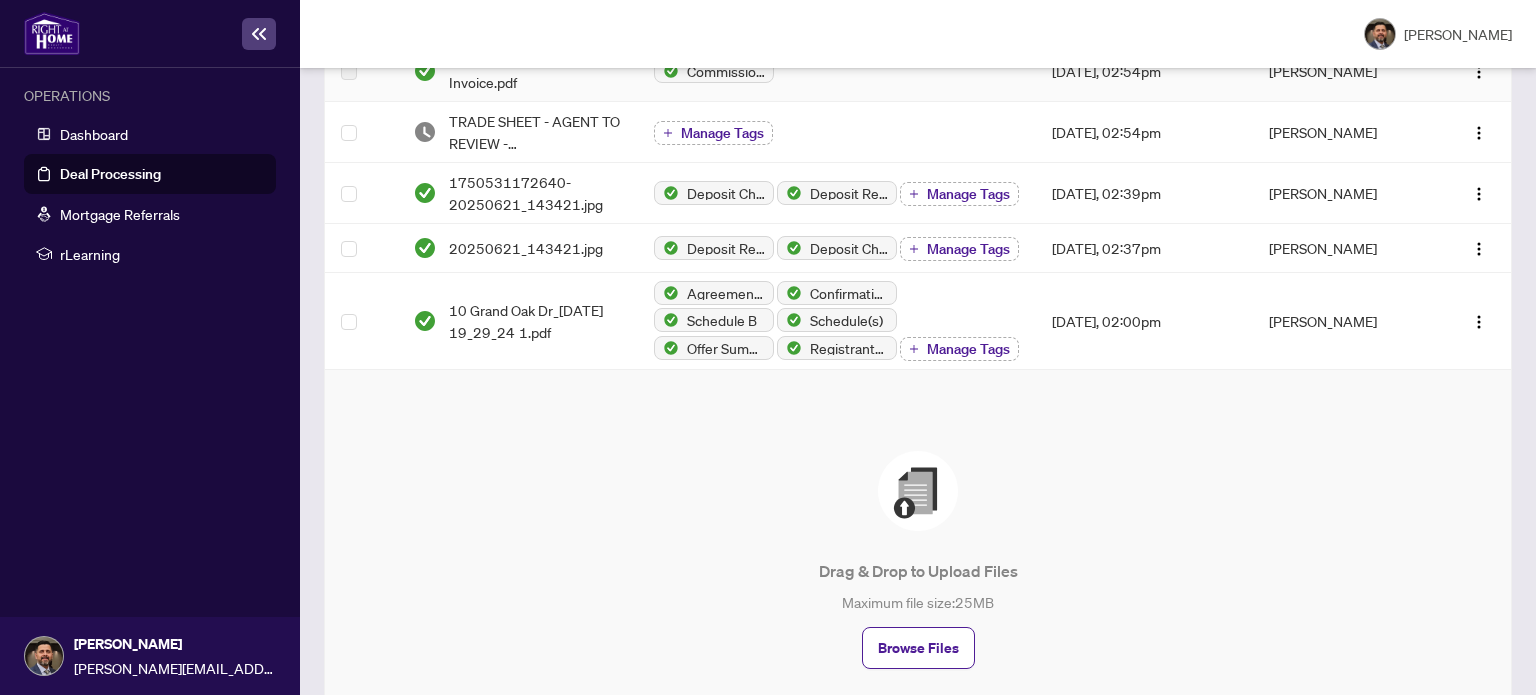 scroll, scrollTop: 700, scrollLeft: 0, axis: vertical 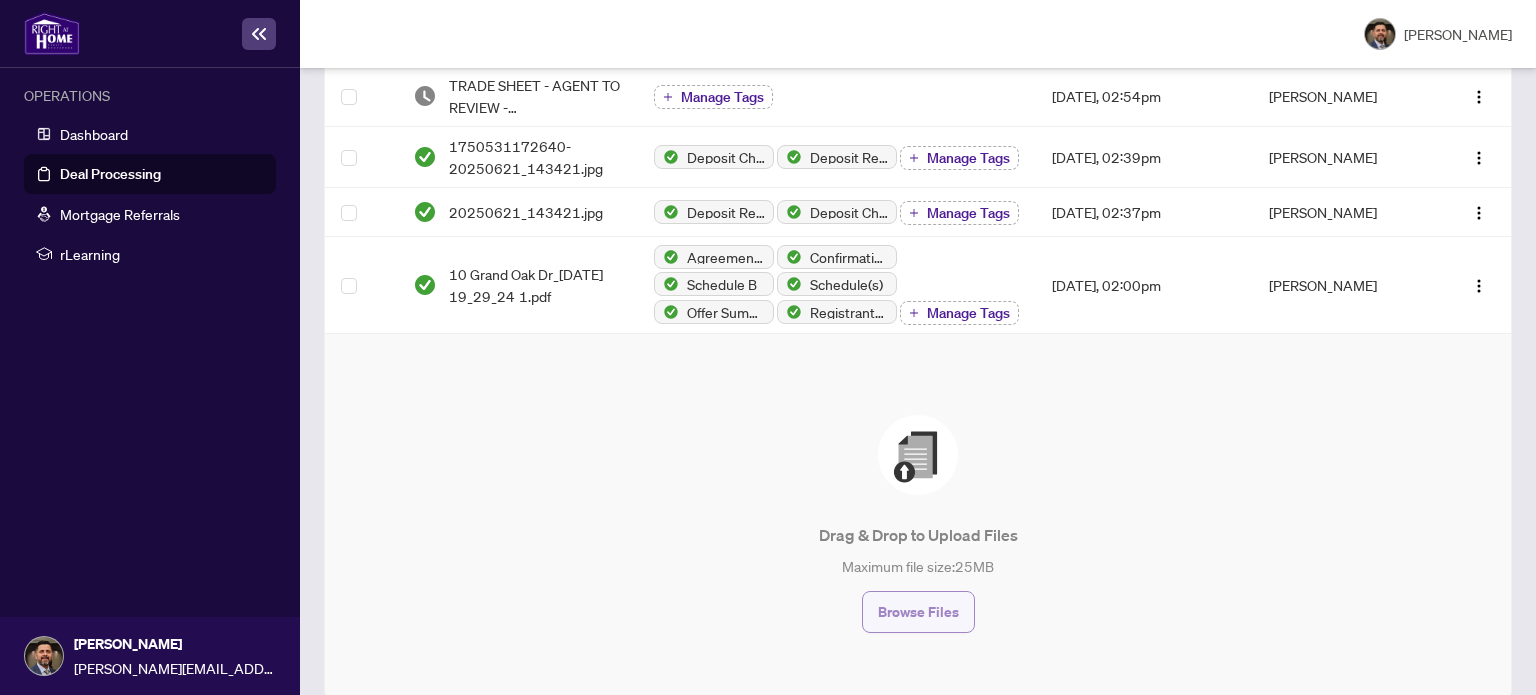 click on "Browse Files" at bounding box center [918, 612] 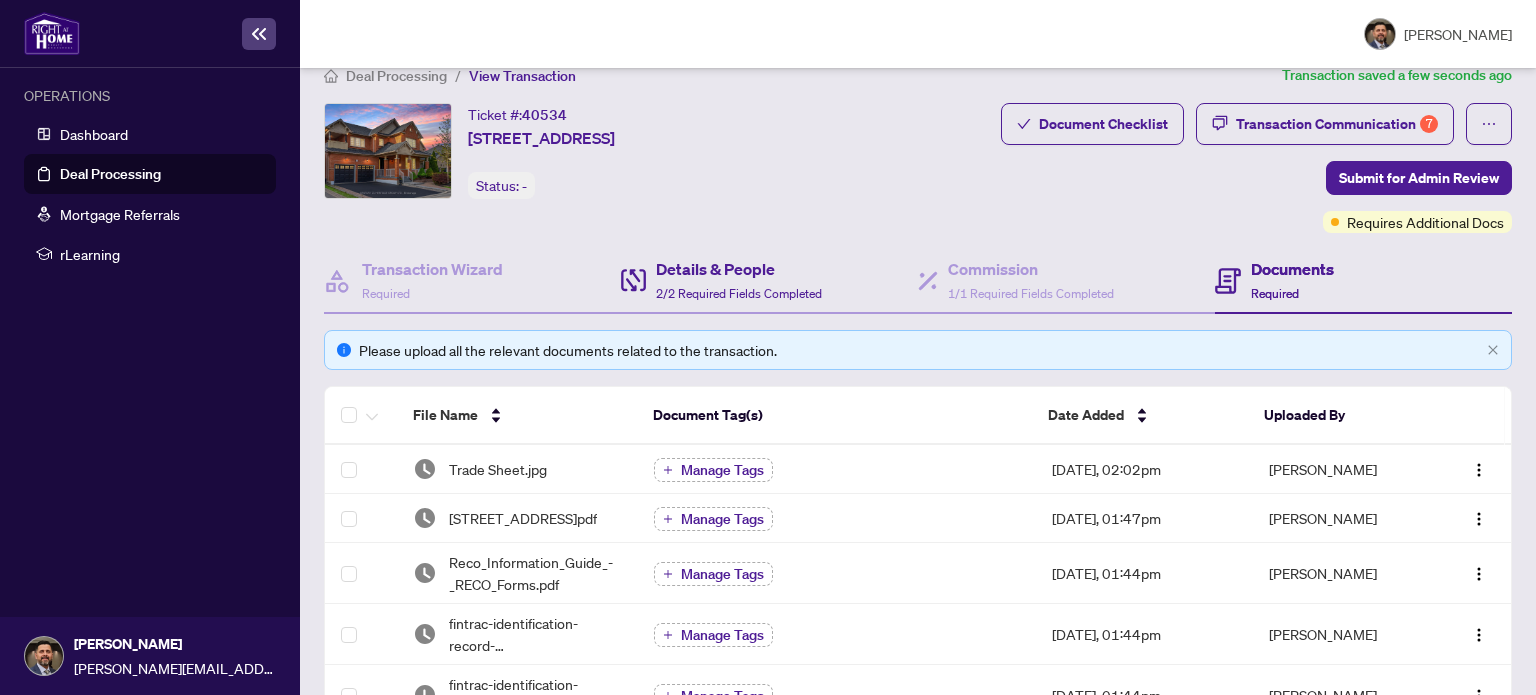scroll, scrollTop: 0, scrollLeft: 0, axis: both 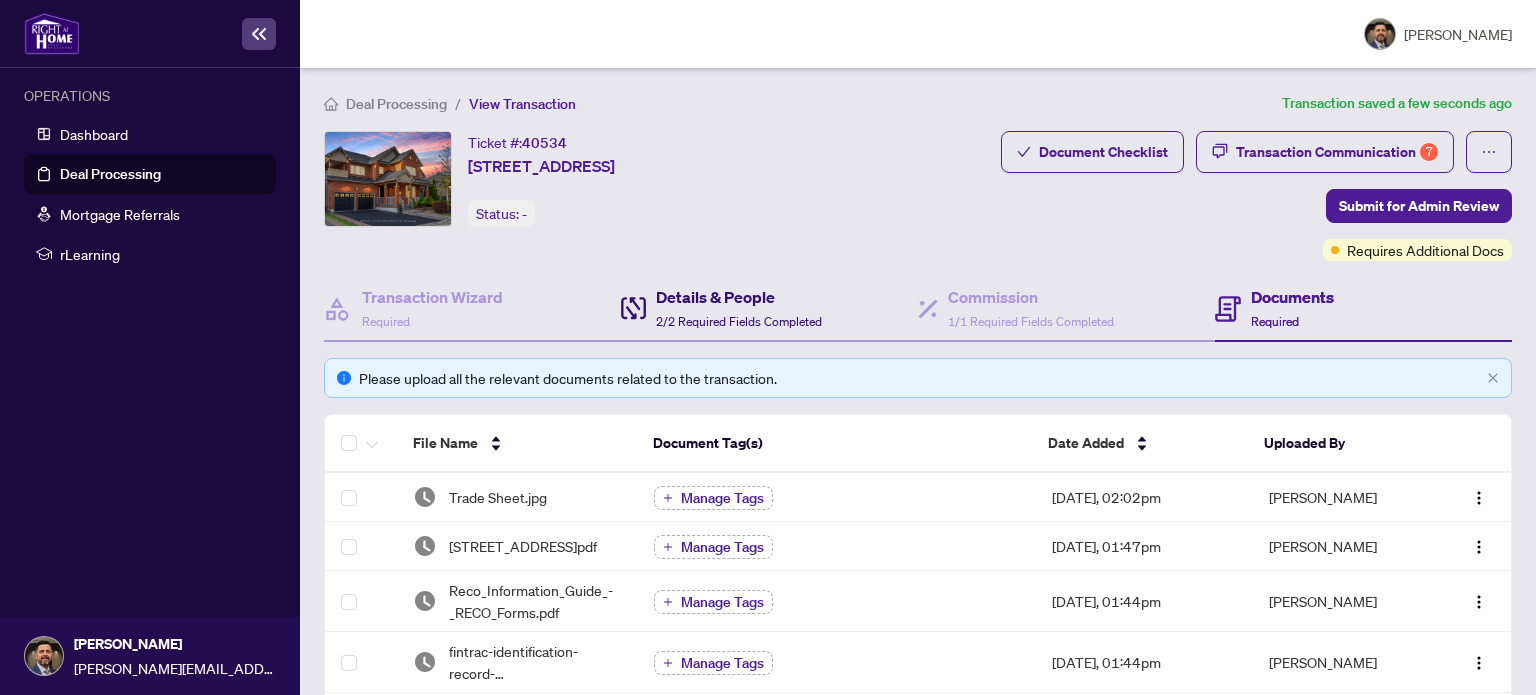 click on "2/2 Required Fields Completed" at bounding box center (739, 321) 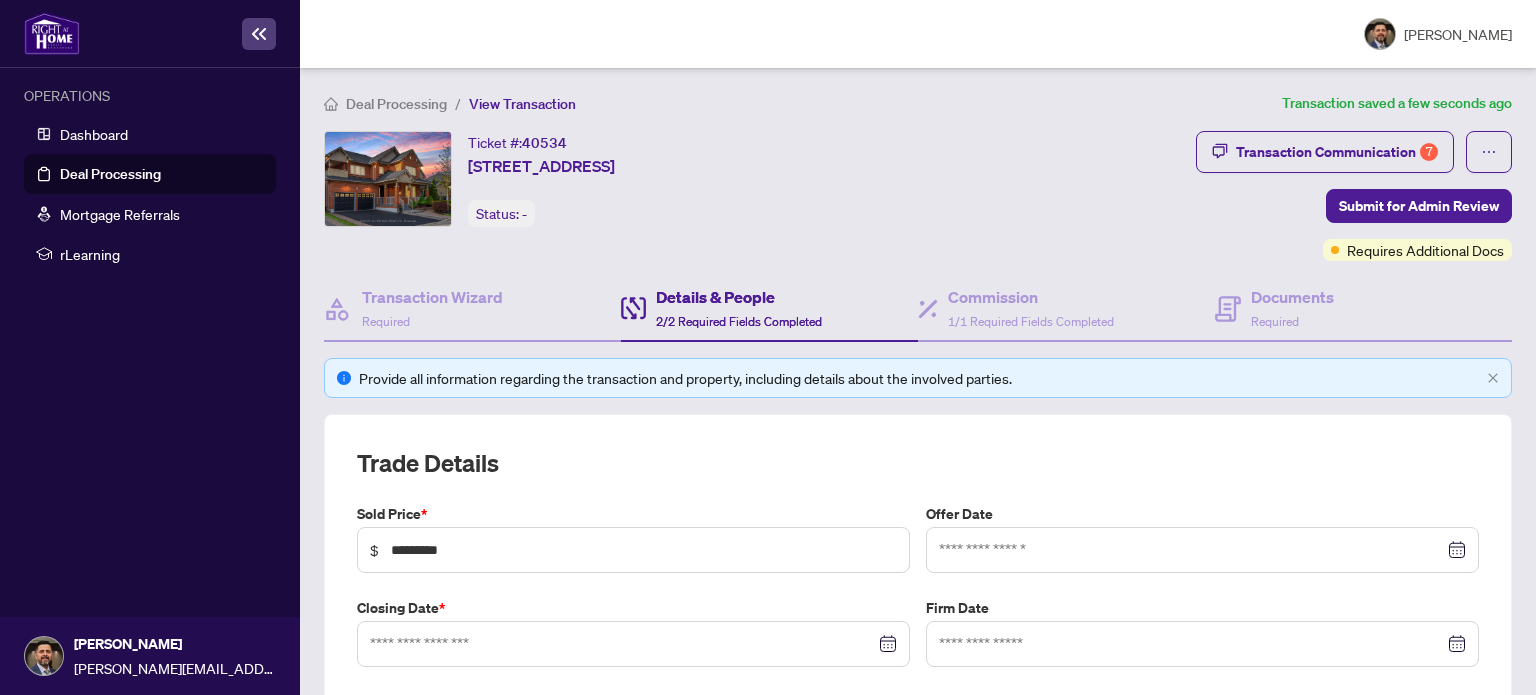 type on "**********" 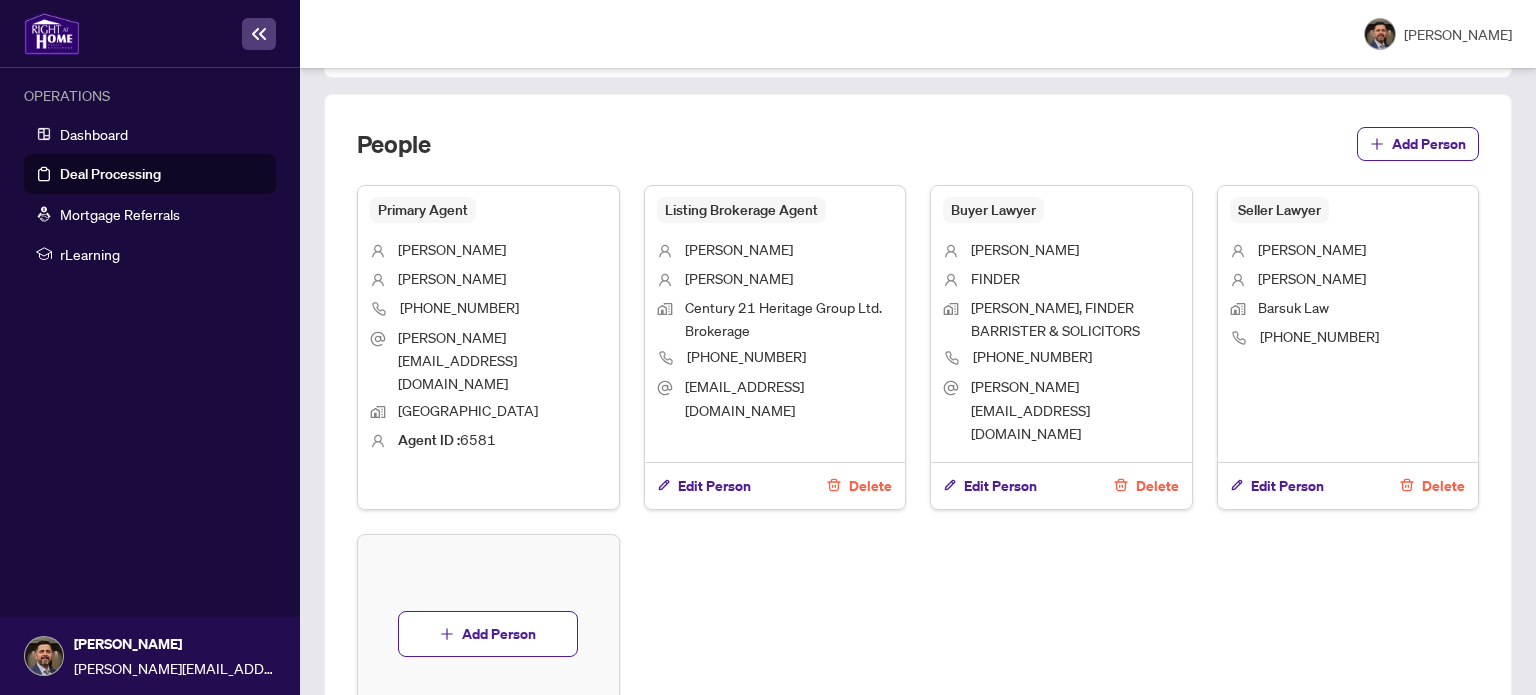 scroll, scrollTop: 1336, scrollLeft: 0, axis: vertical 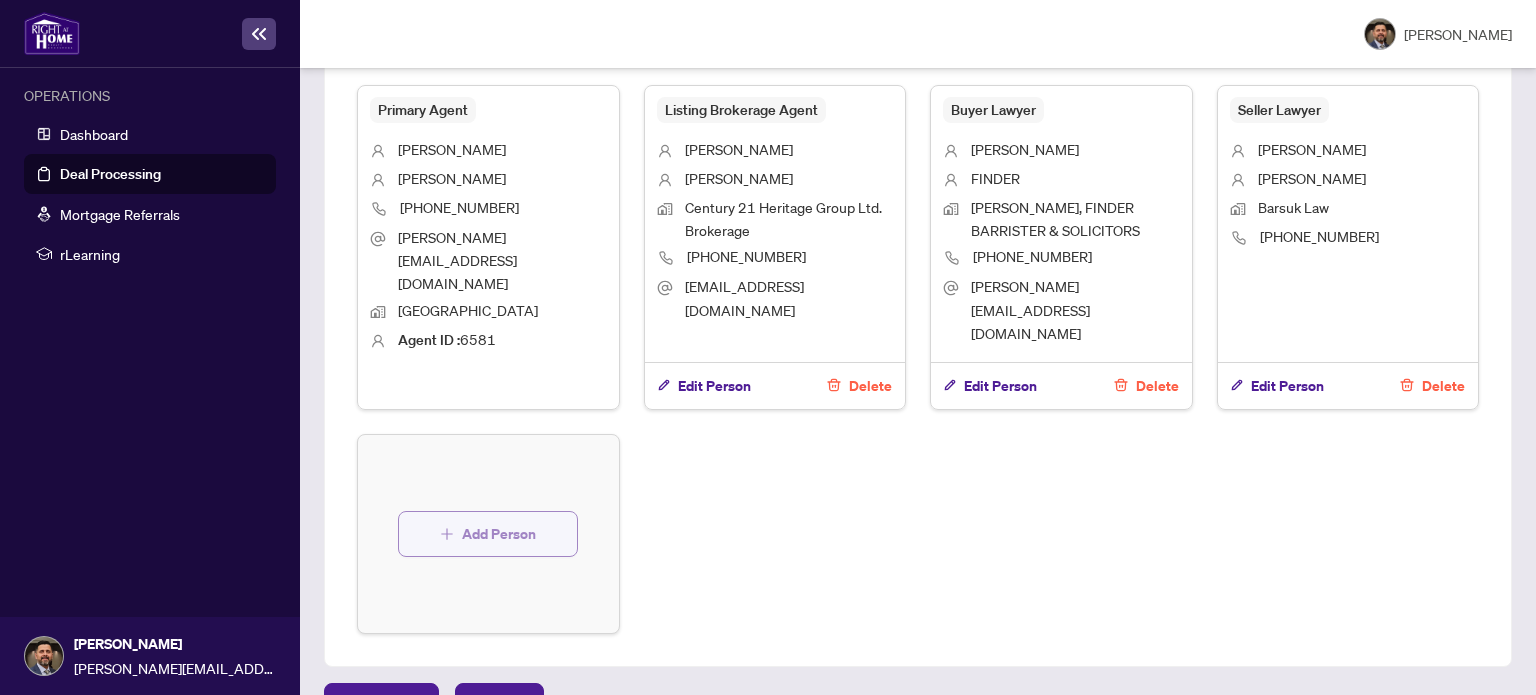 click on "Add Person" at bounding box center (499, 534) 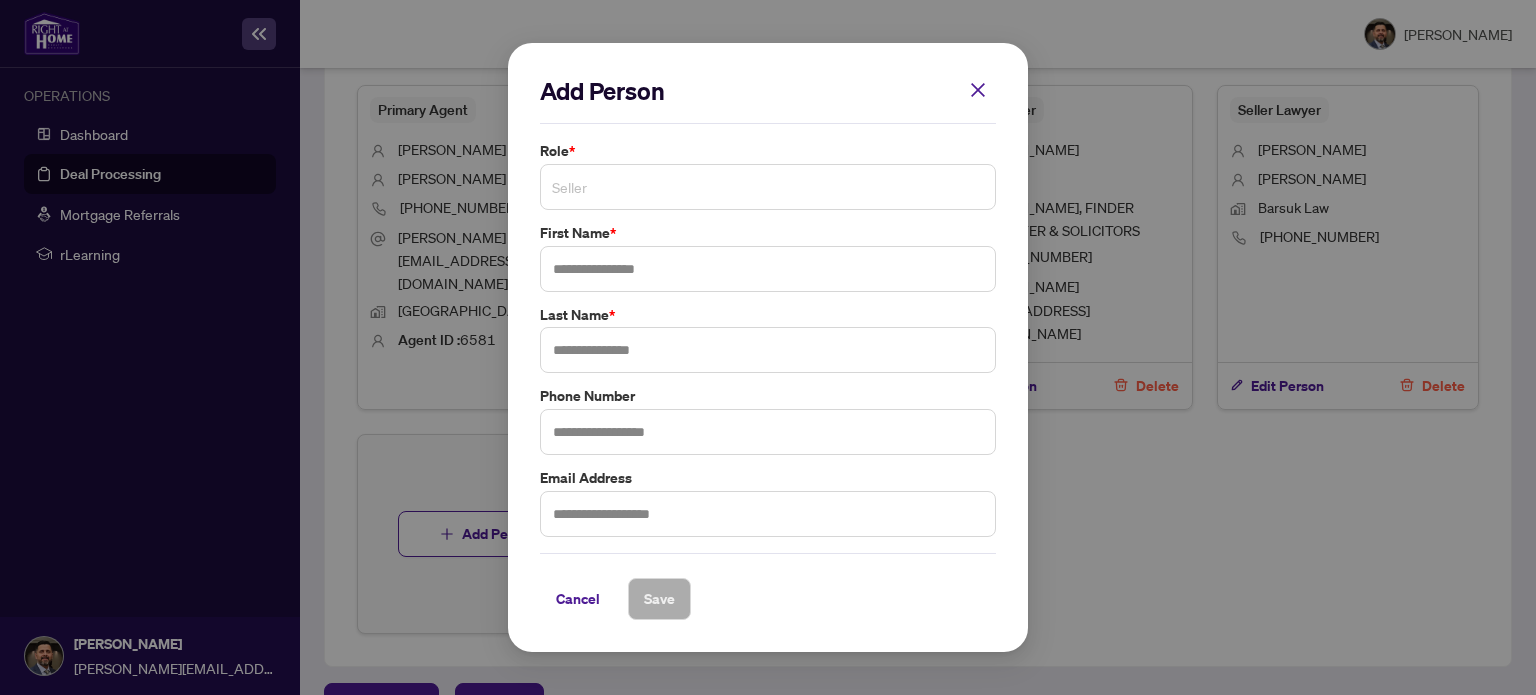 click on "Seller" at bounding box center [768, 187] 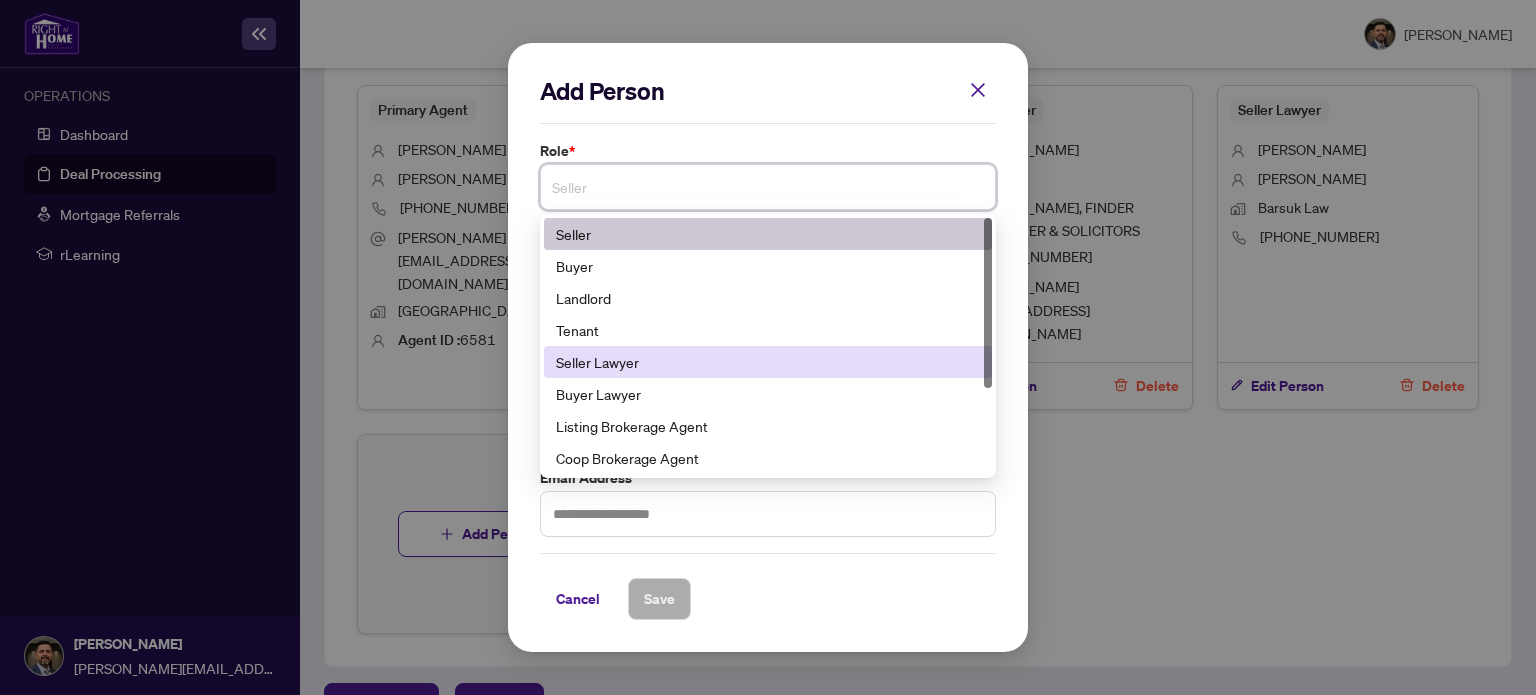click on "Seller Lawyer" at bounding box center [768, 362] 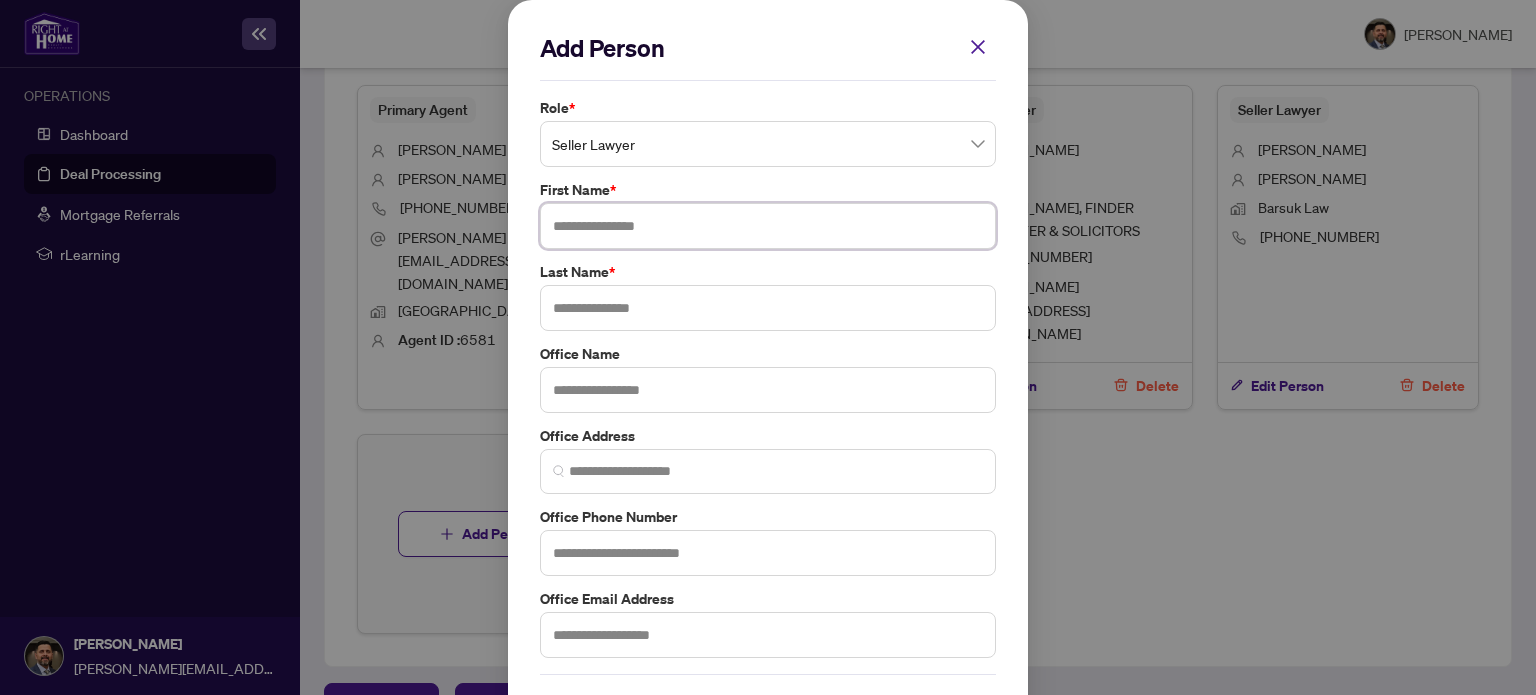 click at bounding box center (768, 226) 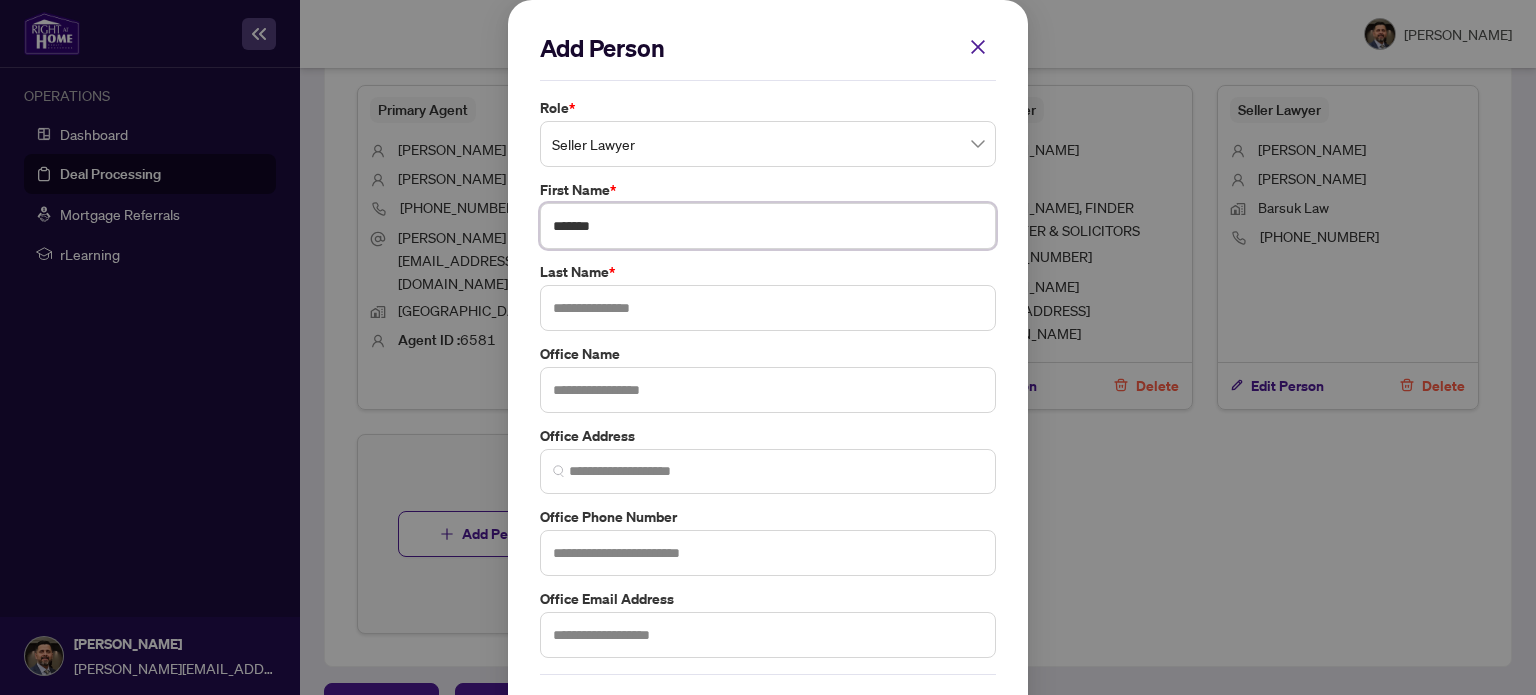 type on "*******" 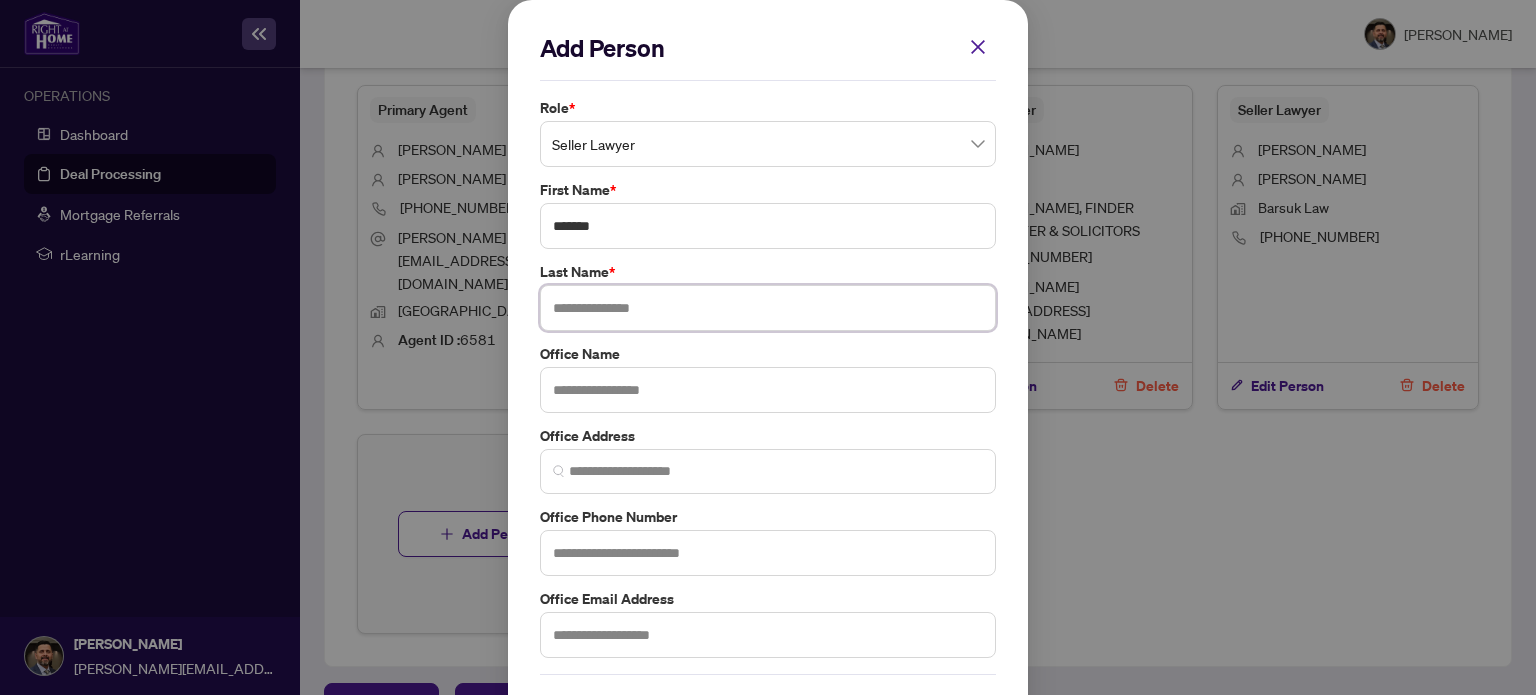 click at bounding box center [768, 308] 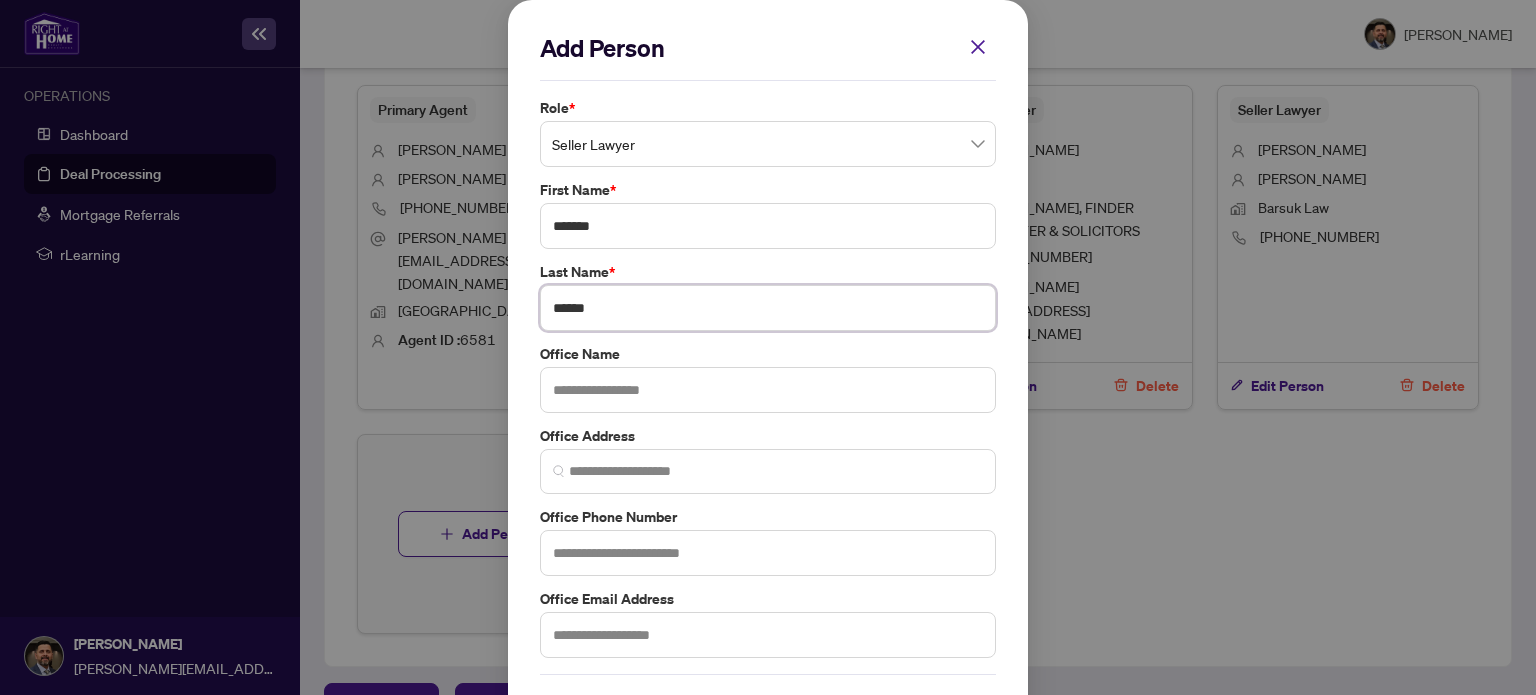 type on "******" 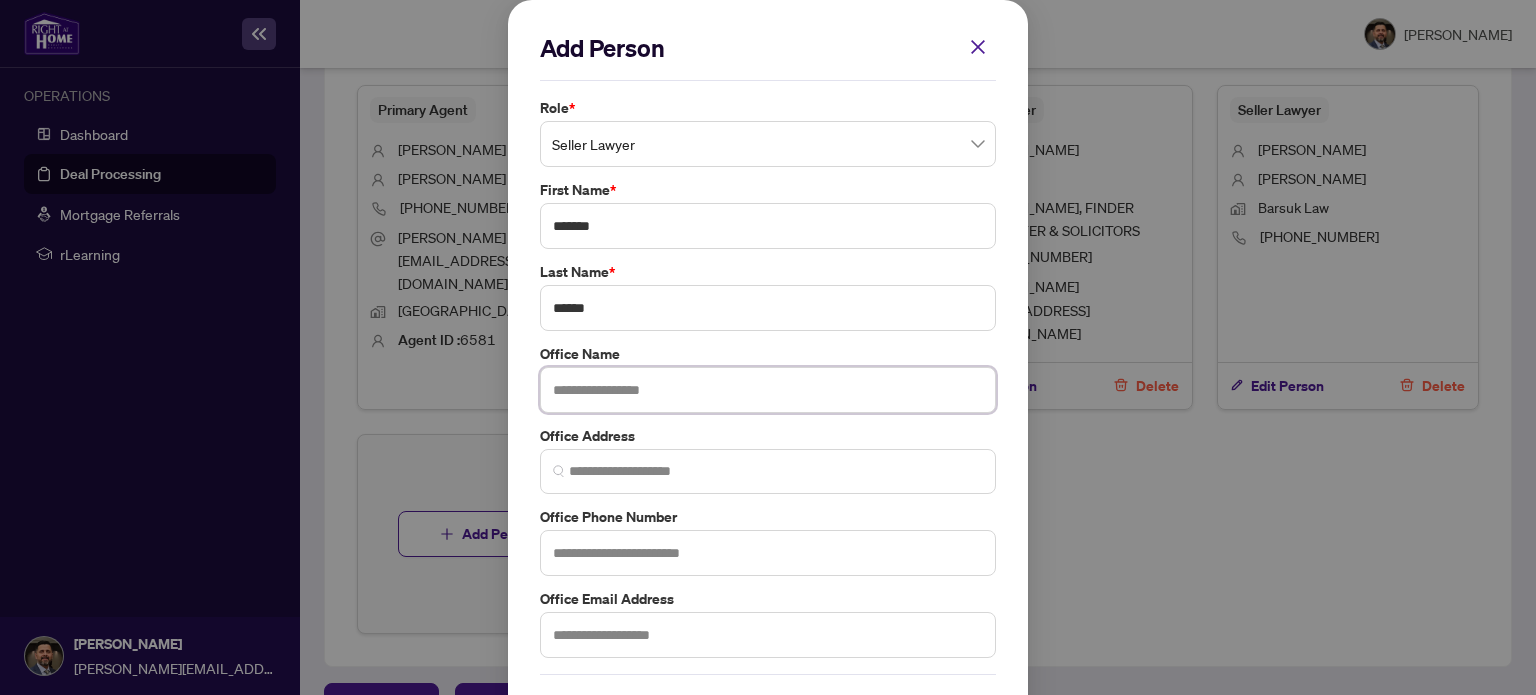 click at bounding box center [768, 390] 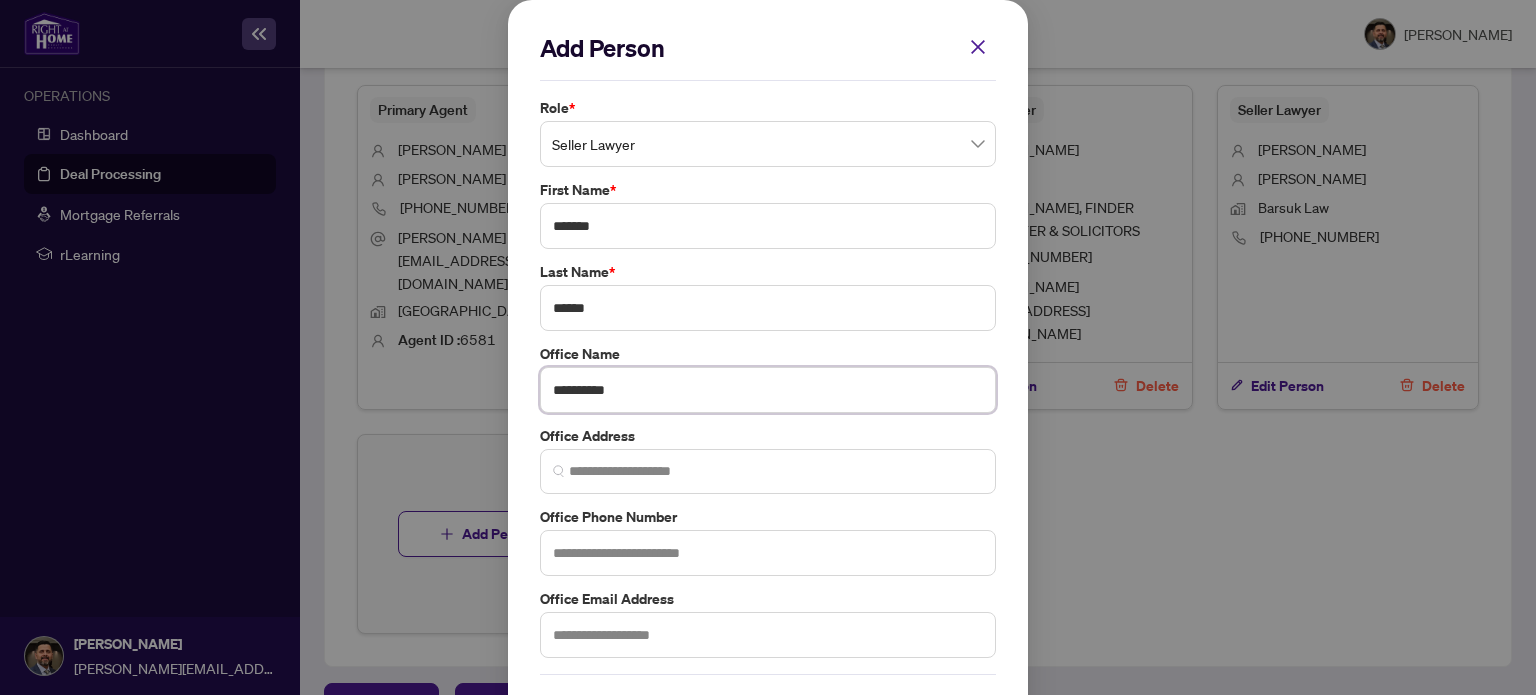 type on "**********" 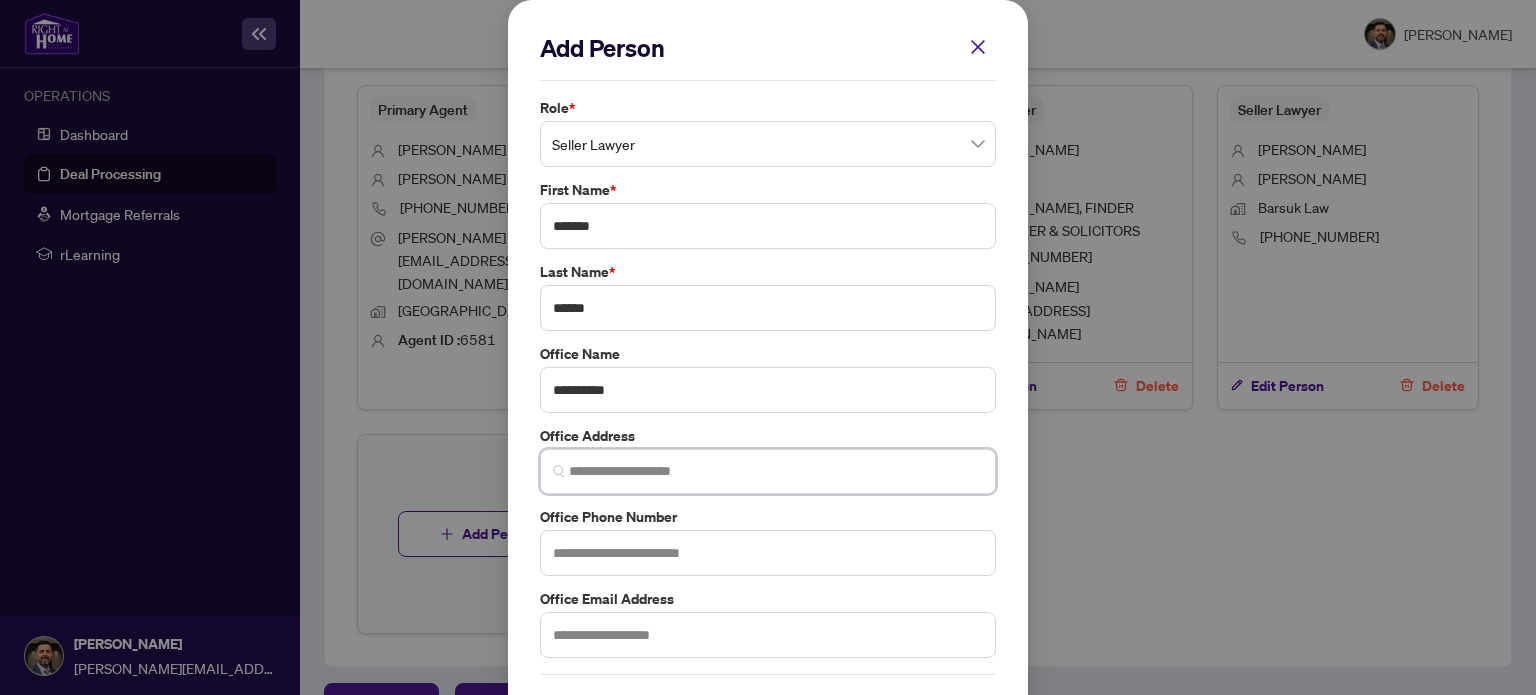 click at bounding box center [776, 471] 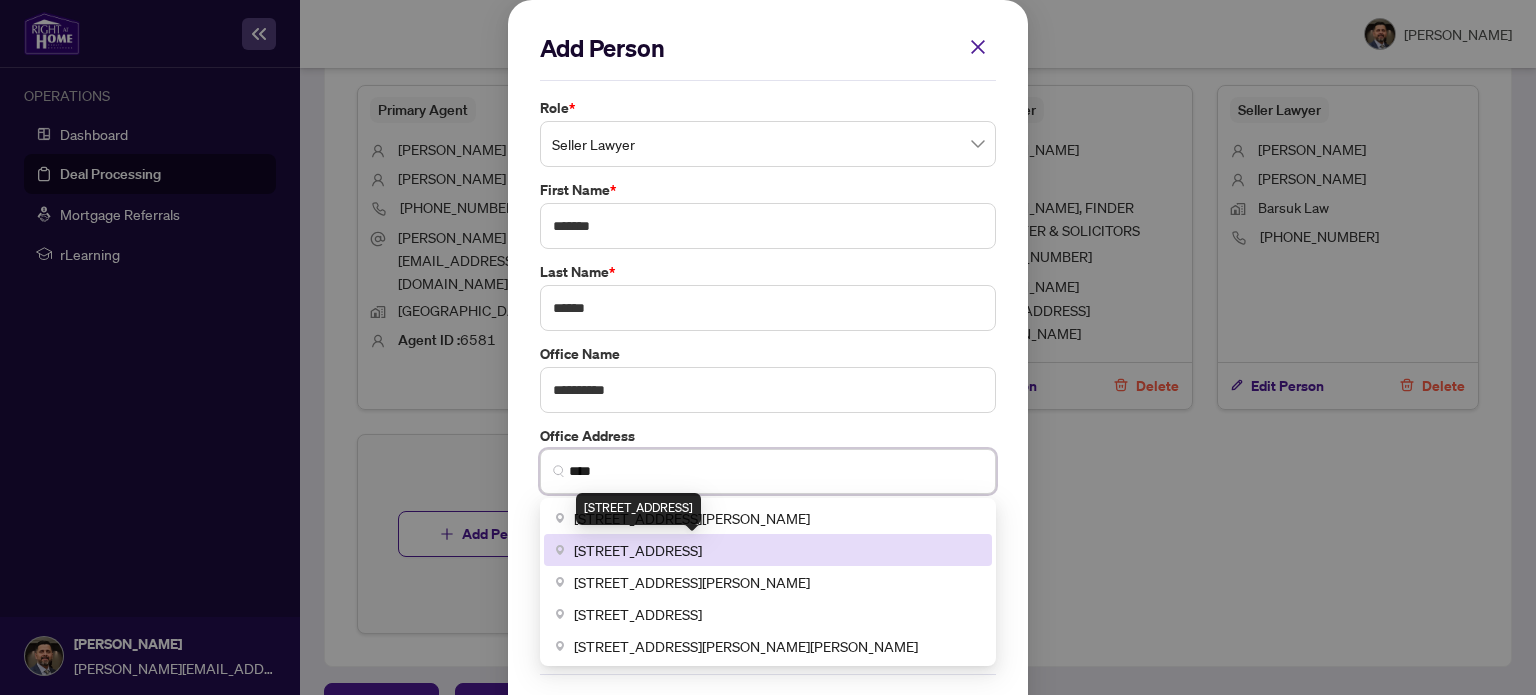 click on "[STREET_ADDRESS]" at bounding box center [638, 550] 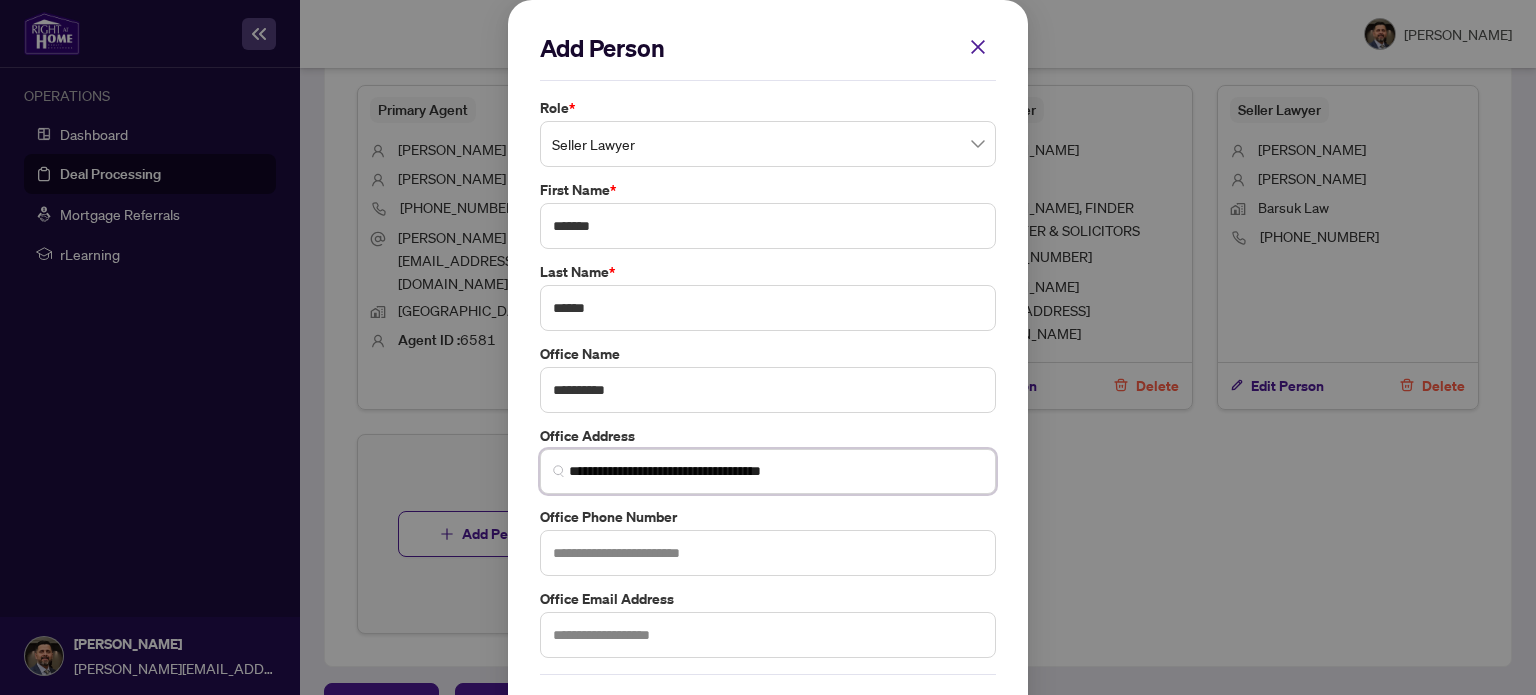 click on "**********" at bounding box center [776, 471] 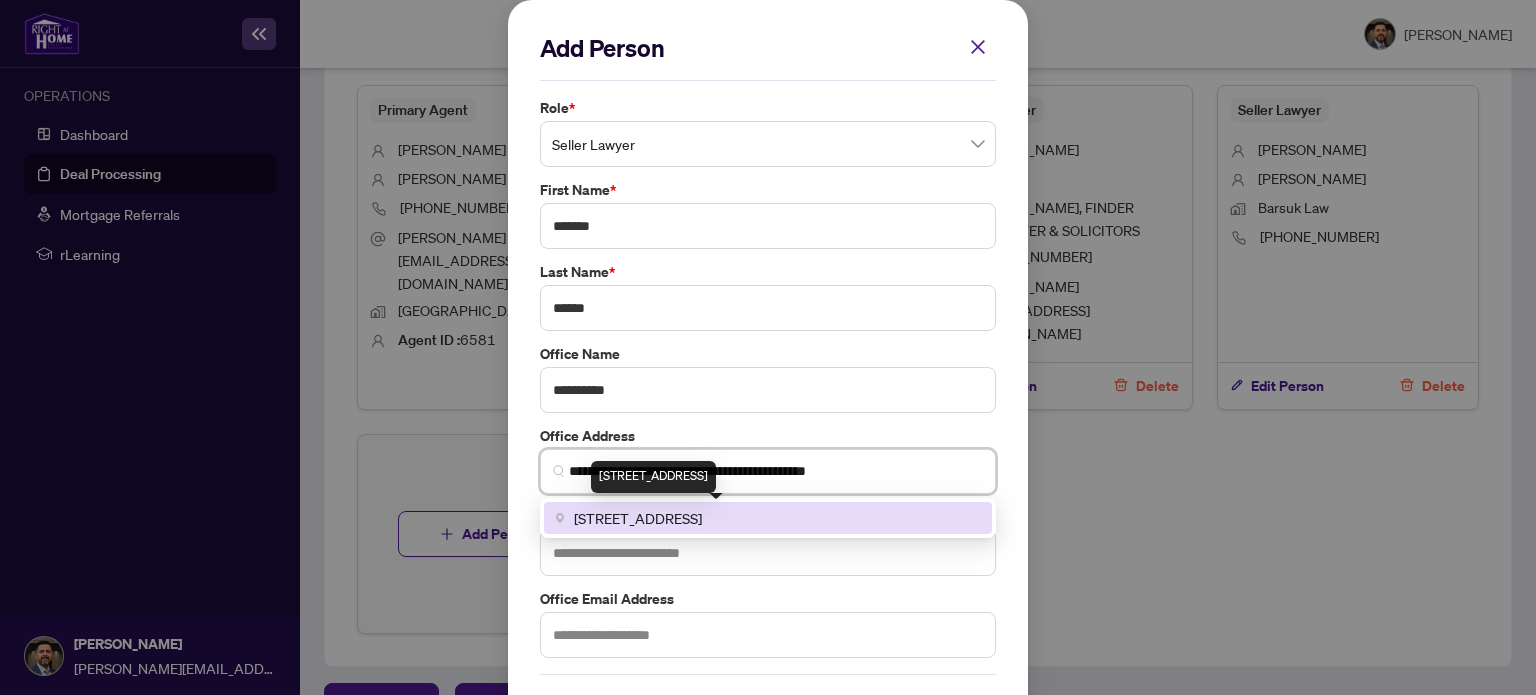 click on "[STREET_ADDRESS]" at bounding box center (638, 518) 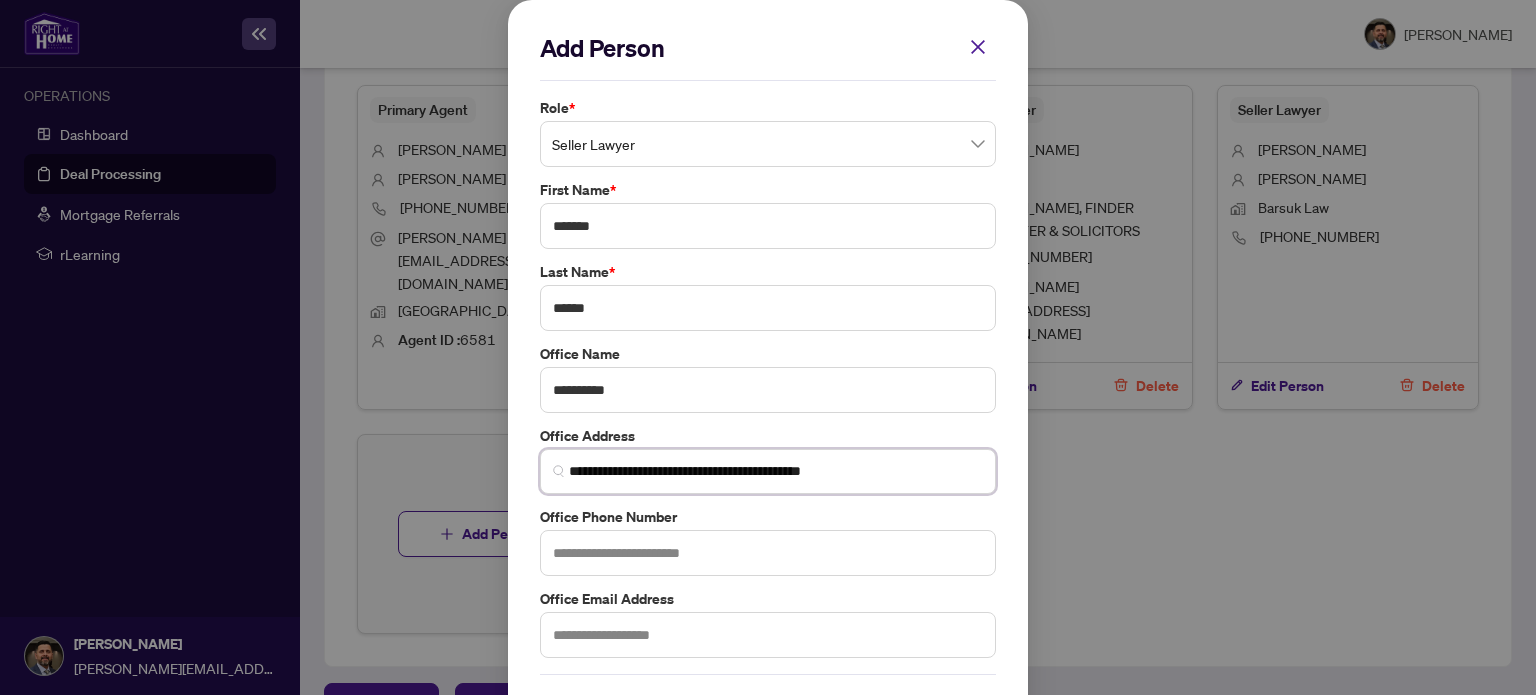 type on "**********" 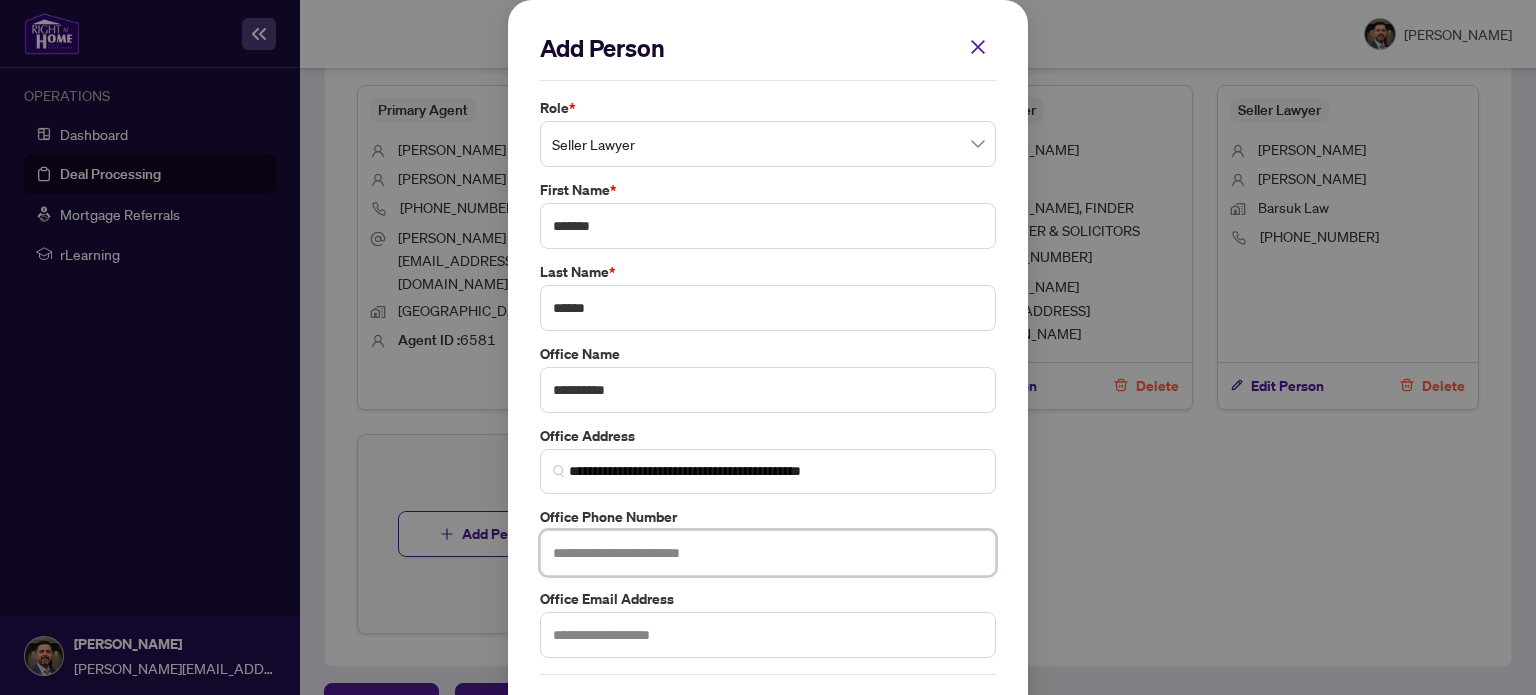click at bounding box center (768, 553) 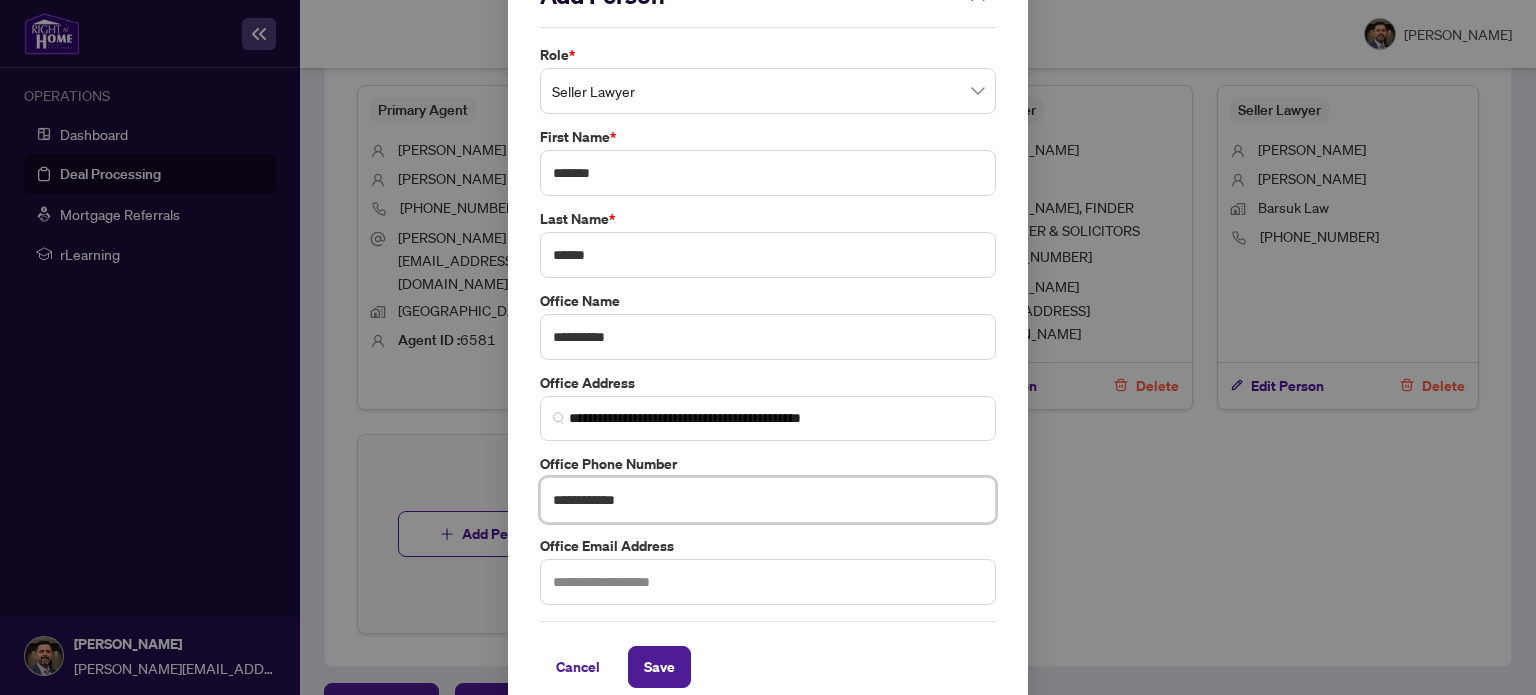 scroll, scrollTop: 74, scrollLeft: 0, axis: vertical 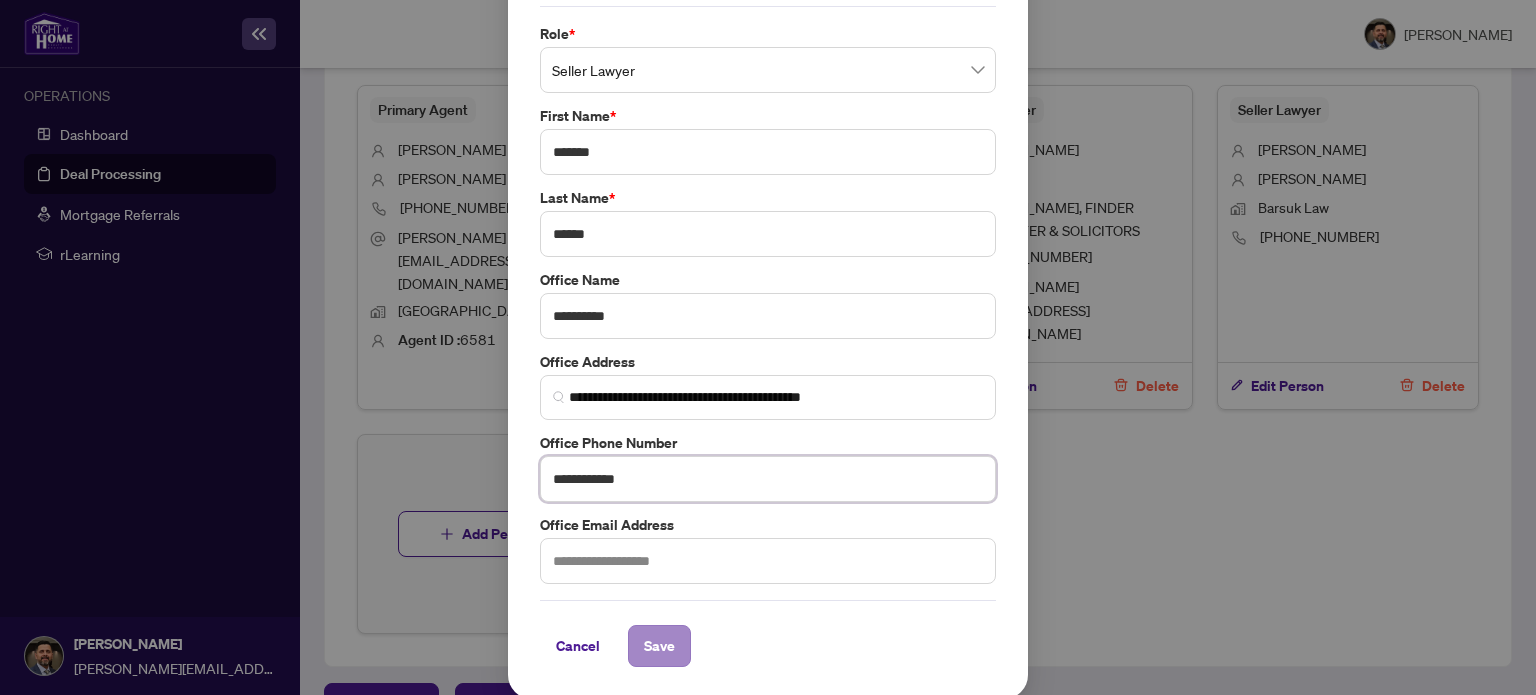 type on "**********" 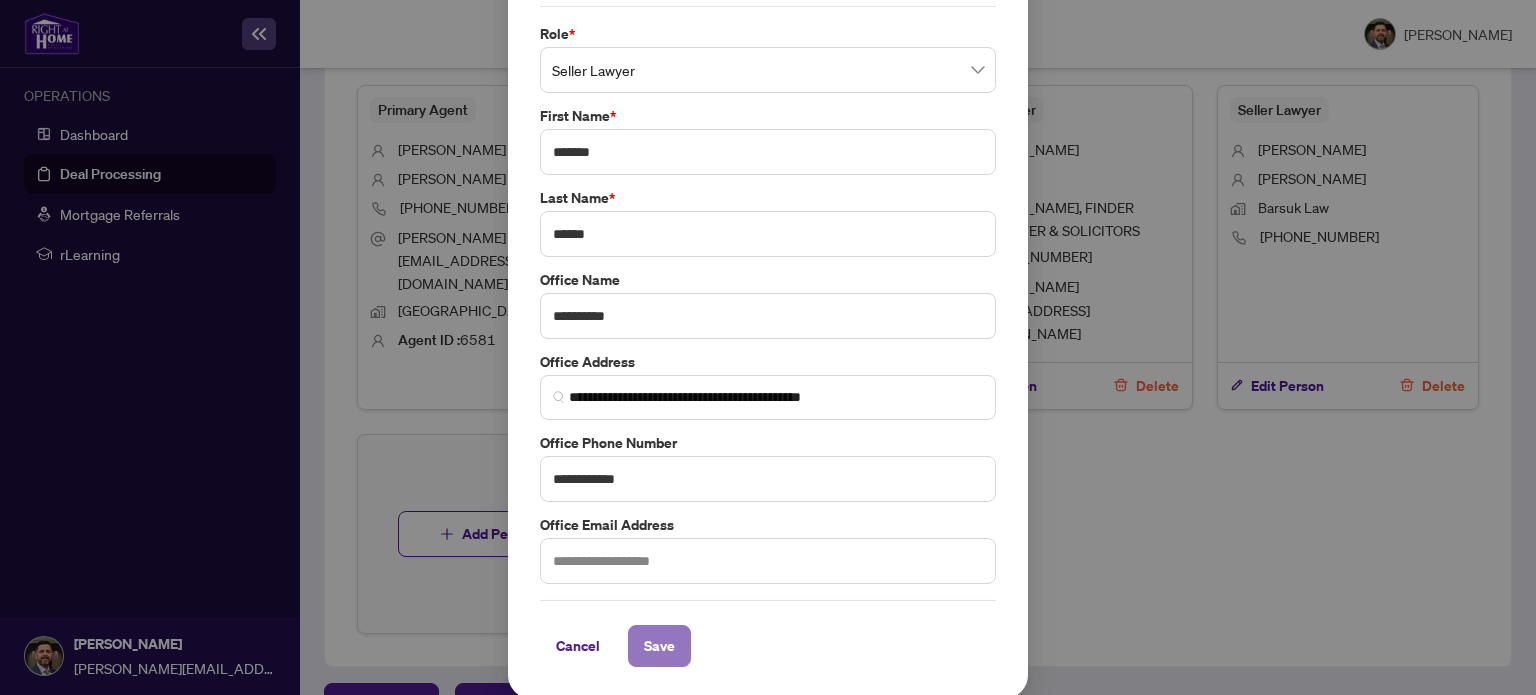 click on "Save" at bounding box center (659, 646) 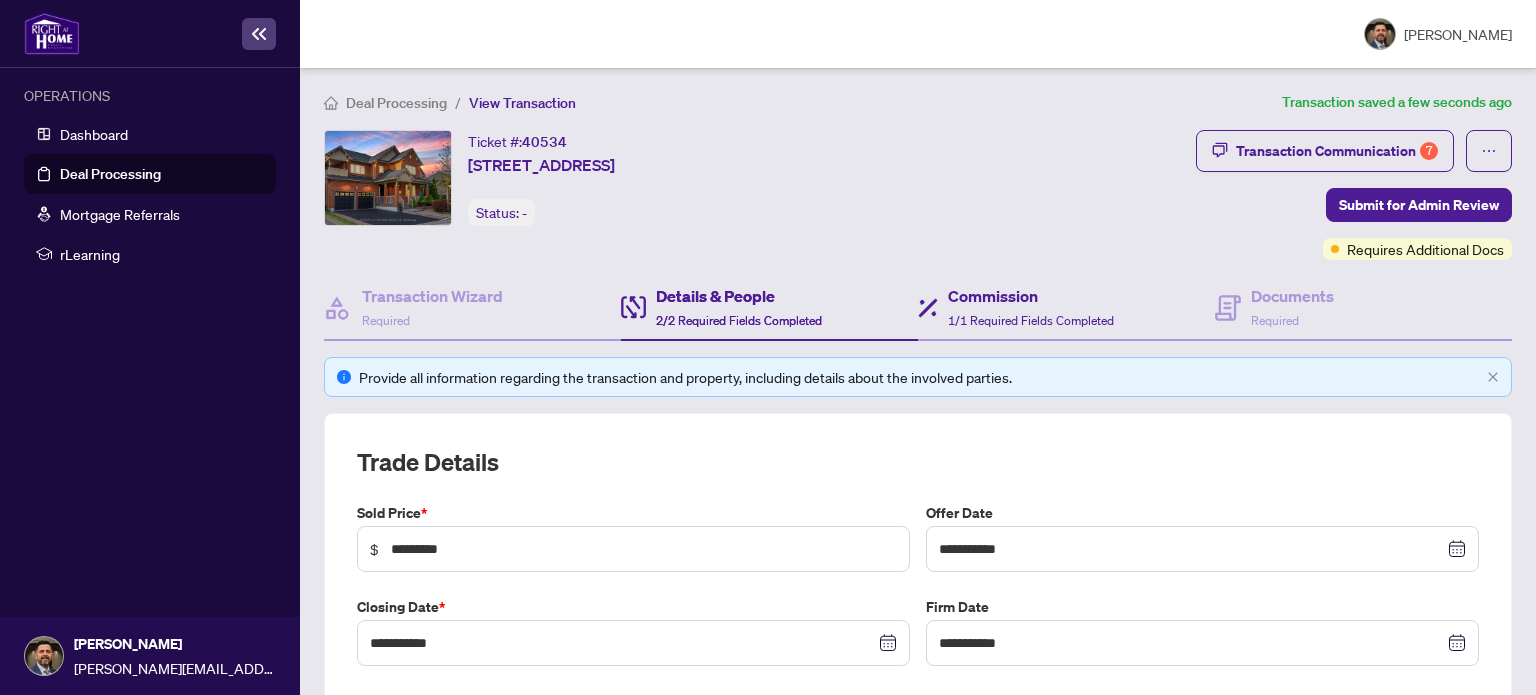 scroll, scrollTop: 0, scrollLeft: 0, axis: both 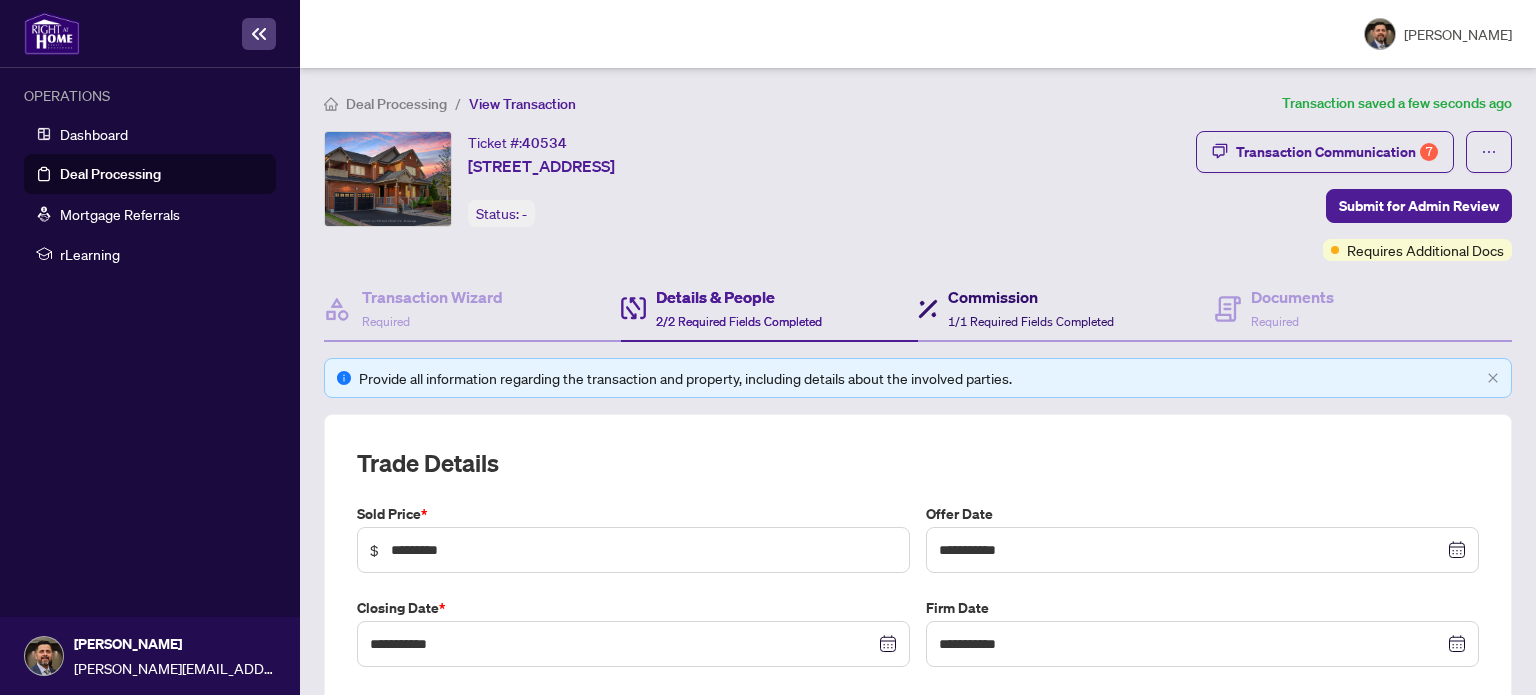 click on "1/1 Required Fields Completed" at bounding box center [1031, 321] 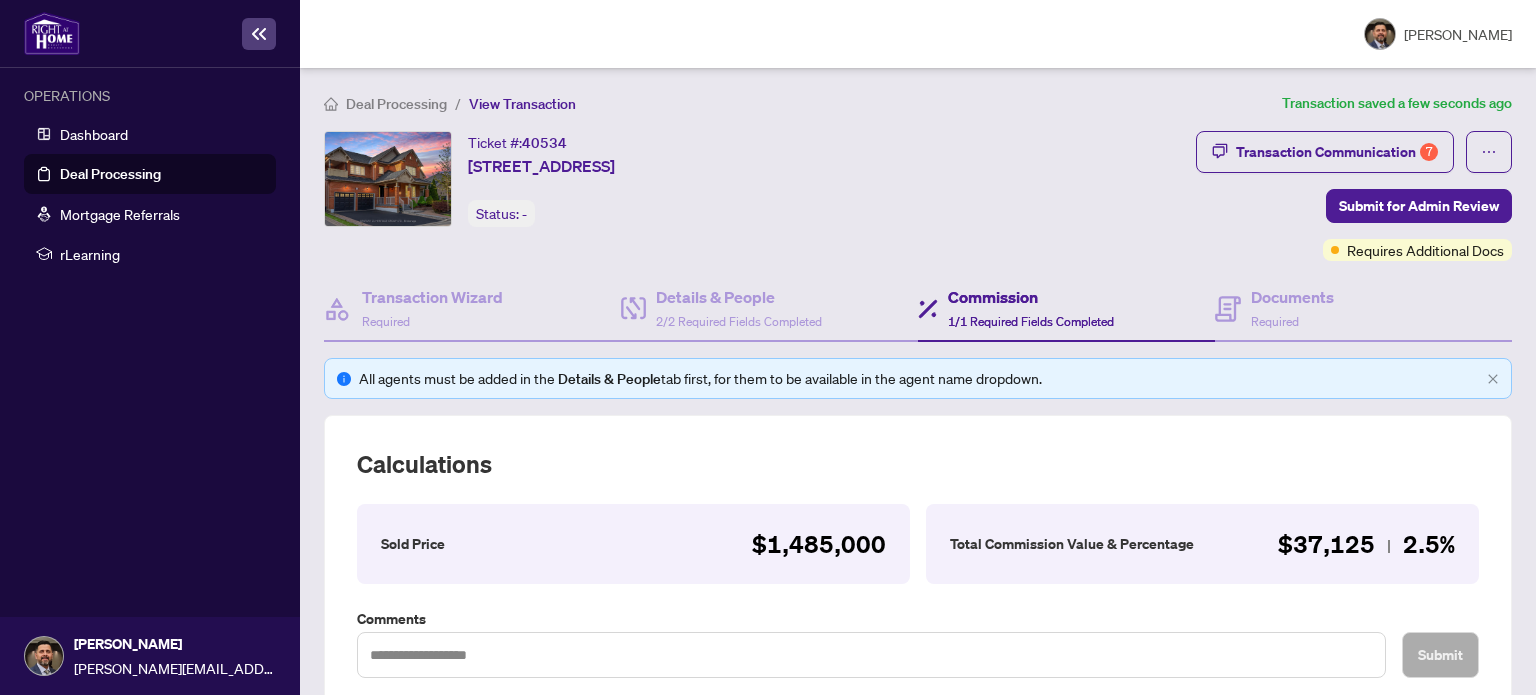 scroll, scrollTop: 0, scrollLeft: 0, axis: both 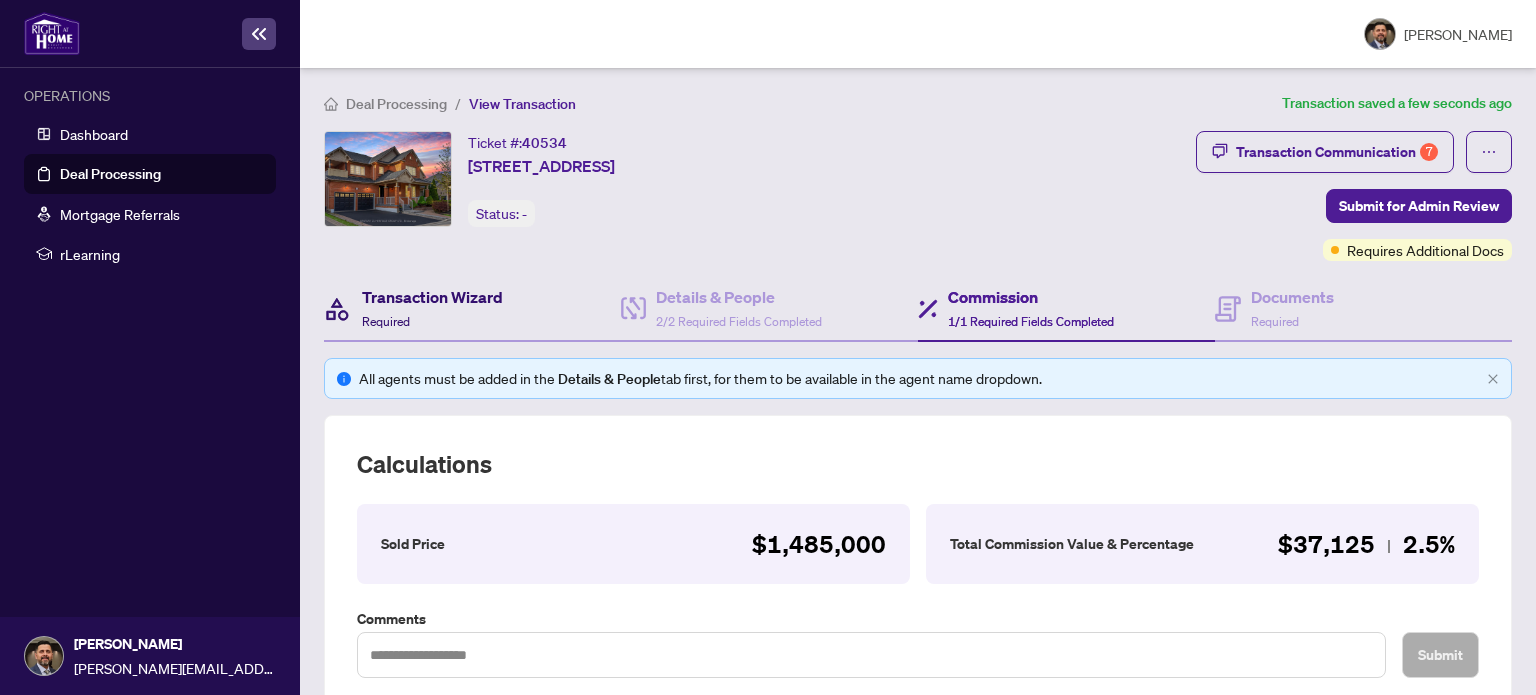 click on "Transaction Wizard Required" at bounding box center (432, 308) 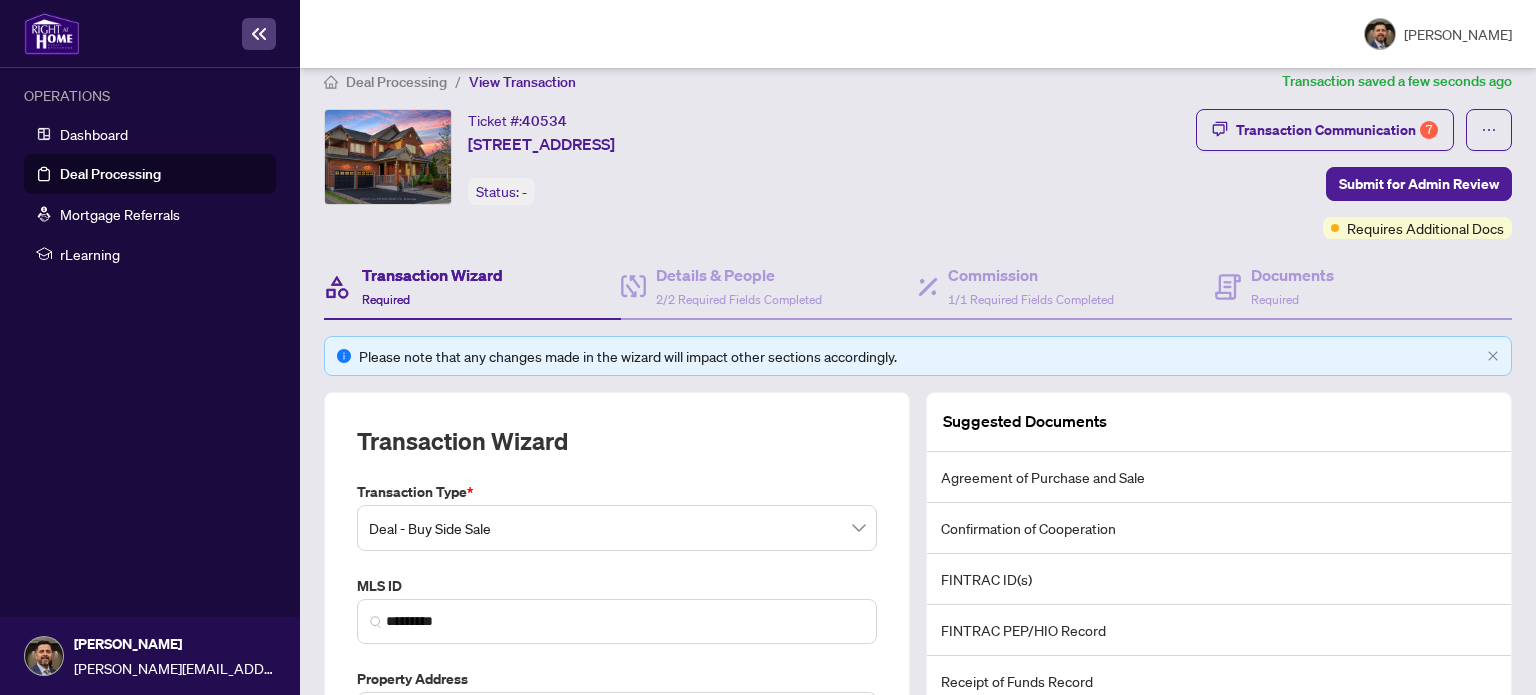 scroll, scrollTop: 0, scrollLeft: 0, axis: both 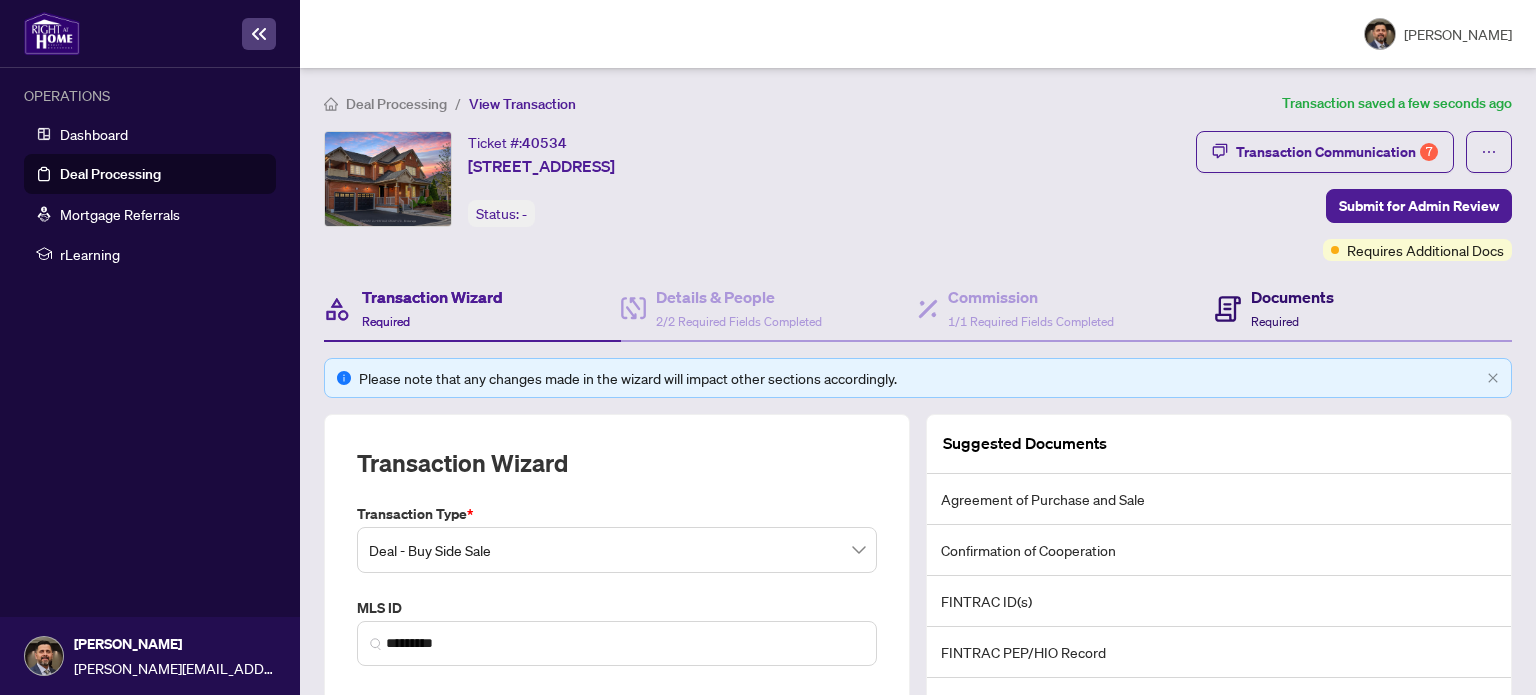 click on "Documents Required" at bounding box center (1292, 308) 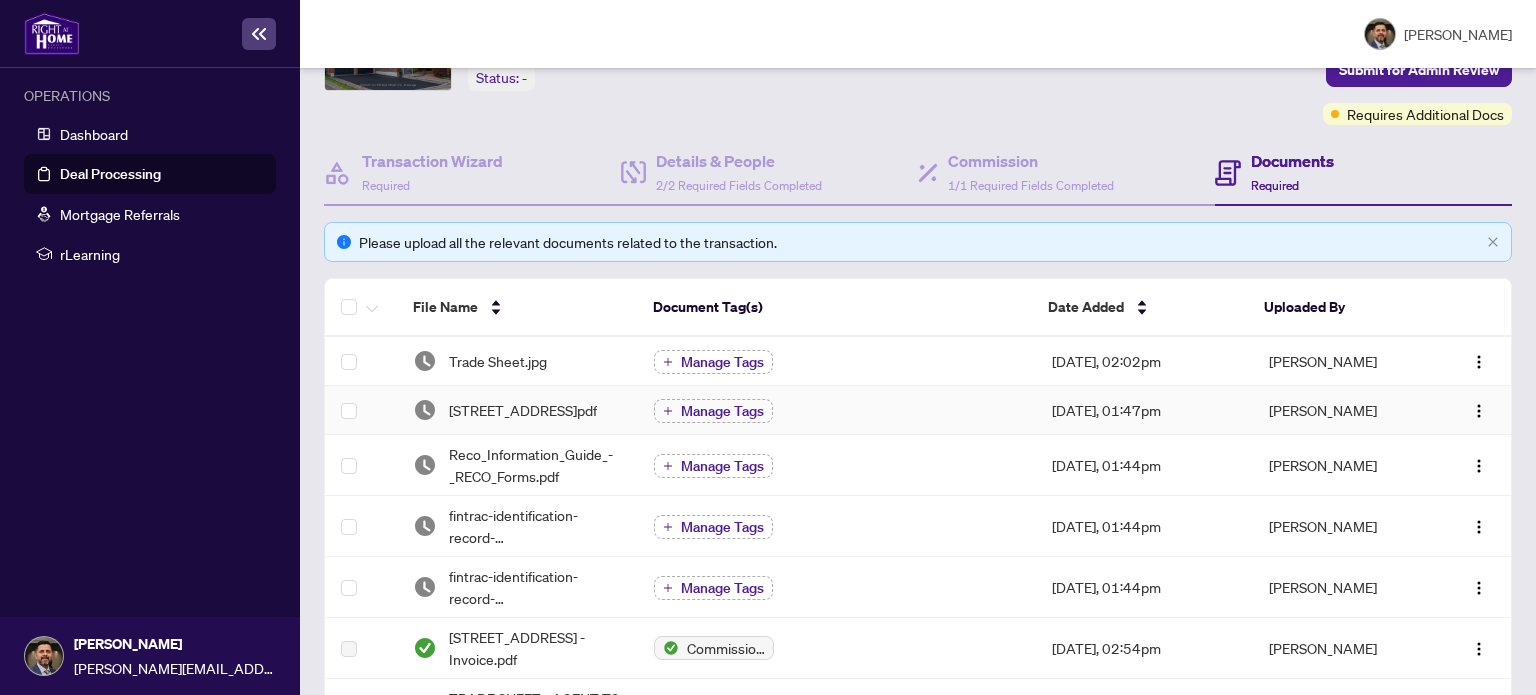 scroll, scrollTop: 0, scrollLeft: 0, axis: both 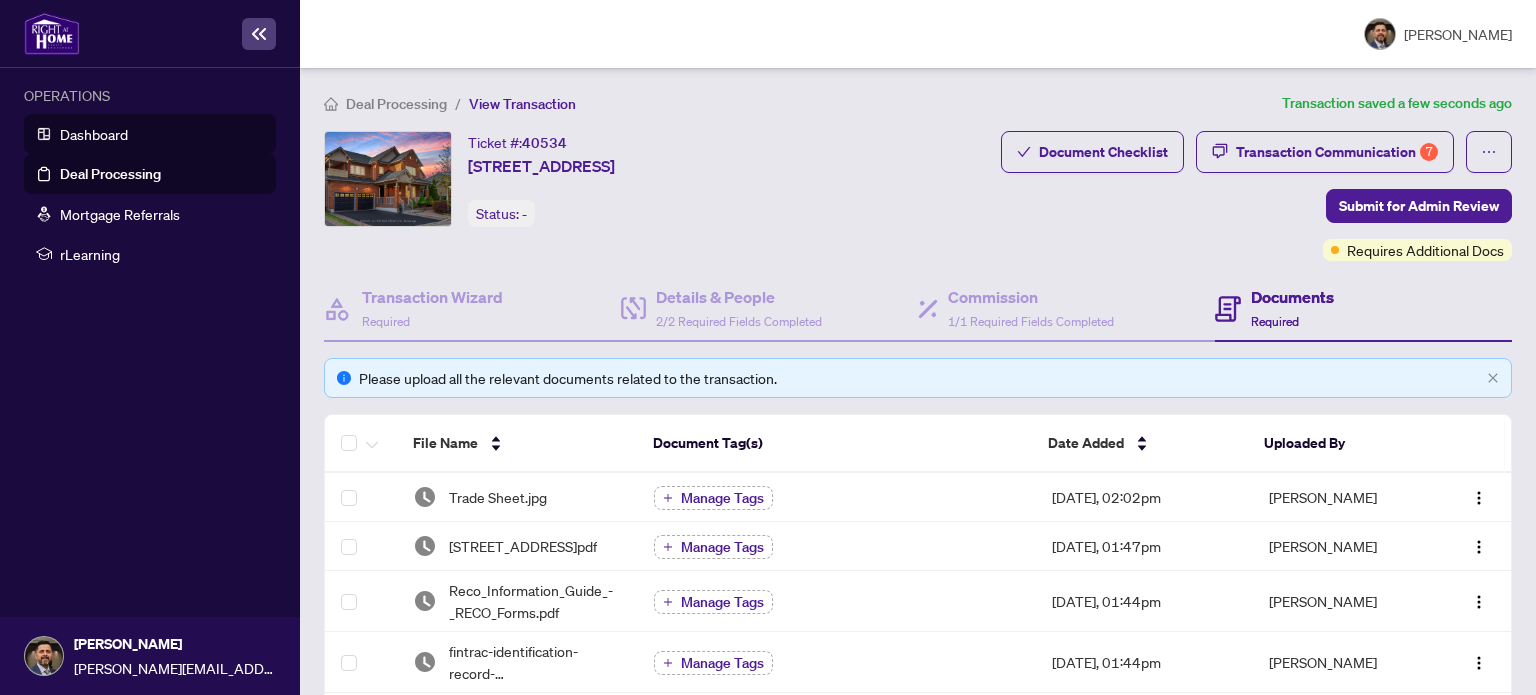 click on "Dashboard" at bounding box center [94, 134] 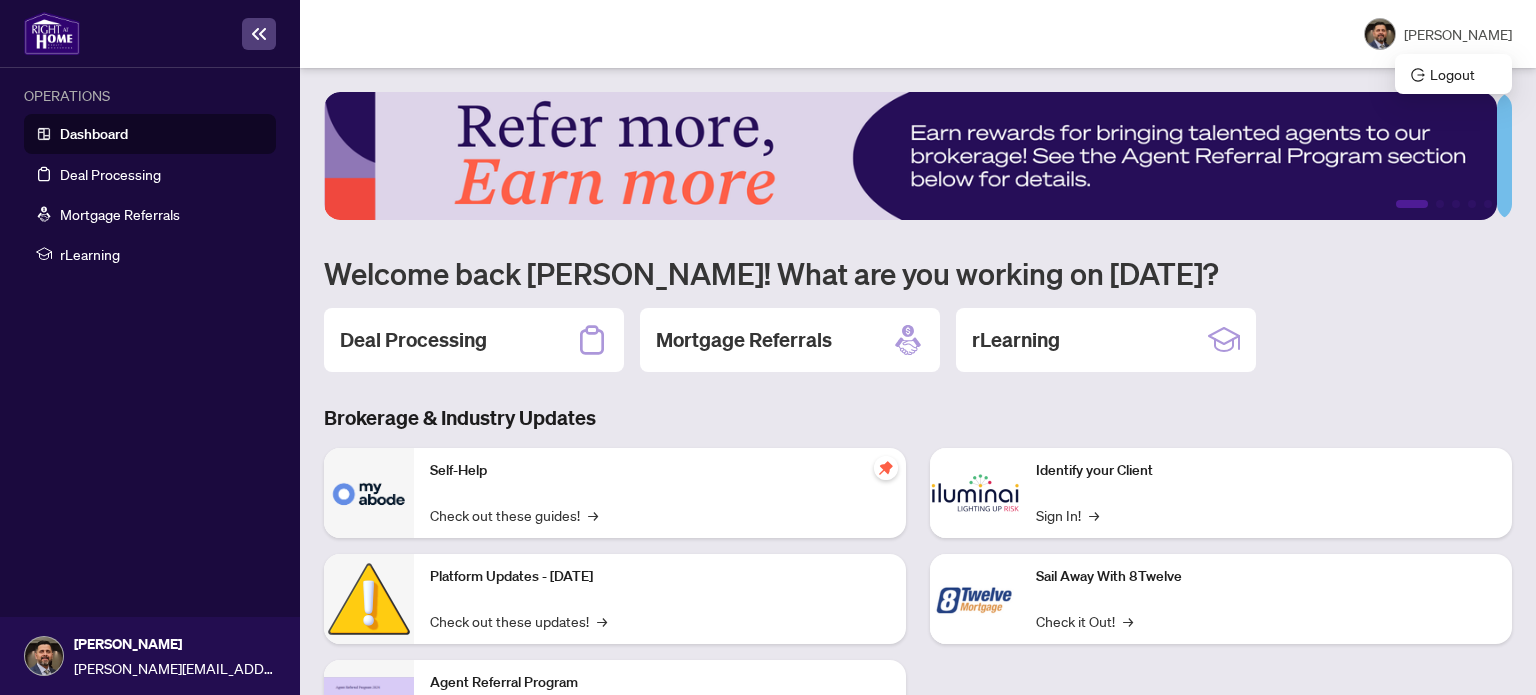 click on "[PERSON_NAME]" at bounding box center [1458, 34] 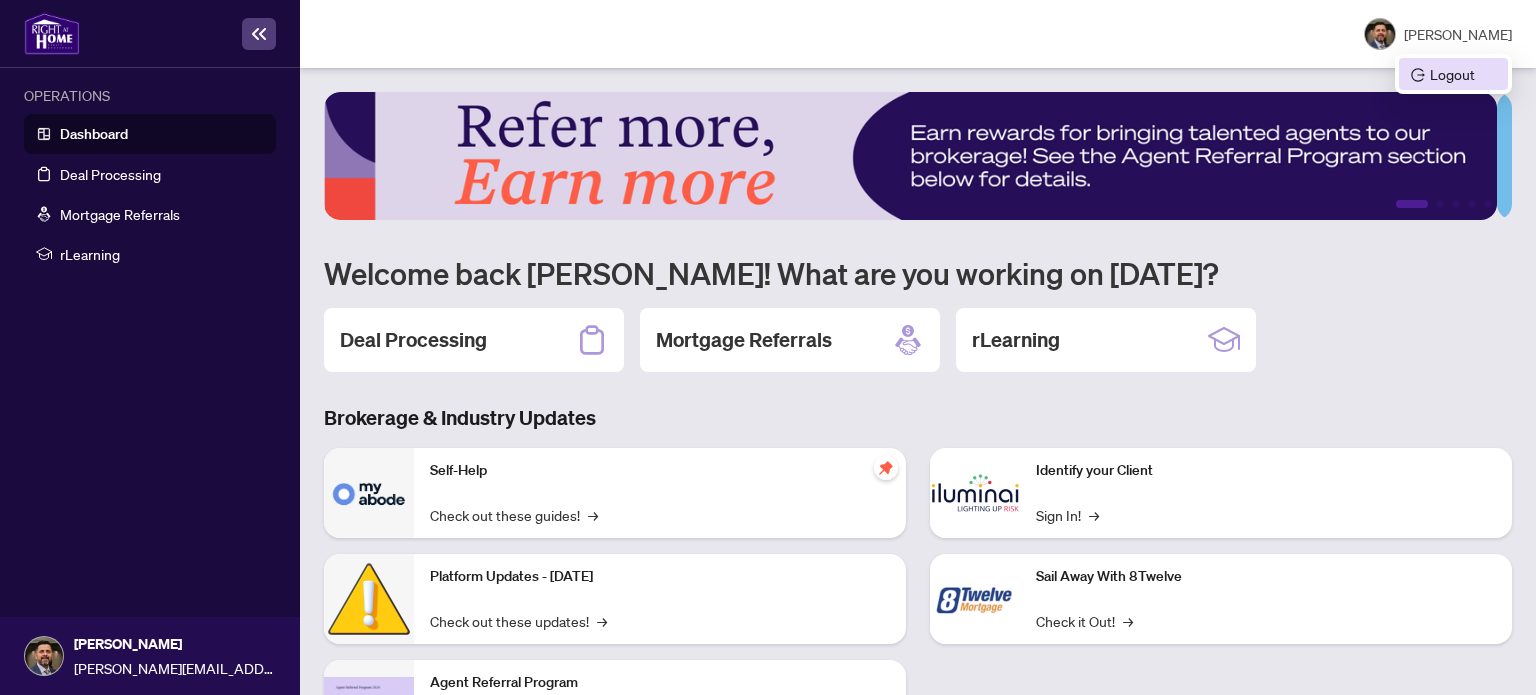 click on "Logout" at bounding box center (1453, 74) 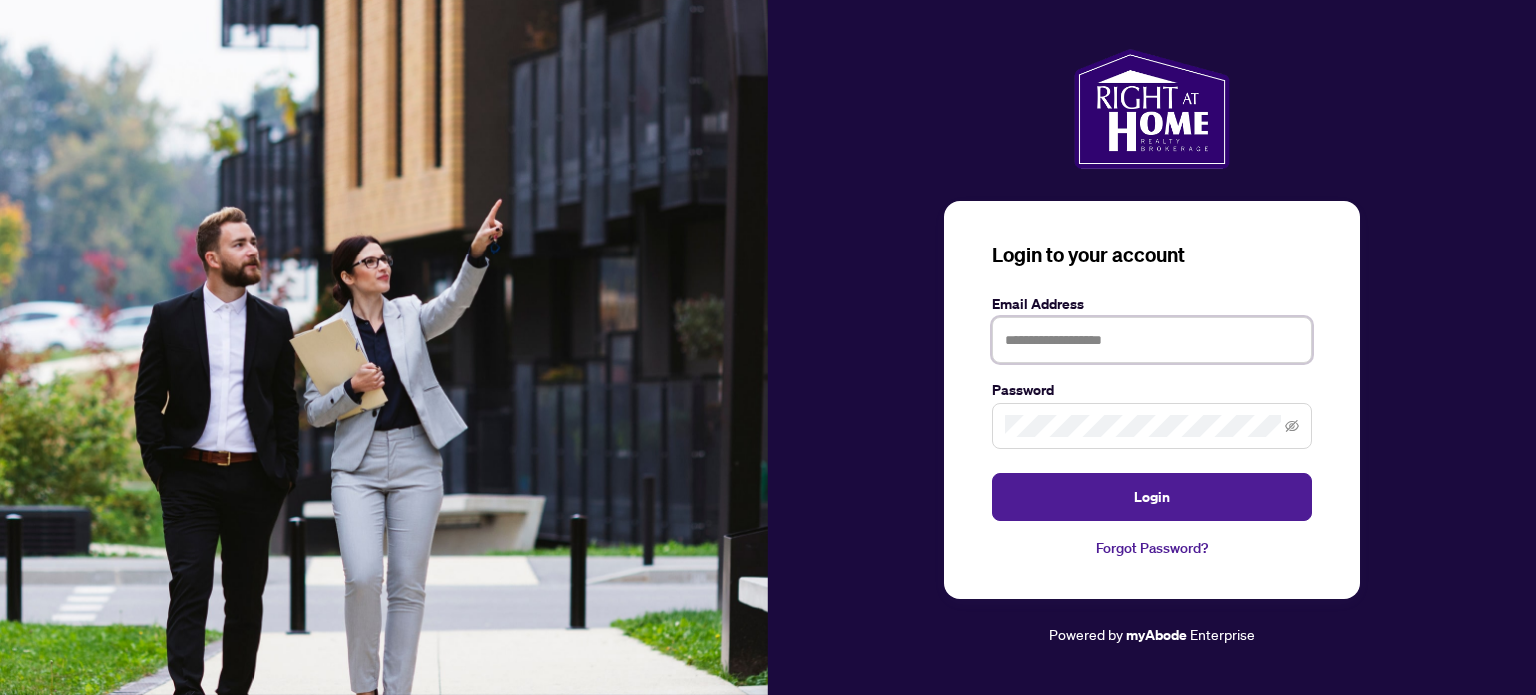 type on "**********" 